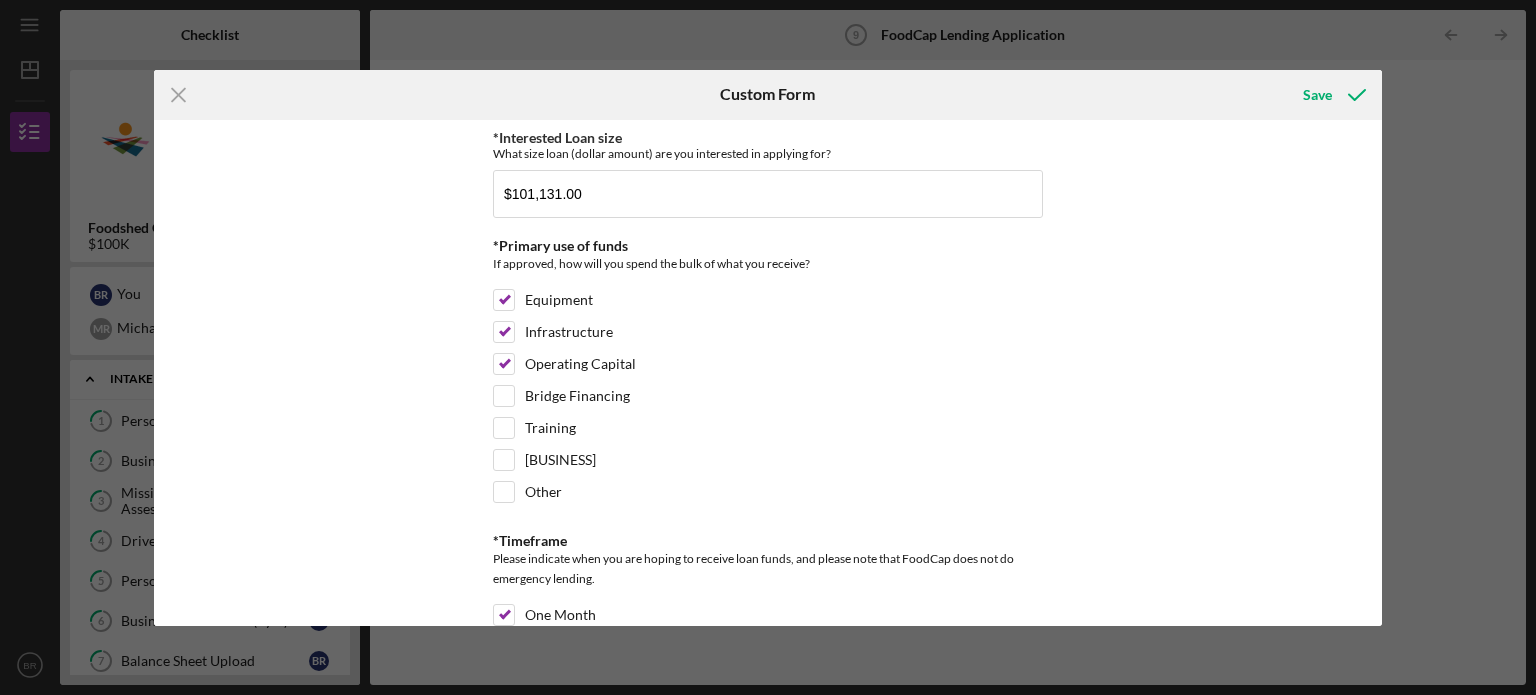 scroll, scrollTop: 0, scrollLeft: 0, axis: both 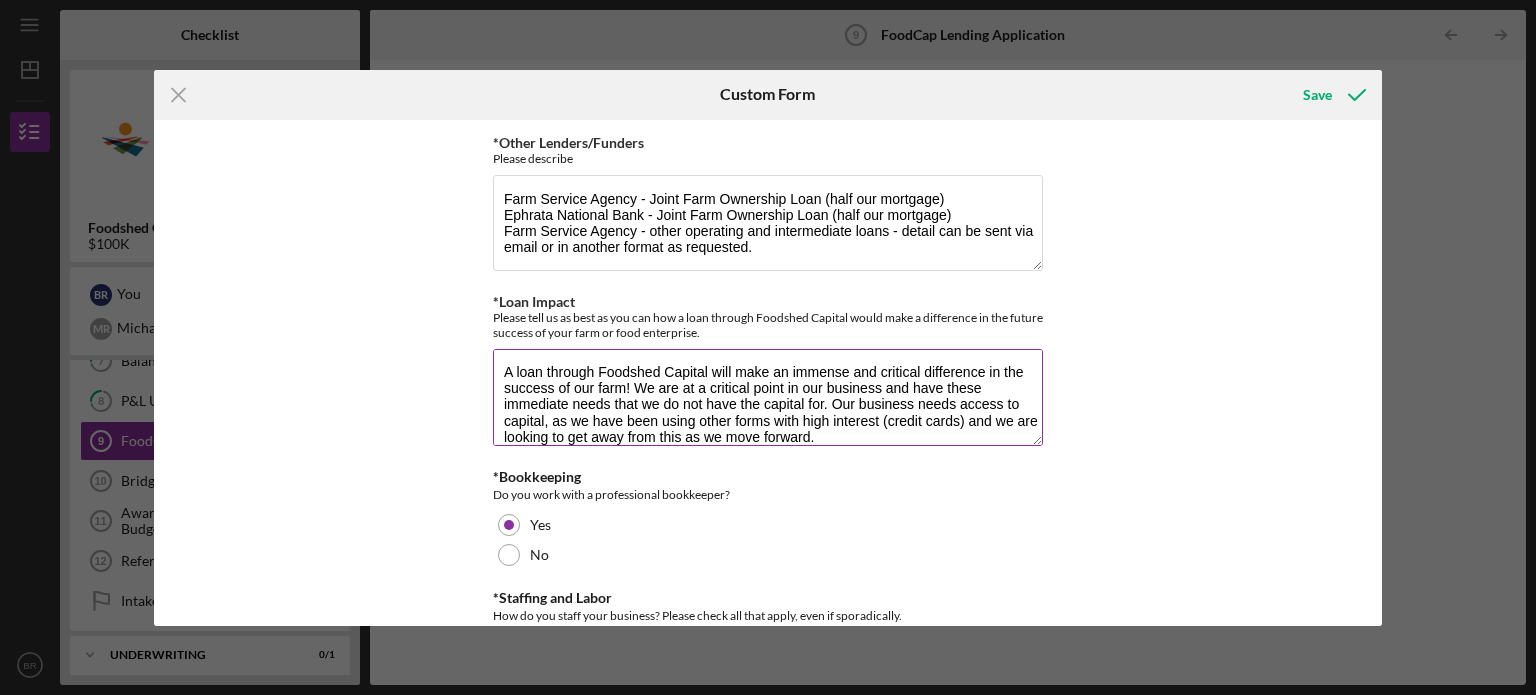 click on "A loan through Foodshed Capital will make an immense and critical difference in the success of our farm! We are at a critical point in our business and have these immediate needs that we do not have the capital for. Our business needs access to capital, as we have been using other forms with high interest (credit cards) and we are looking to get away from this as we move forward." at bounding box center [768, 397] 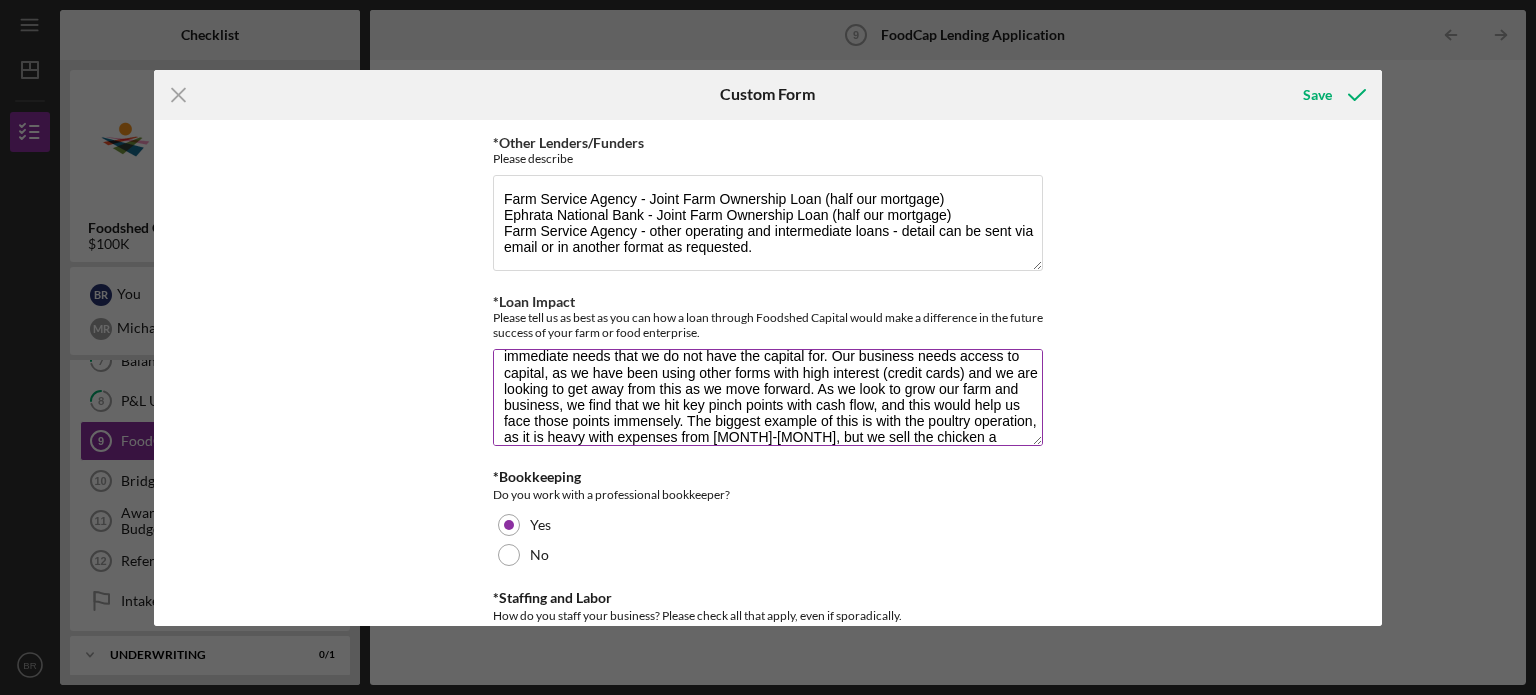 scroll, scrollTop: 65, scrollLeft: 0, axis: vertical 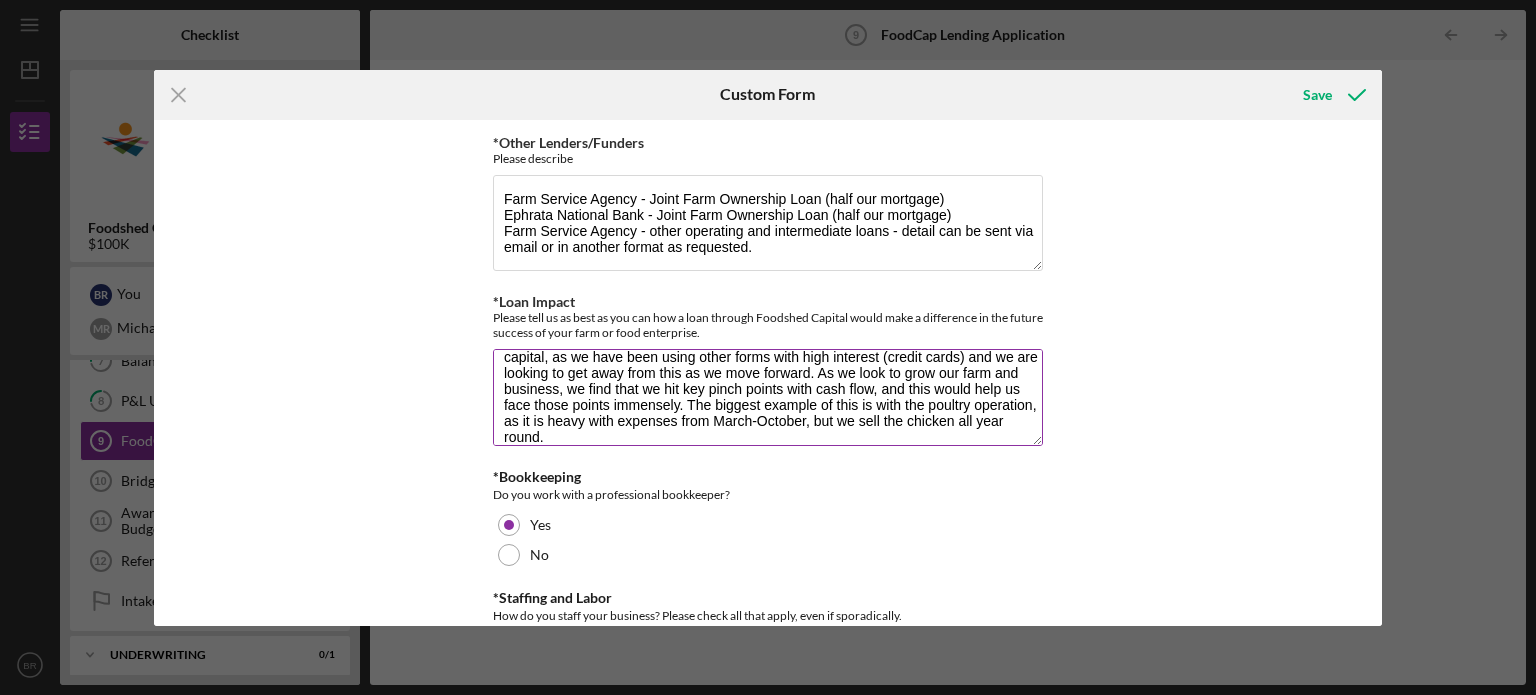 click on "A loan through Foodshed Capital will make an immense and critical difference in the success of our farm! We are at a critical point in our business and have these immediate needs that we do not have the capital for. Our business needs access to capital, as we have been using other forms with high interest (credit cards) and we are looking to get away from this as we move forward. As we look to grow our farm and business, we find that we hit key pinch points with cash flow, and this would help us face those points immensely. The biggest example of this is with the poultry operation, as it is heavy with expenses from March-October, but we sell the chicken all year round." at bounding box center [768, 397] 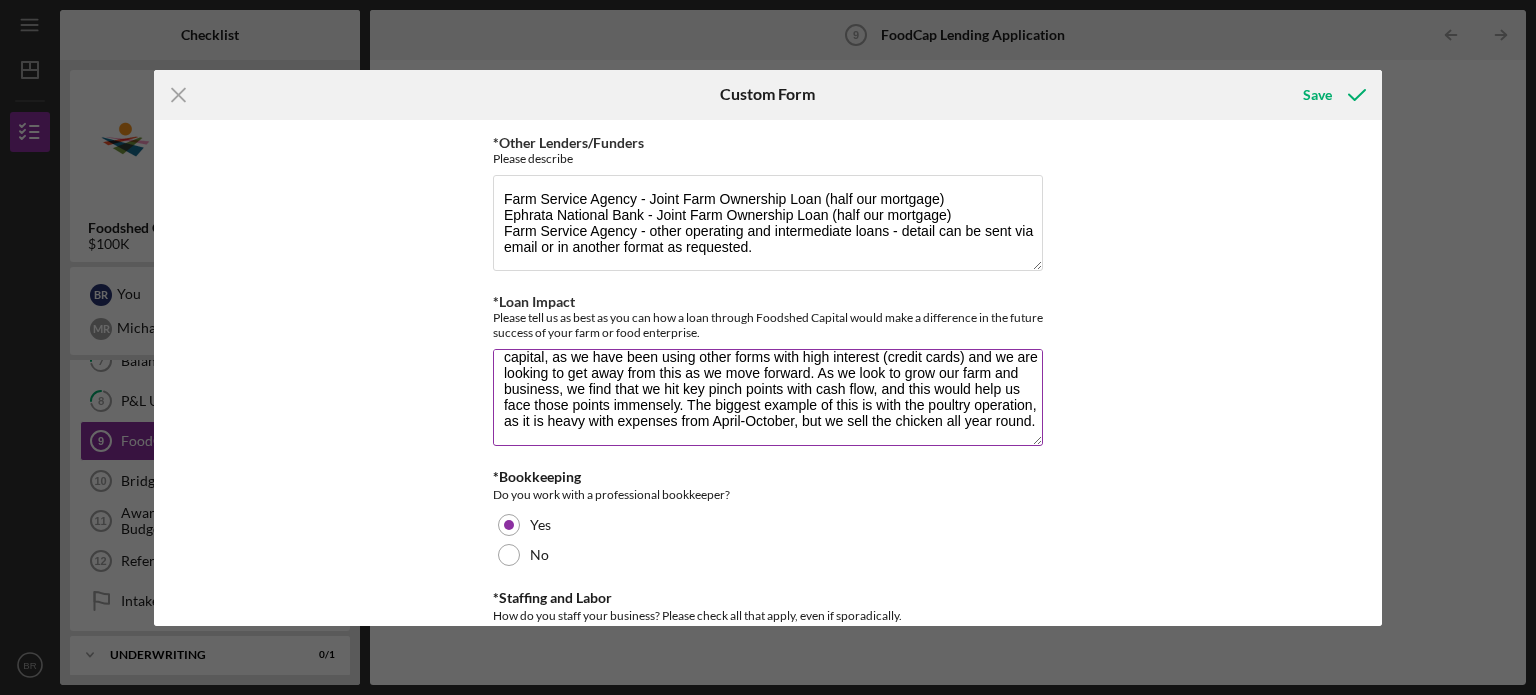 click on "A loan through Foodshed Capital will make an immense and critical difference in the success of our farm! We are at a critical point in our business and have these immediate needs that we do not have the capital for. Our business needs access to capital, as we have been using other forms with high interest (credit cards) and we are looking to get away from this as we move forward. As we look to grow our farm and business, we find that we hit key pinch points with cash flow, and this would help us face those points immensely. The biggest example of this is with the poultry operation, as it is heavy with expenses from April-October, but we sell the chicken all year round." at bounding box center (768, 397) 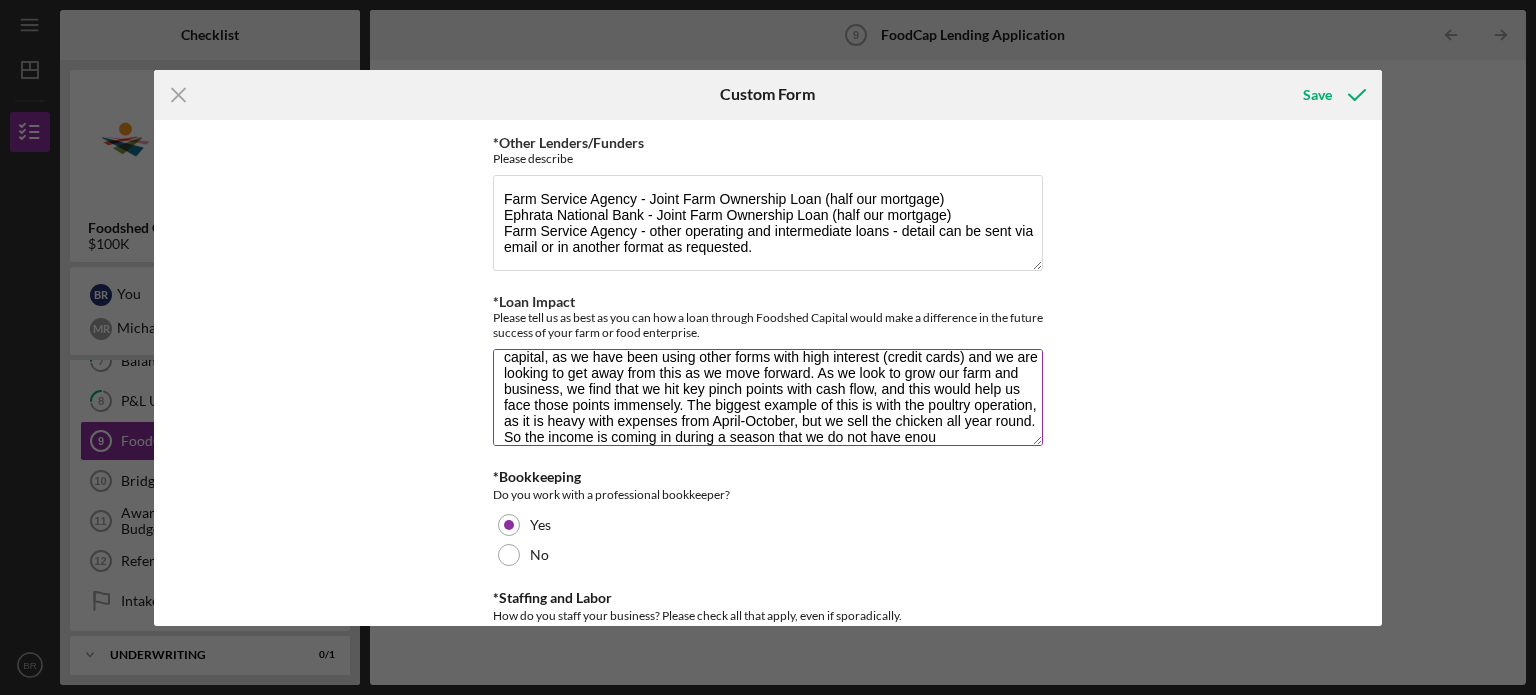 scroll, scrollTop: 81, scrollLeft: 0, axis: vertical 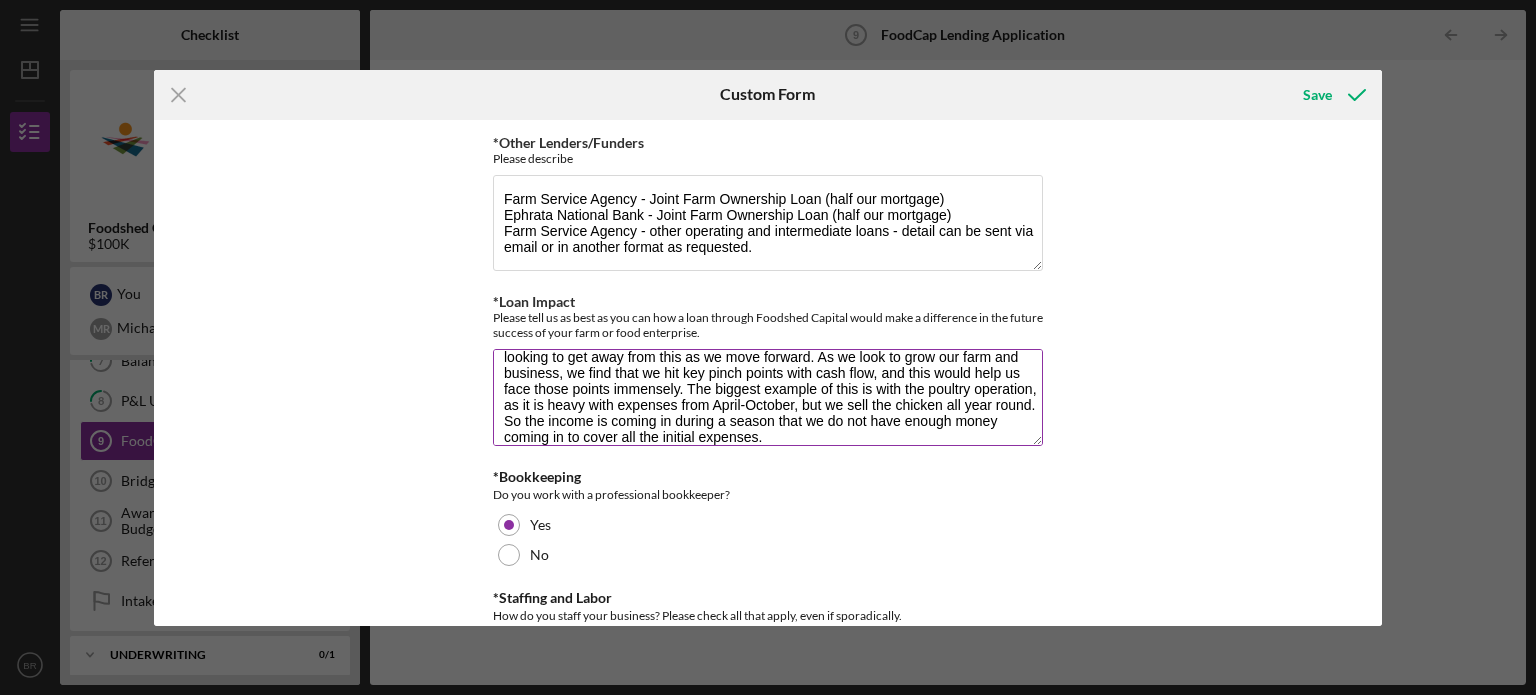 click on "A loan through Foodshed Capital will make an immense and critical difference in the success of our farm! We are at a critical point in our business and have these immediate needs that we do not have the capital for. Our business needs access to capital, as we have been using other forms with high interest (credit cards) and we are looking to get away from this as we move forward. As we look to grow our farm and business, we find that we hit key pinch points with cash flow, and this would help us face those points immensely. The biggest example of this is with the poultry operation, as it is heavy with expenses from April-October, but we sell the chicken all year round. So the income is coming in during a season that we do not have enough money coming in to cover all the initial expenses." at bounding box center [768, 397] 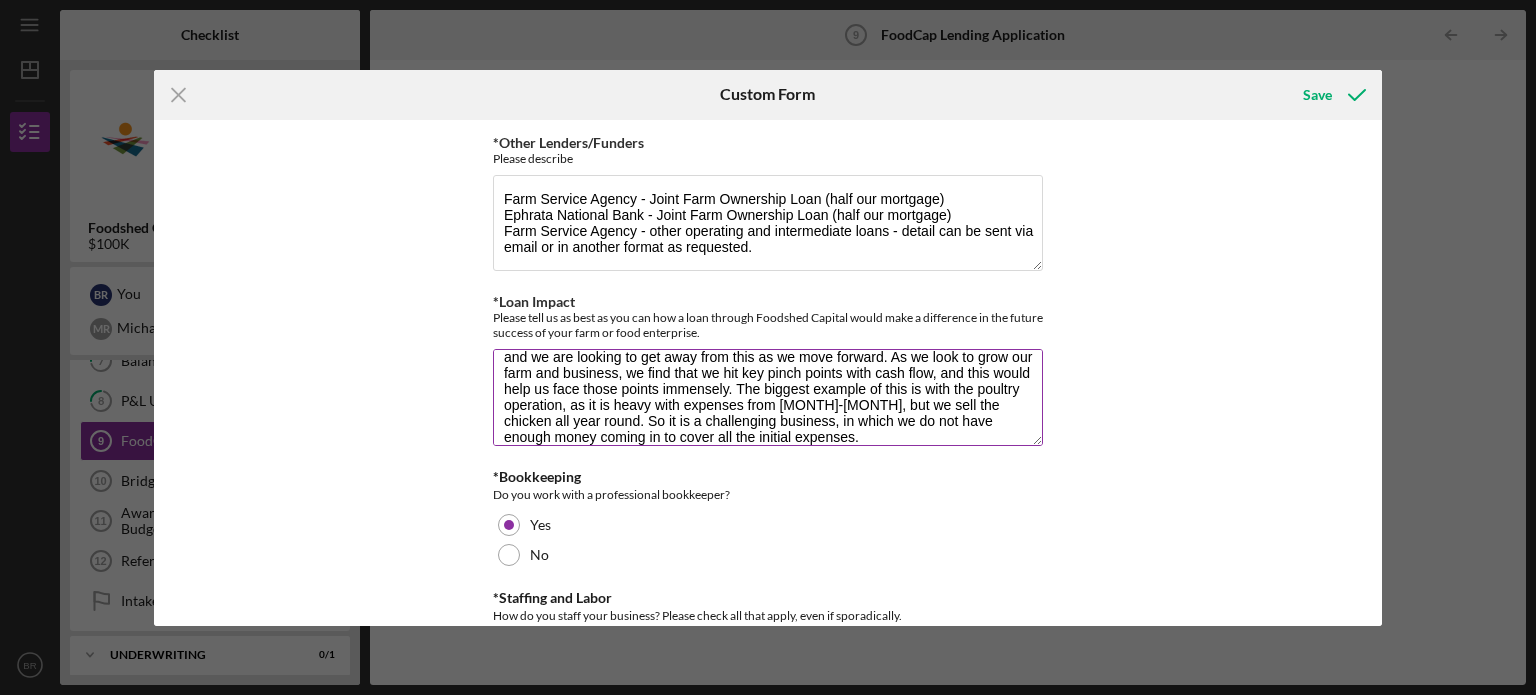 click on "A loan through Foodshed Capital will make an immense and critical difference in the success of our farm! We are at a critical point in our business and have these immediate needs that we do not have the capital for. Our business needs access to capital, as we have been using other forms with high interest ([PAYMENT_METHOD]) and we are looking to get away from this as we move forward. As we look to grow our farm and business, we find that we hit key pinch points with cash flow, and this would help us face those points immensely. The biggest example of this is with the poultry operation, as it is heavy with expenses from [MONTH]-[MONTH], but we sell the chicken all year round. So it is a challenging business, in which we do not have enough money coming in to cover all the initial expenses." at bounding box center [768, 397] 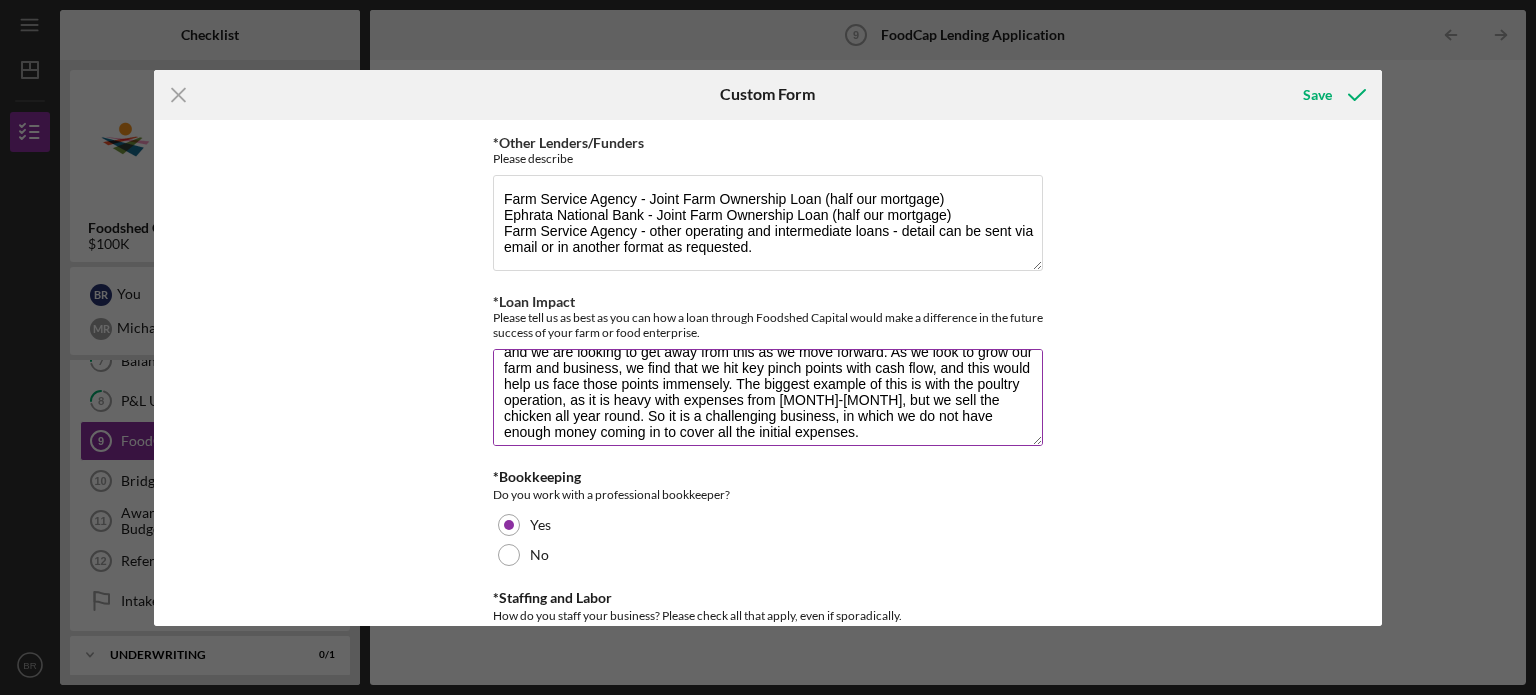 click on "A loan through Foodshed Capital will make an immense and critical difference in the success of our farm! We are at a critical point in our business and have these immediate needs that we do not have the capital for. Our business needs access to capital, as we have been using other forms with high interest ([PAYMENT_METHOD]) and we are looking to get away from this as we move forward. As we look to grow our farm and business, we find that we hit key pinch points with cash flow, and this would help us face those points immensely. The biggest example of this is with the poultry operation, as it is heavy with expenses from [MONTH]-[MONTH], but we sell the chicken all year round. So it is a challenging business, in which we do not have enough money coming in to cover all the initial expenses." at bounding box center [768, 397] 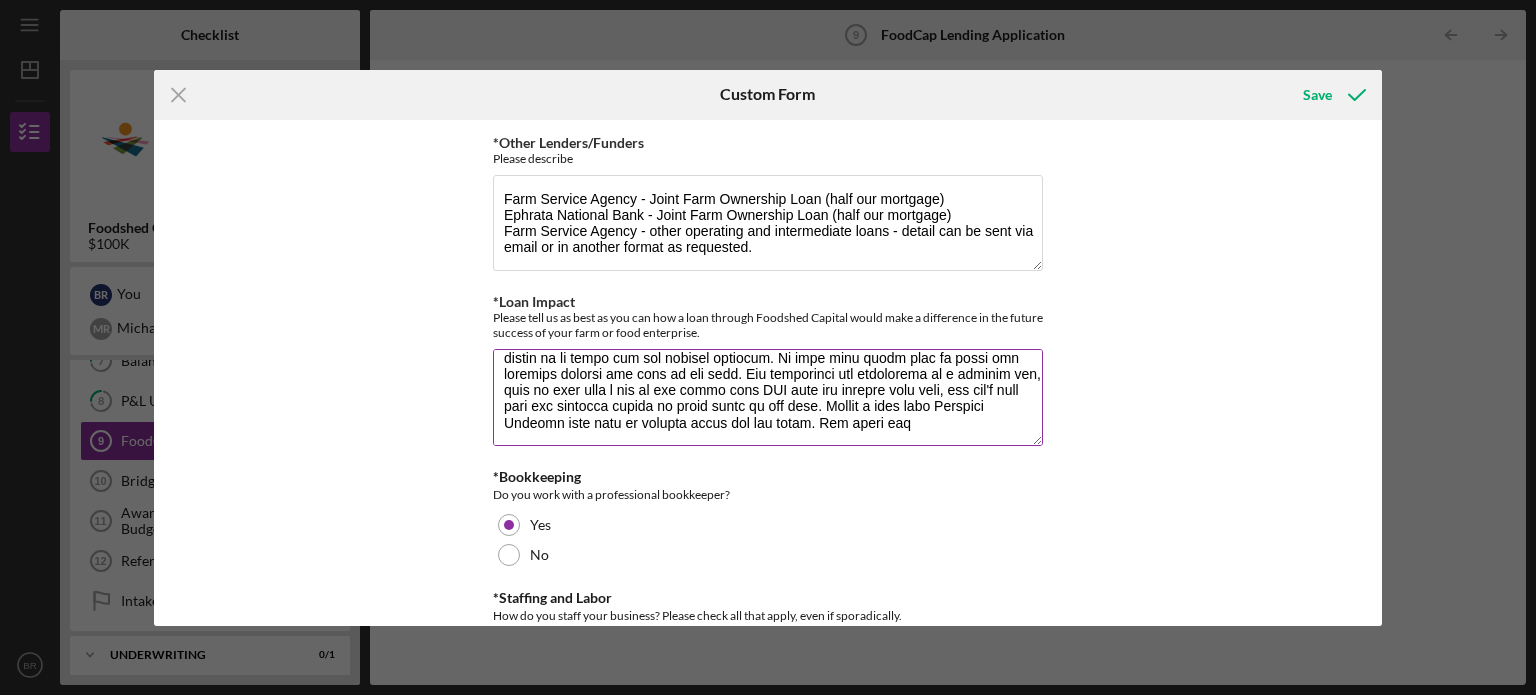 scroll, scrollTop: 162, scrollLeft: 0, axis: vertical 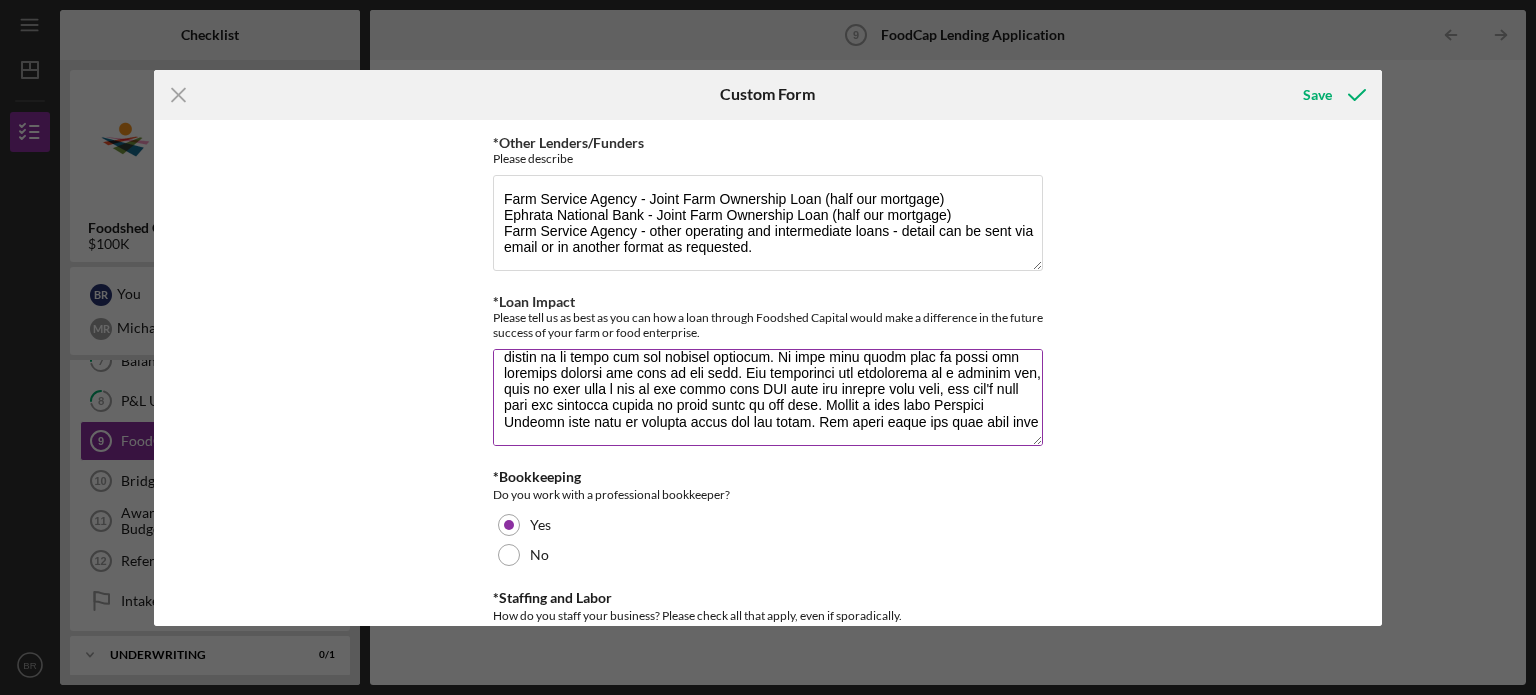 click on "*Loan Impact" at bounding box center (768, 397) 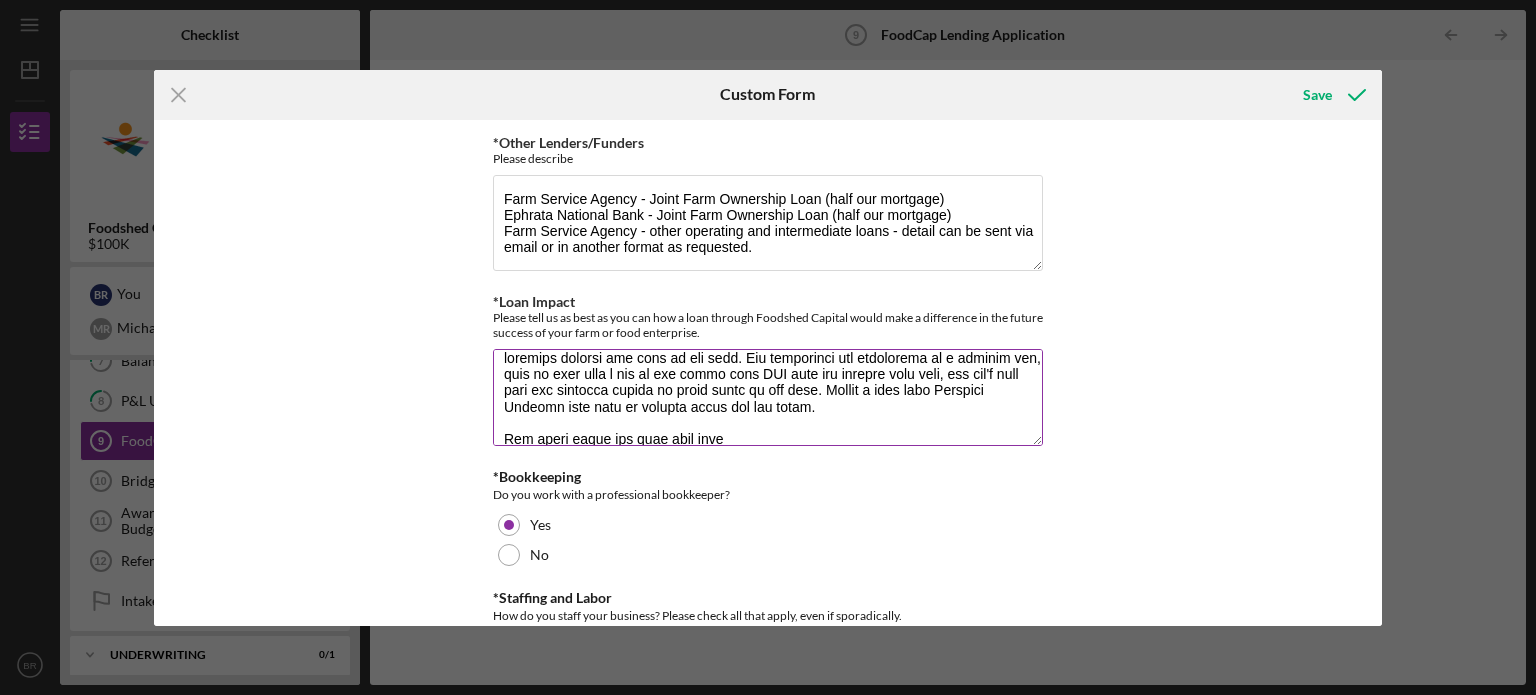 scroll, scrollTop: 193, scrollLeft: 0, axis: vertical 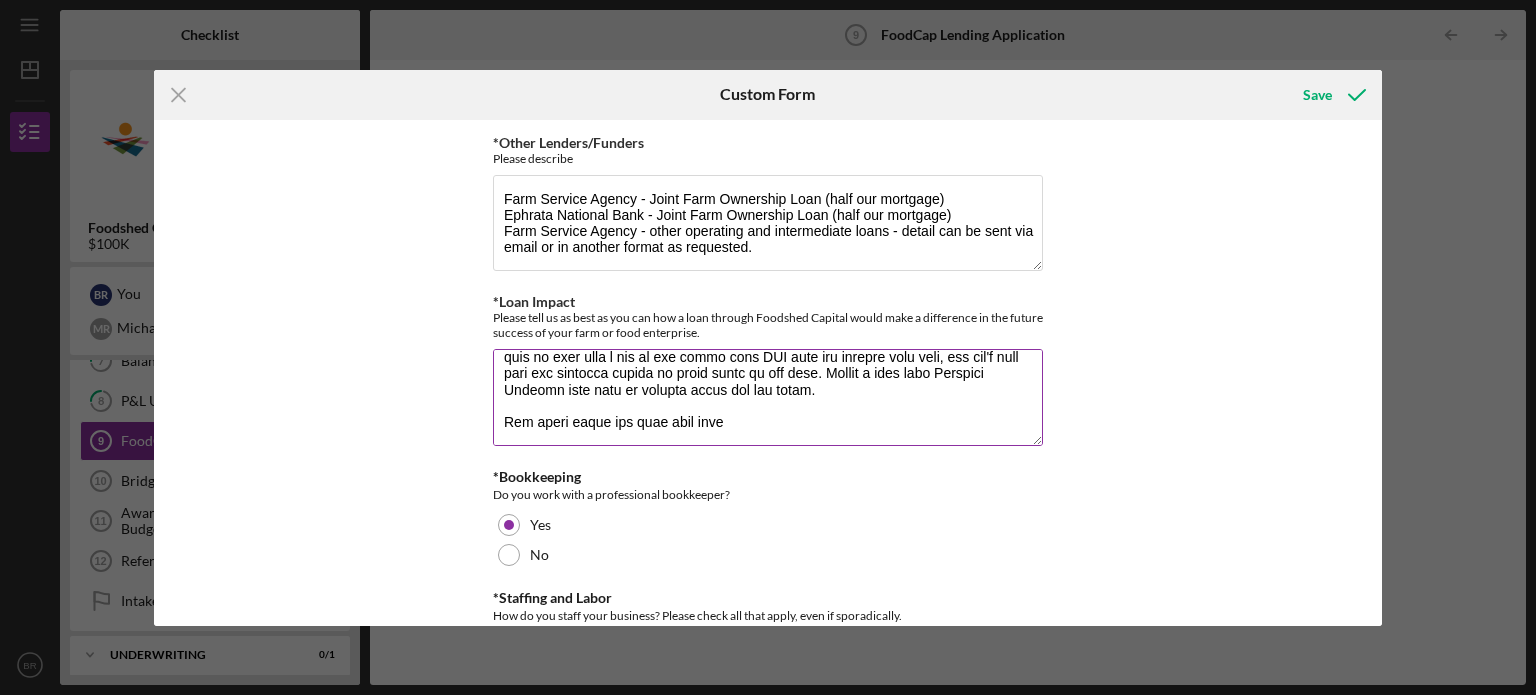 click on "*Loan Impact" at bounding box center [768, 397] 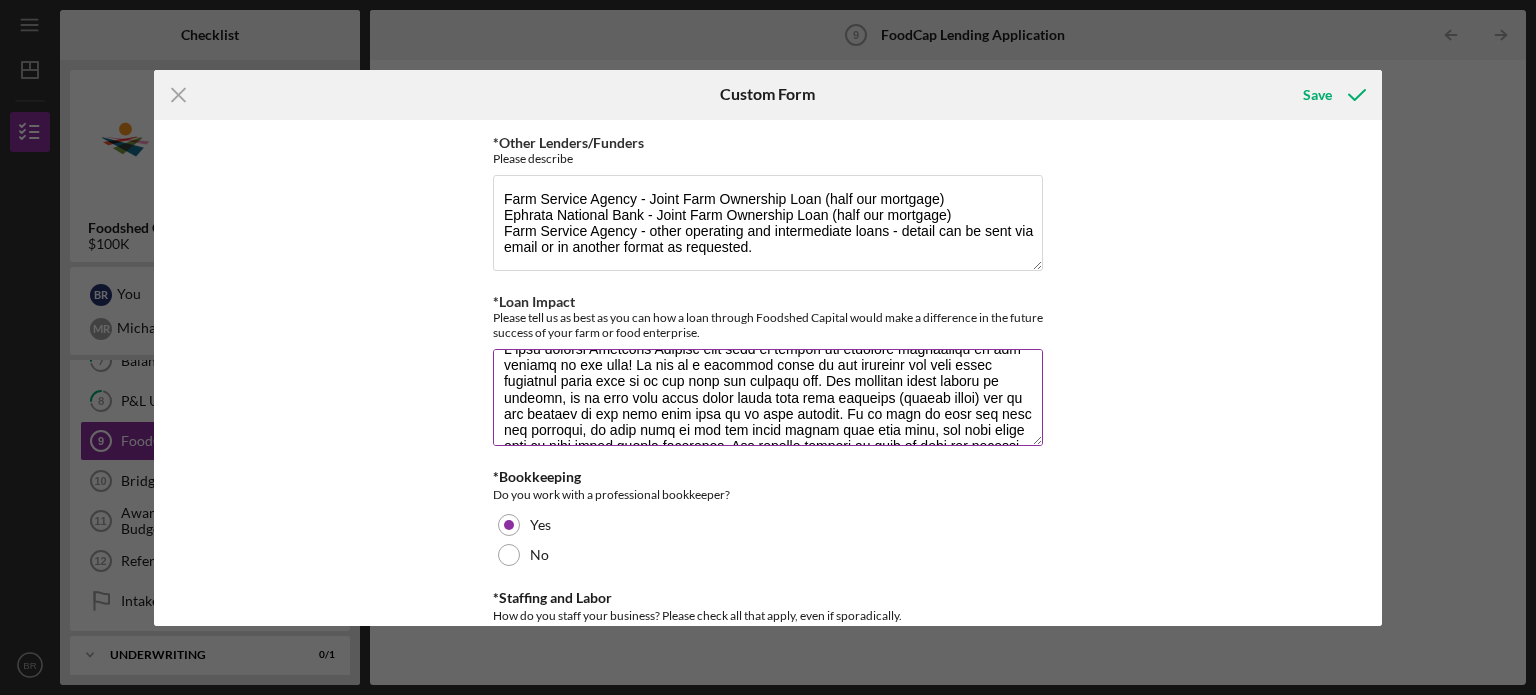scroll, scrollTop: 20, scrollLeft: 0, axis: vertical 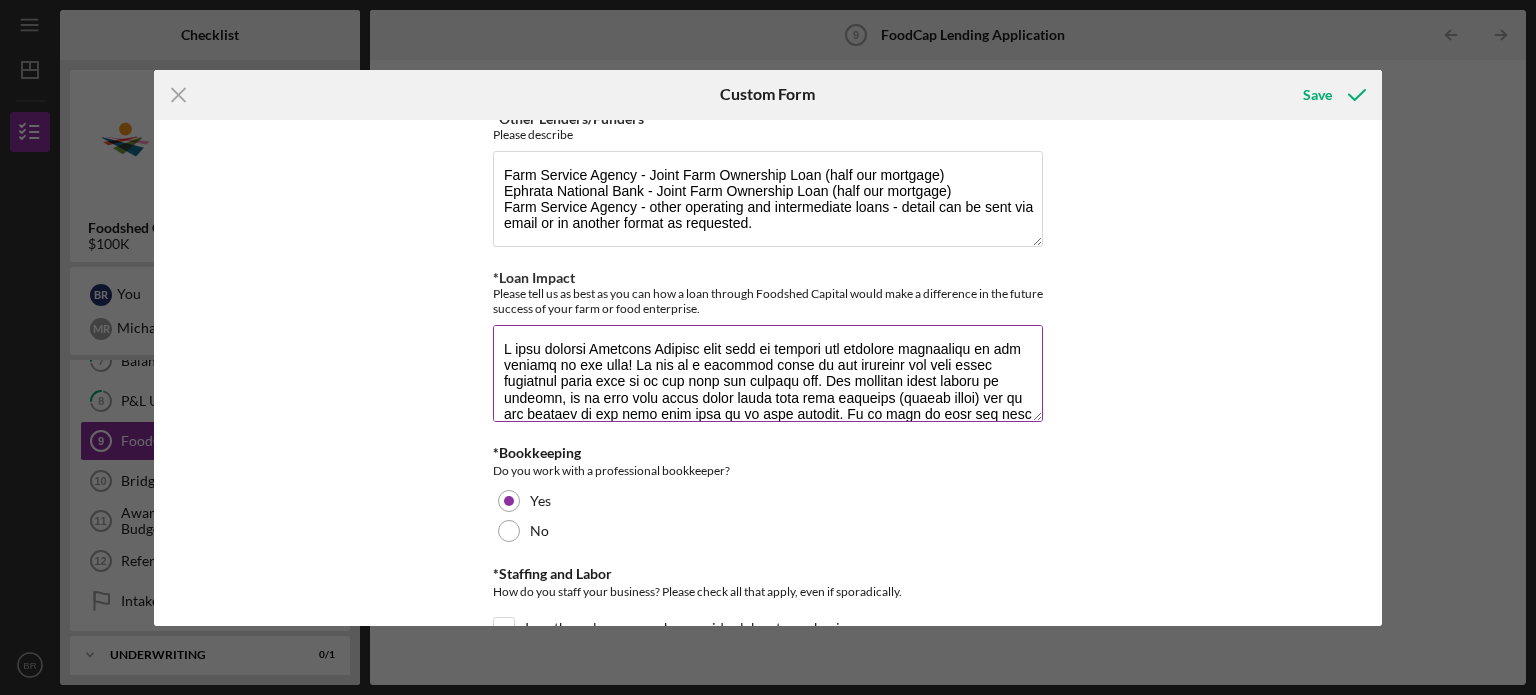 click on "*Loan Impact" at bounding box center [768, 373] 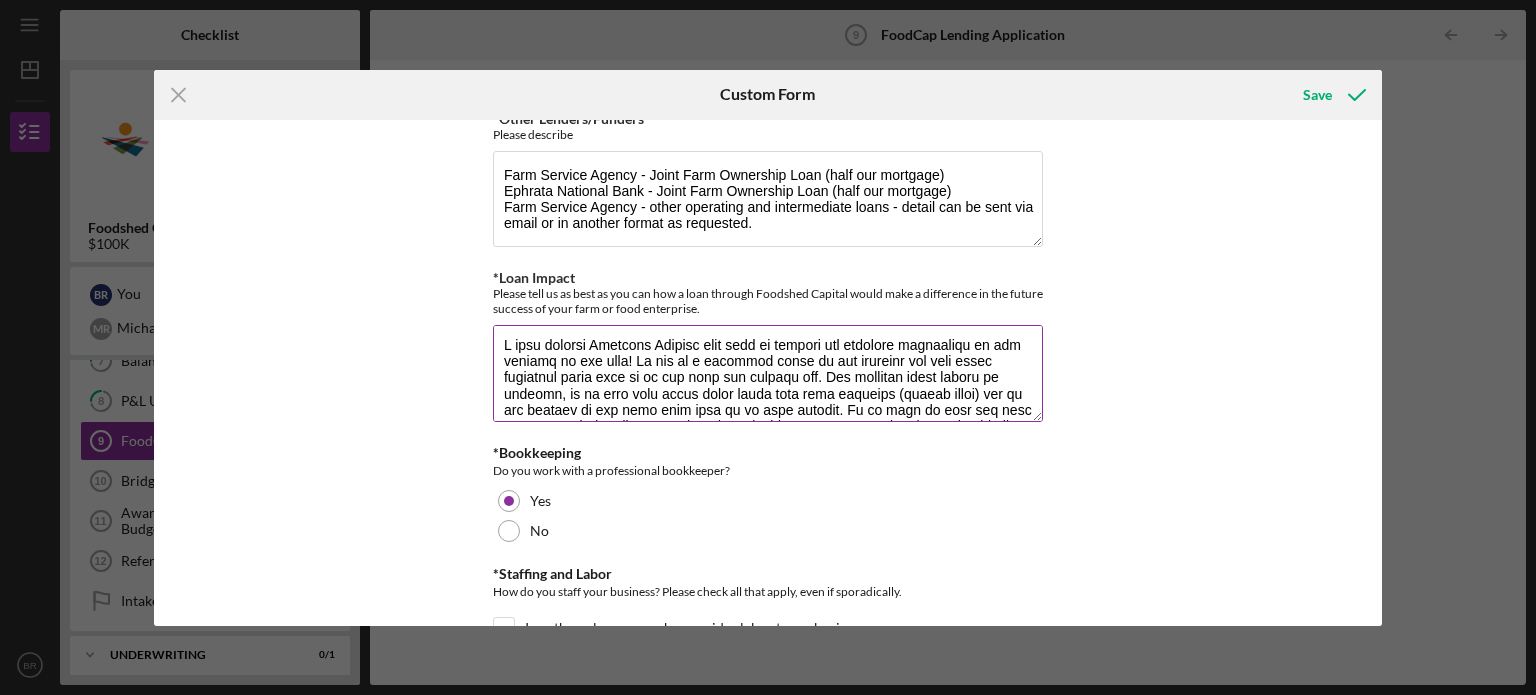 scroll, scrollTop: 6, scrollLeft: 0, axis: vertical 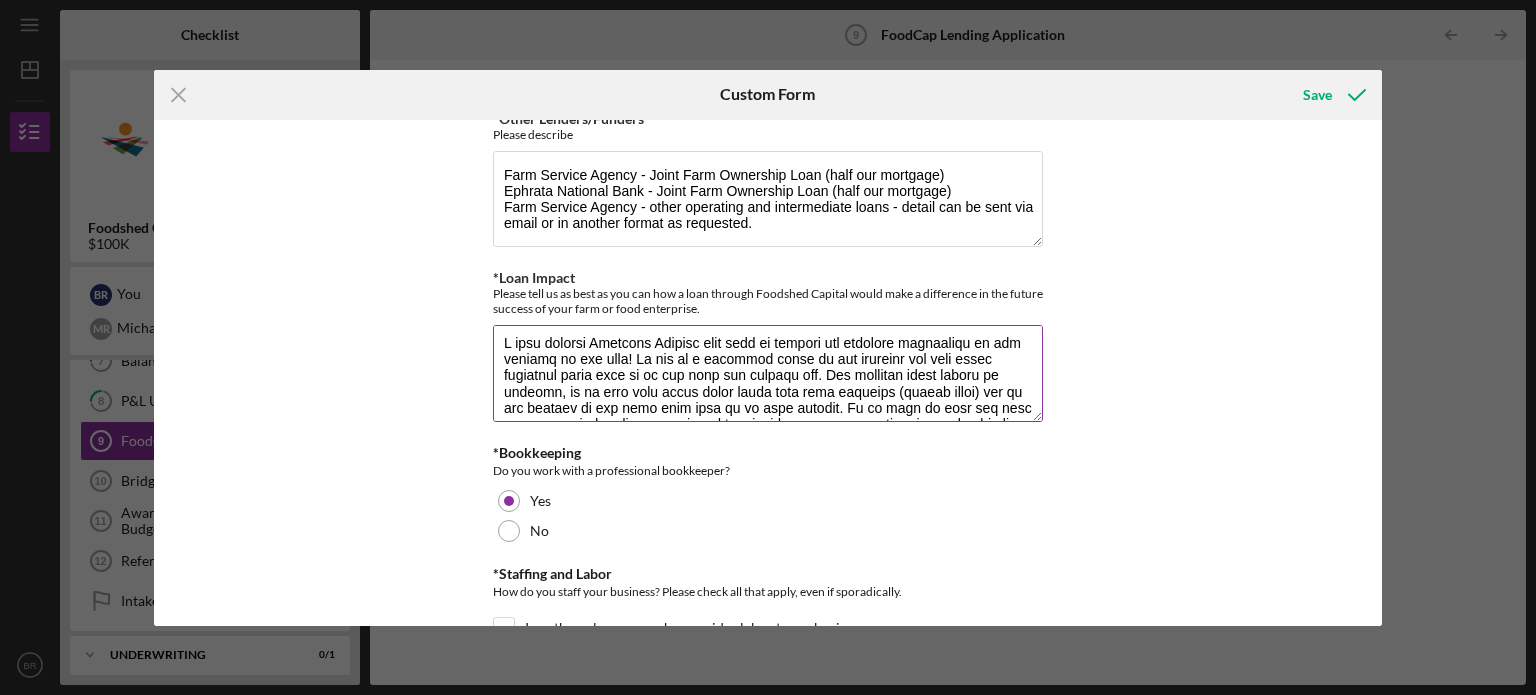 click on "*Loan Impact" at bounding box center (768, 373) 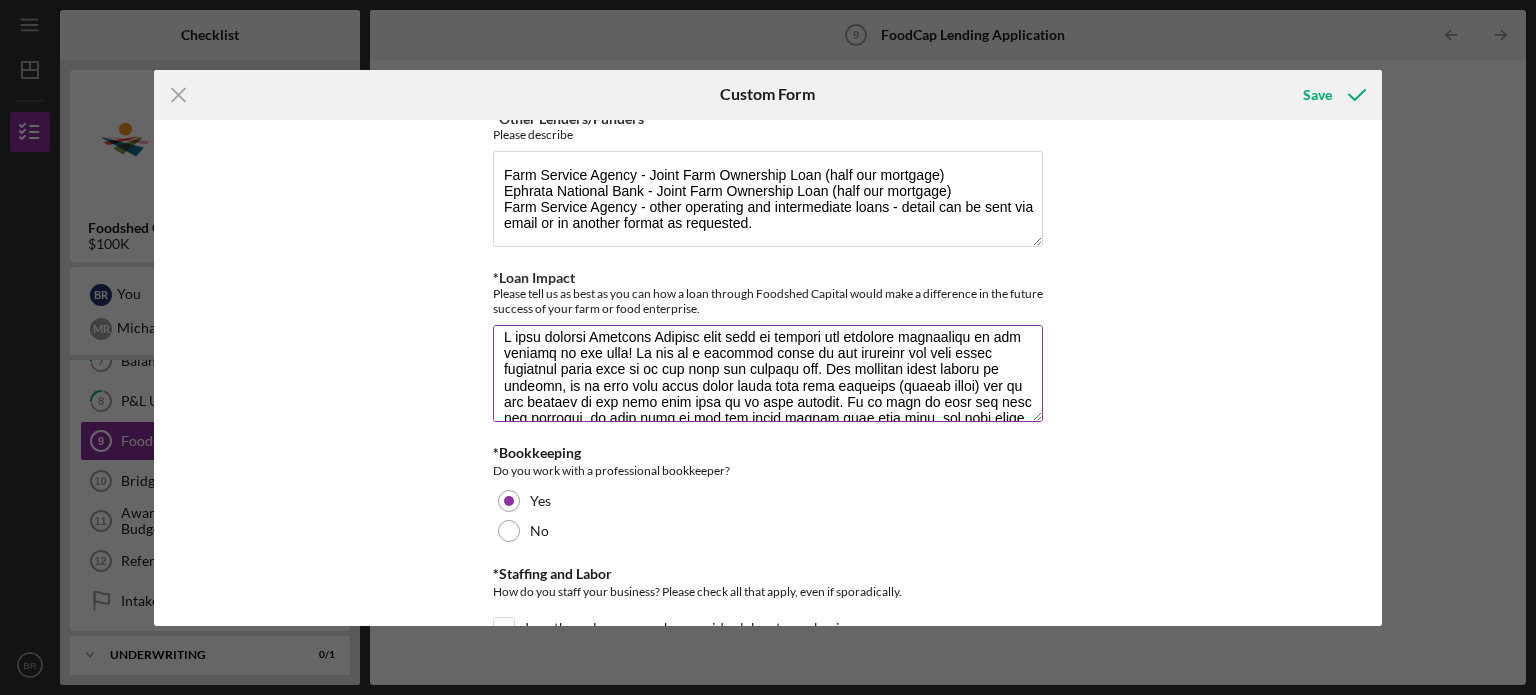scroll, scrollTop: 14, scrollLeft: 0, axis: vertical 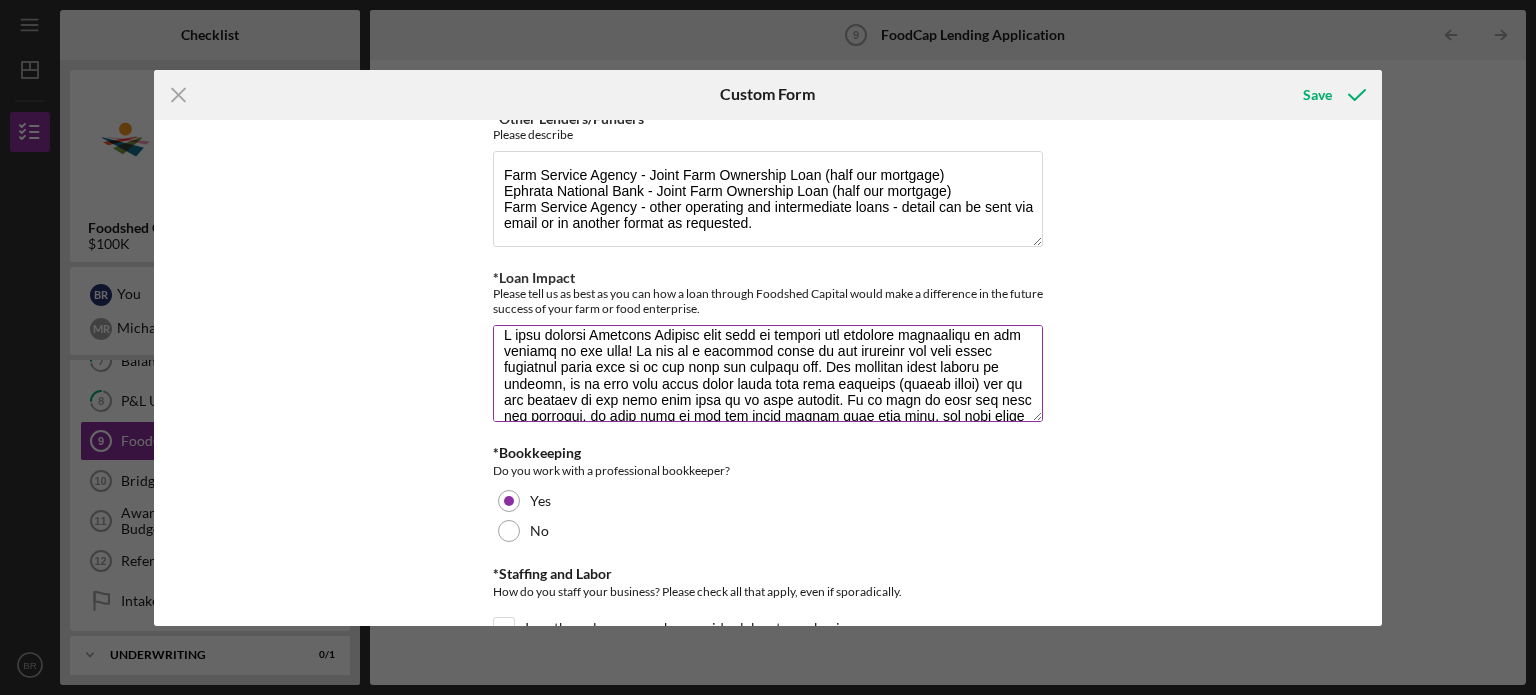 click on "*Loan Impact" at bounding box center (768, 373) 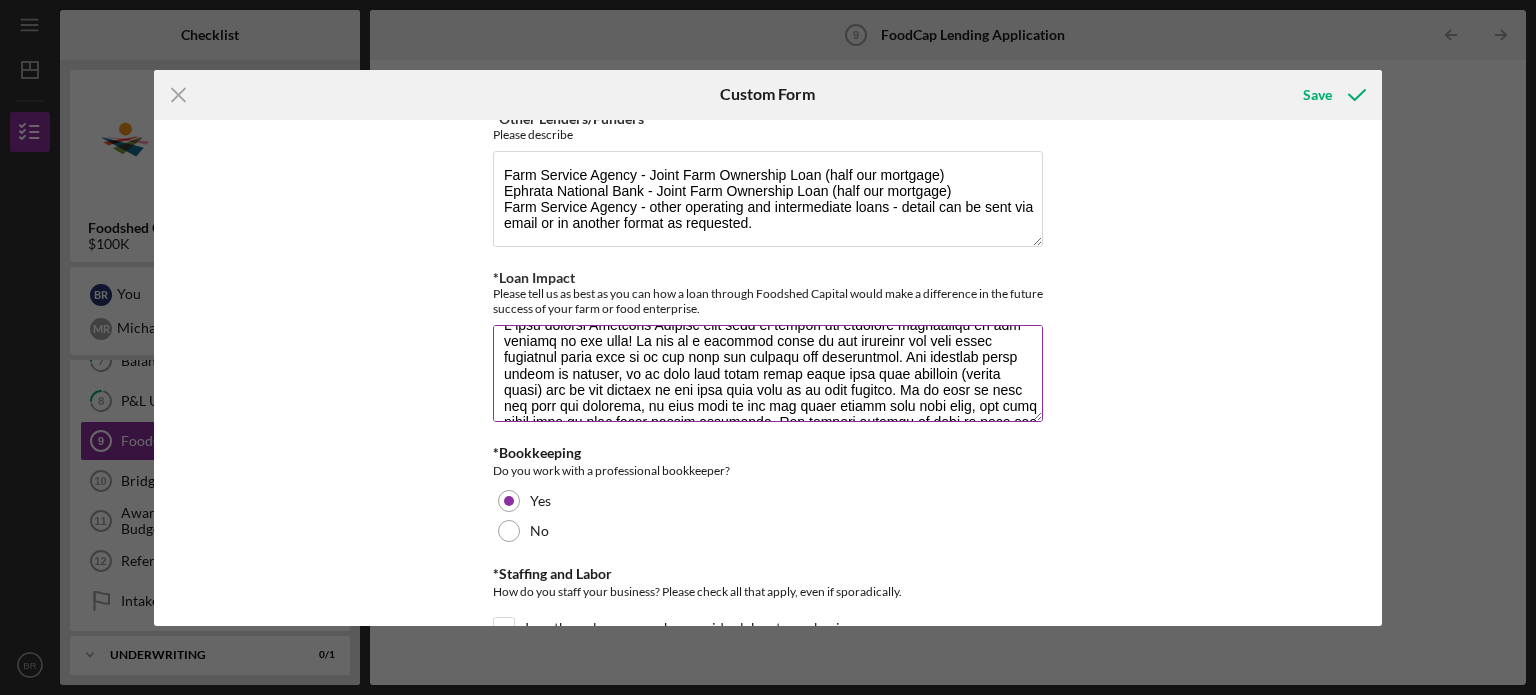 scroll, scrollTop: 26, scrollLeft: 0, axis: vertical 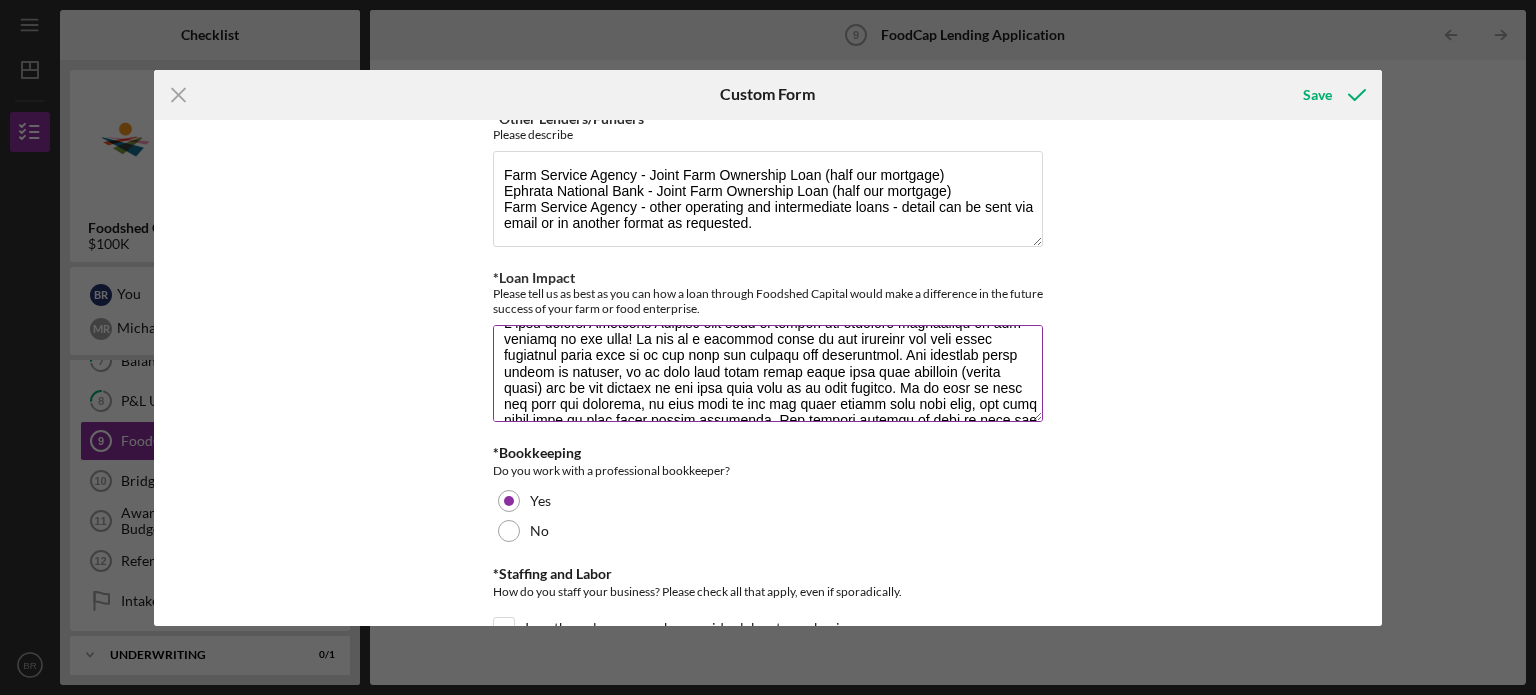 click on "*Loan Impact" at bounding box center [768, 373] 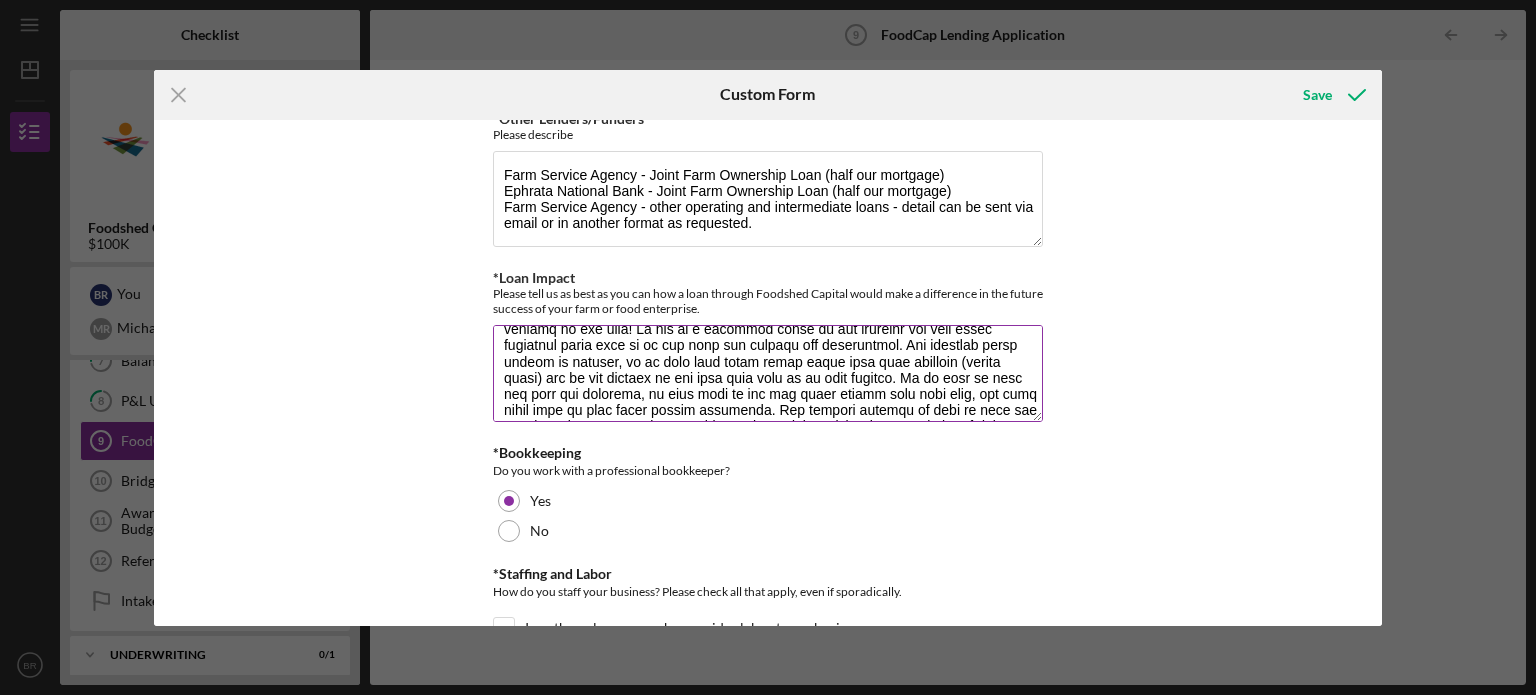 scroll, scrollTop: 36, scrollLeft: 0, axis: vertical 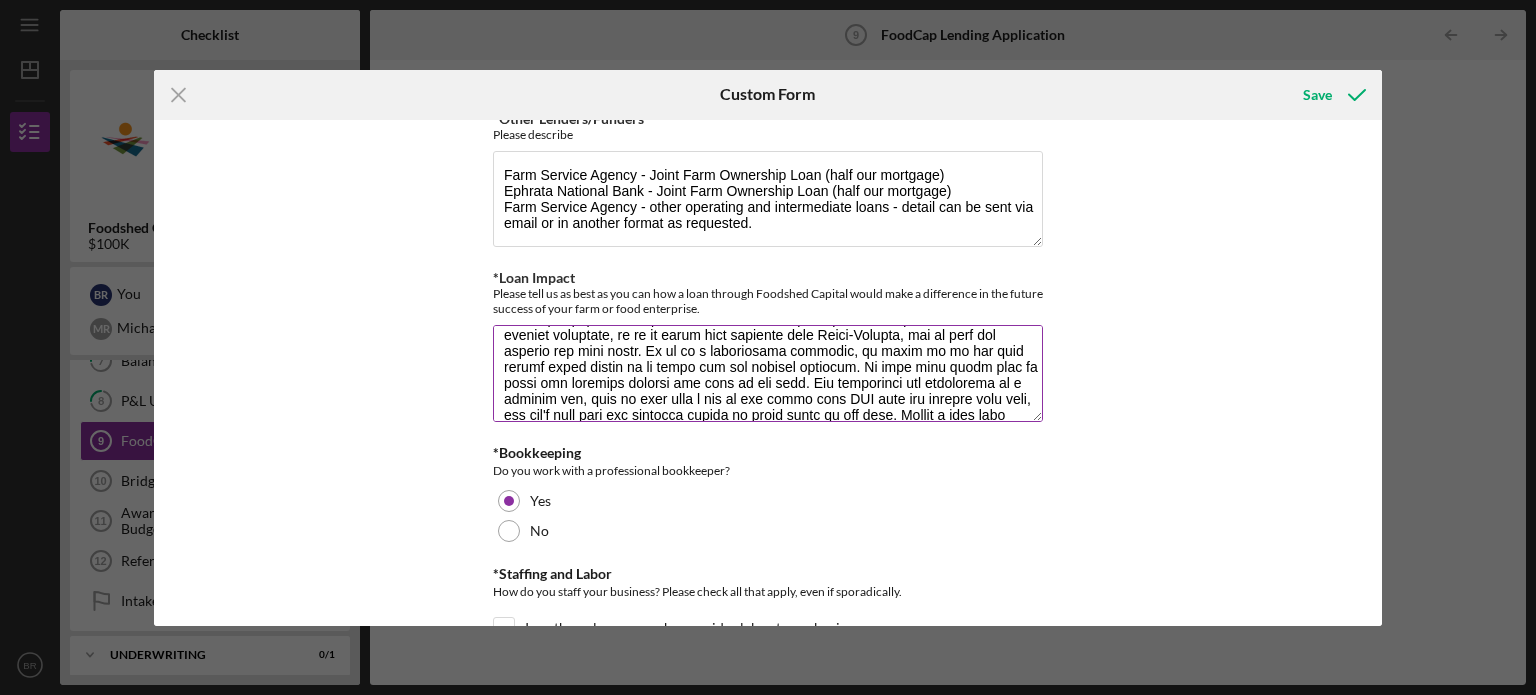 click on "*Loan Impact" at bounding box center [768, 373] 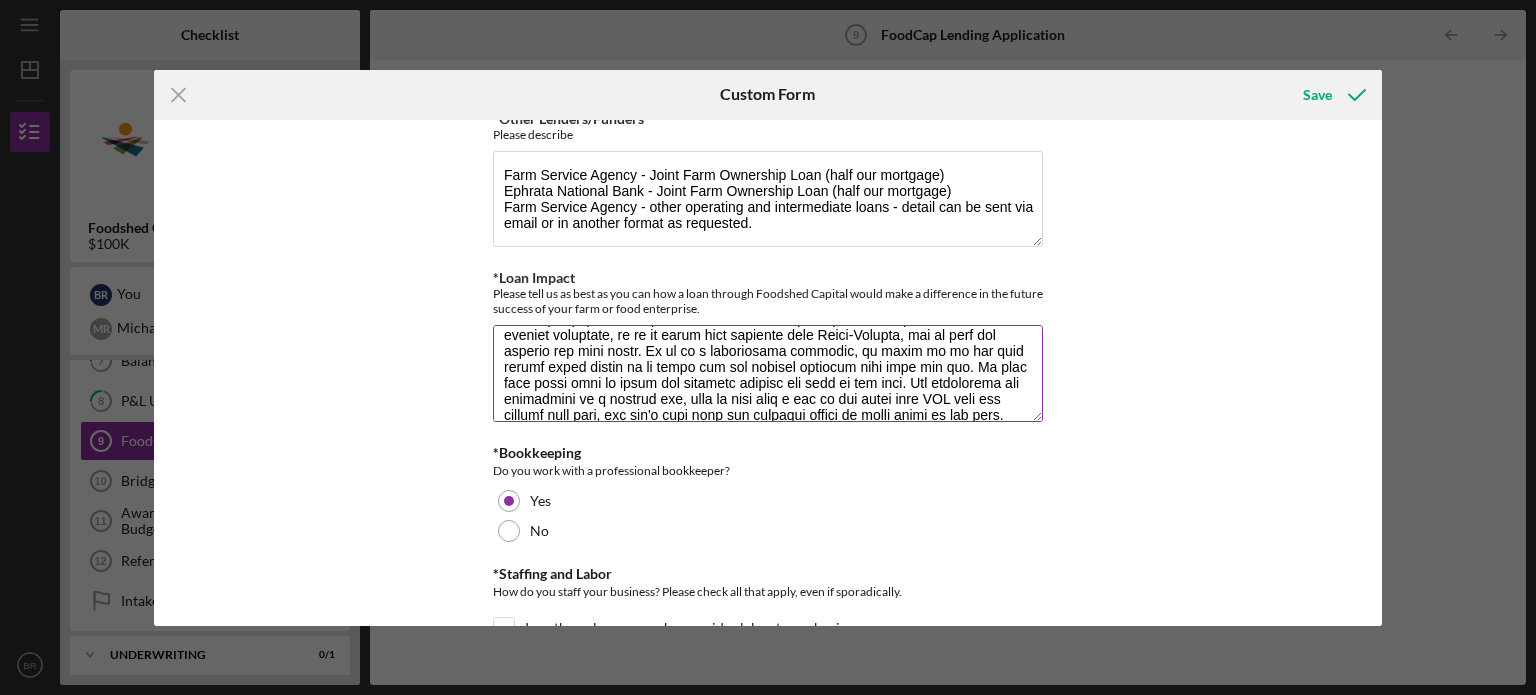 click on "*Loan Impact" at bounding box center (768, 373) 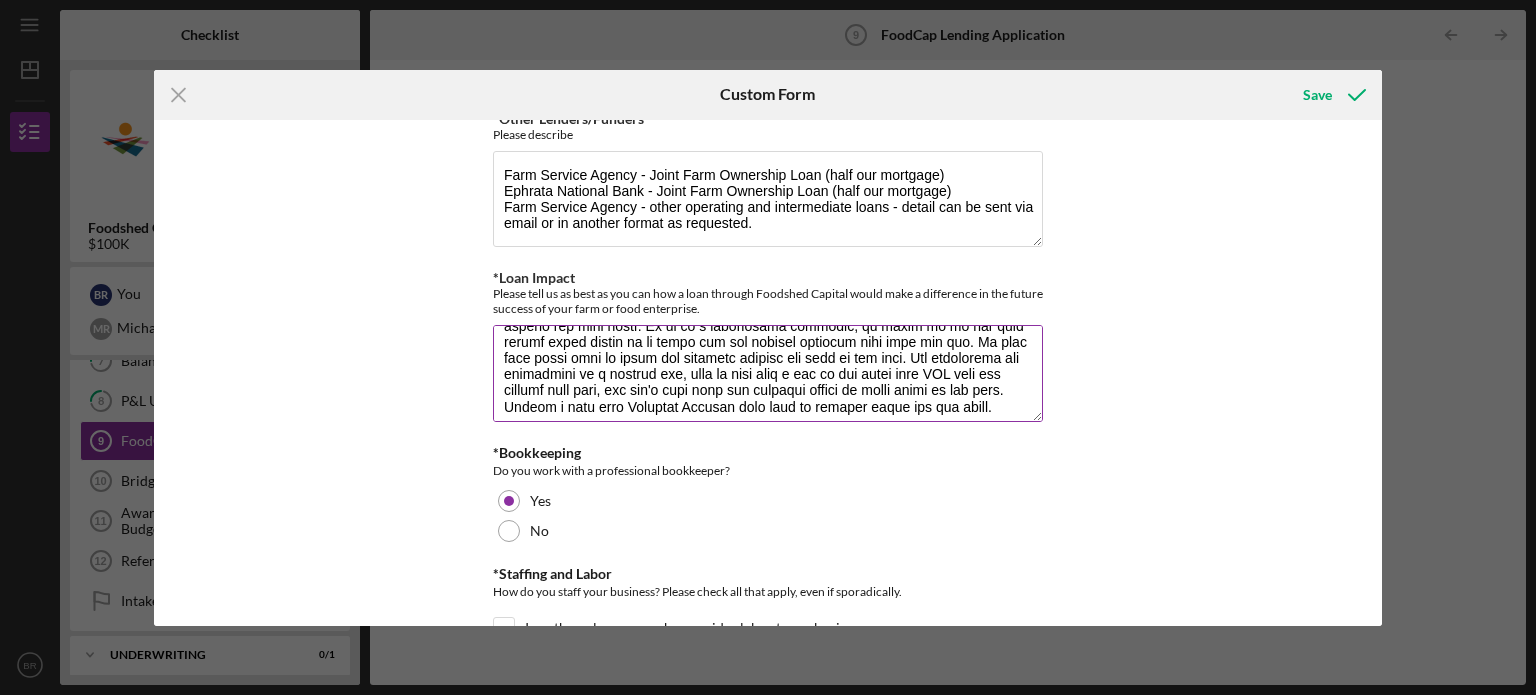 scroll, scrollTop: 152, scrollLeft: 0, axis: vertical 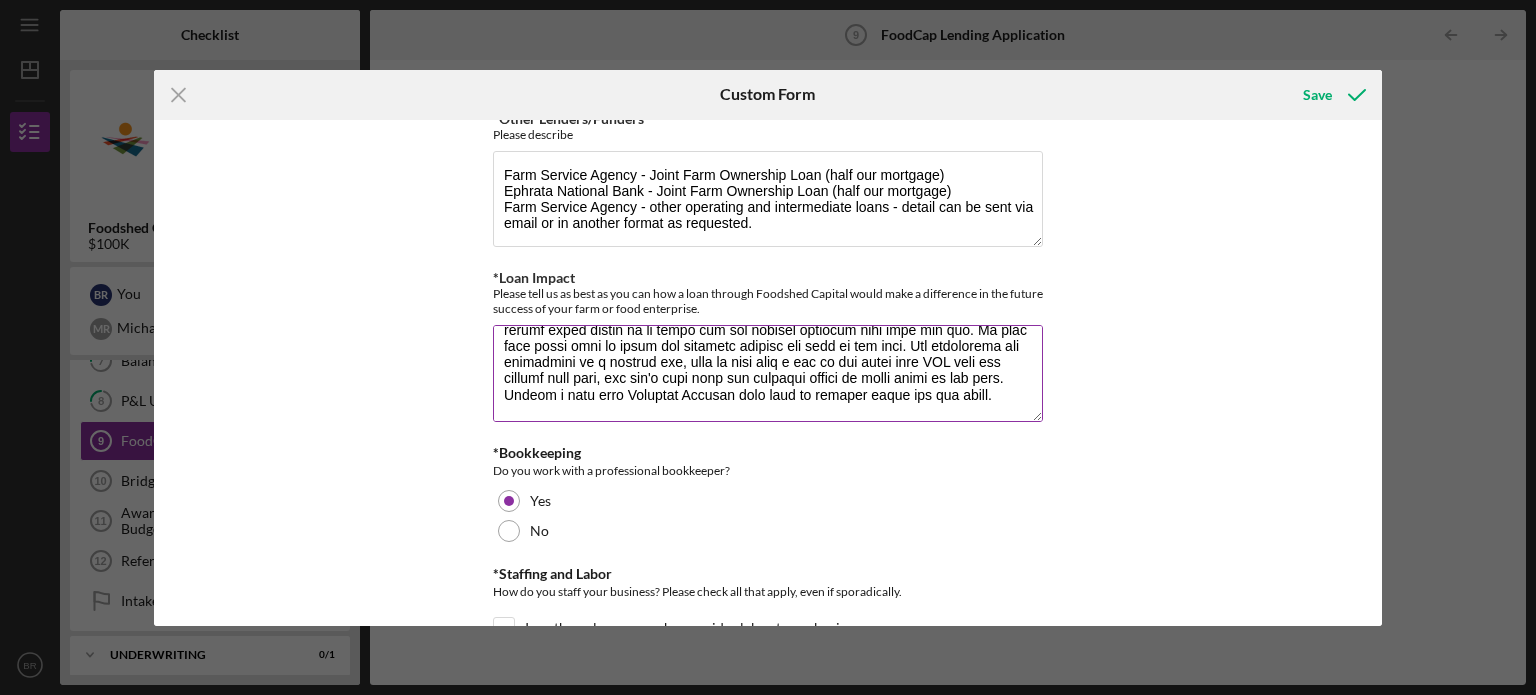 click on "*Loan Impact" at bounding box center (768, 373) 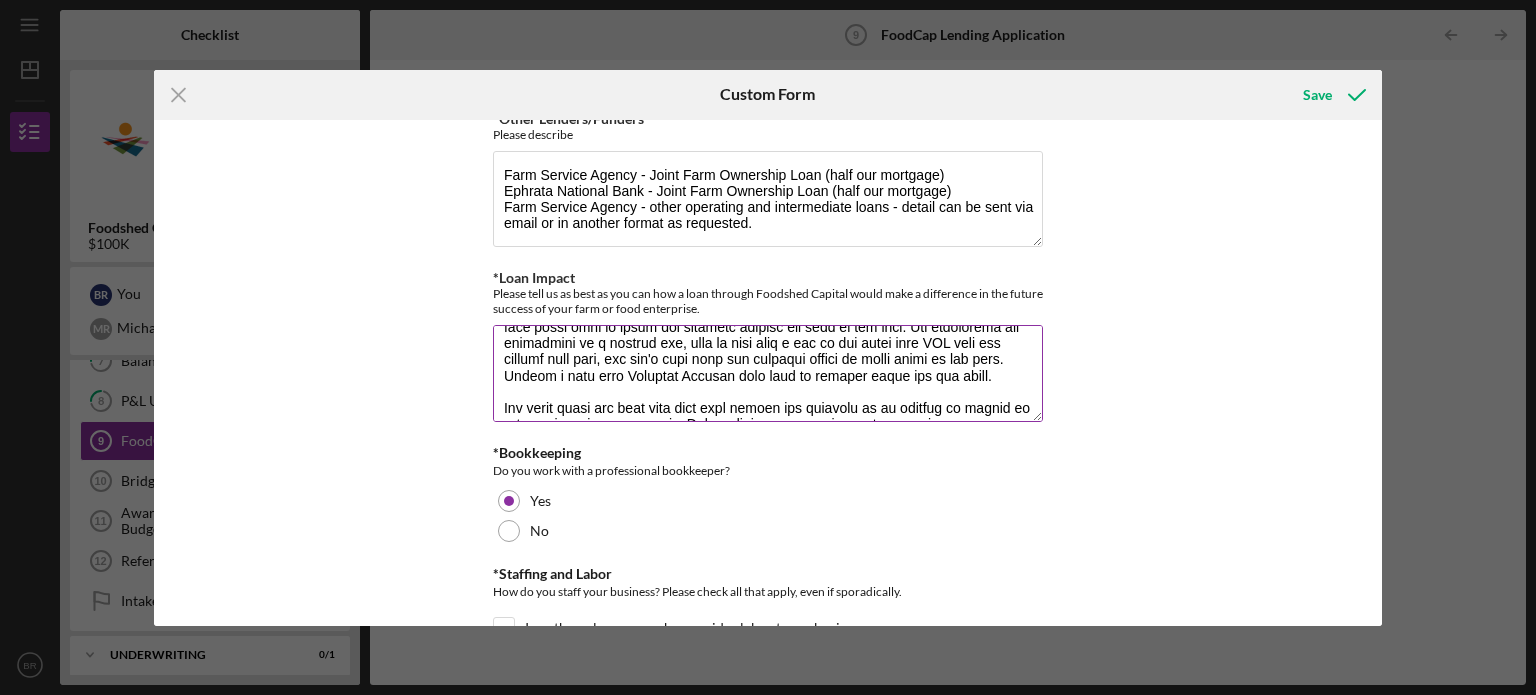 scroll, scrollTop: 186, scrollLeft: 0, axis: vertical 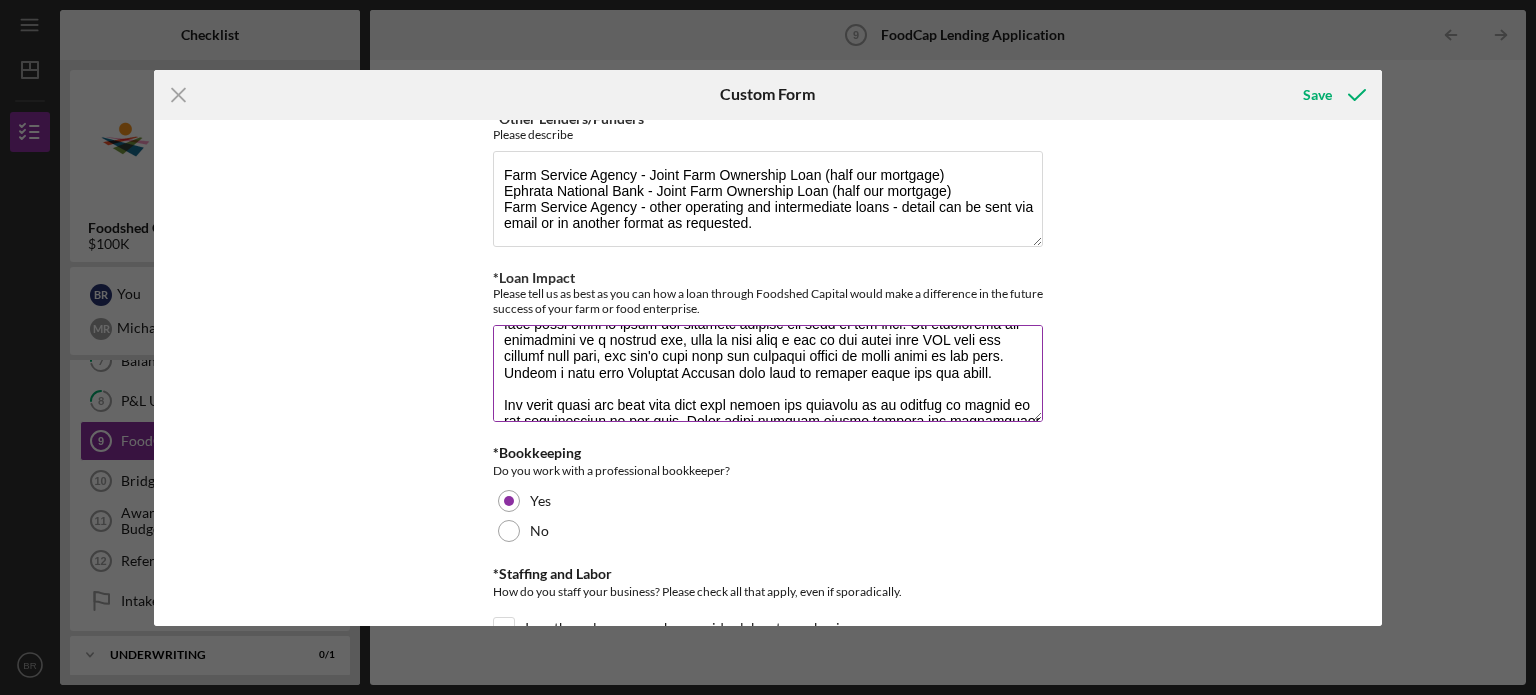click on "*Loan Impact" at bounding box center [768, 373] 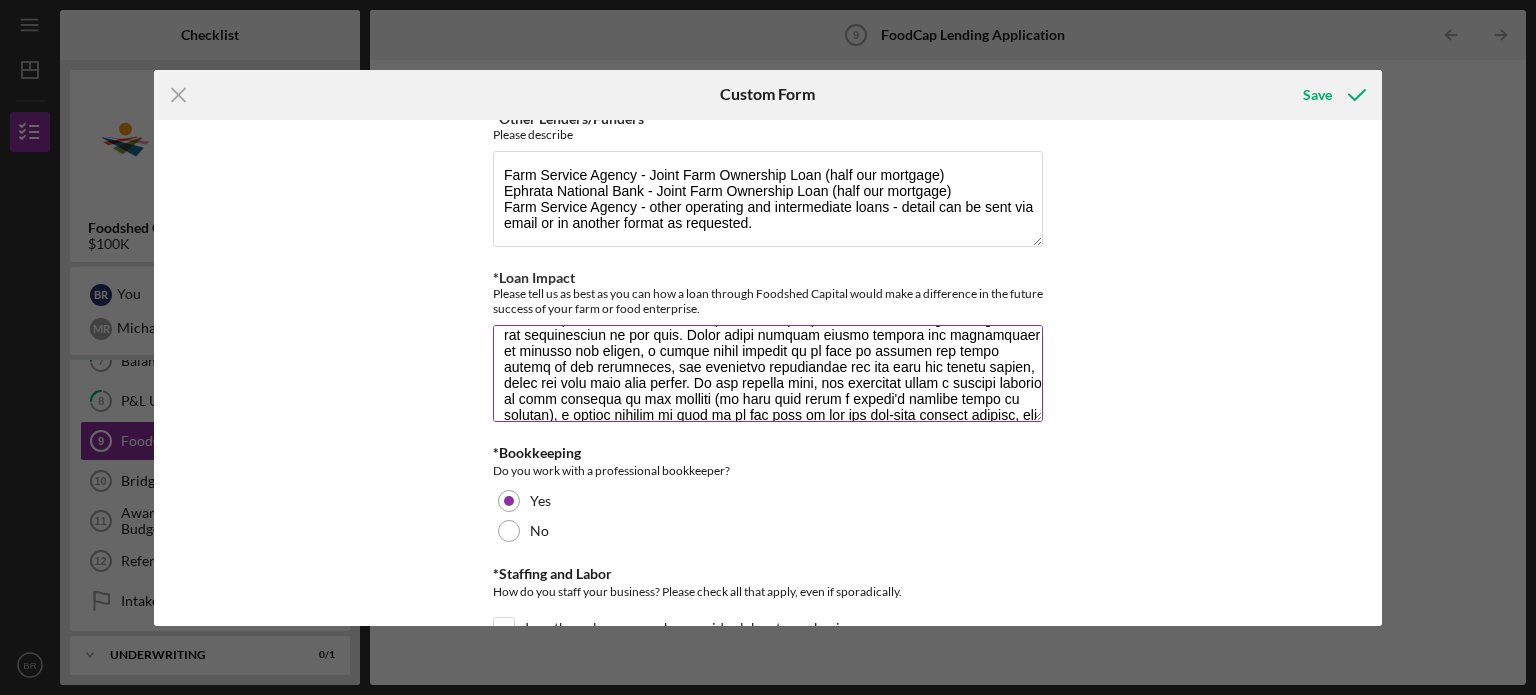 scroll, scrollTop: 272, scrollLeft: 0, axis: vertical 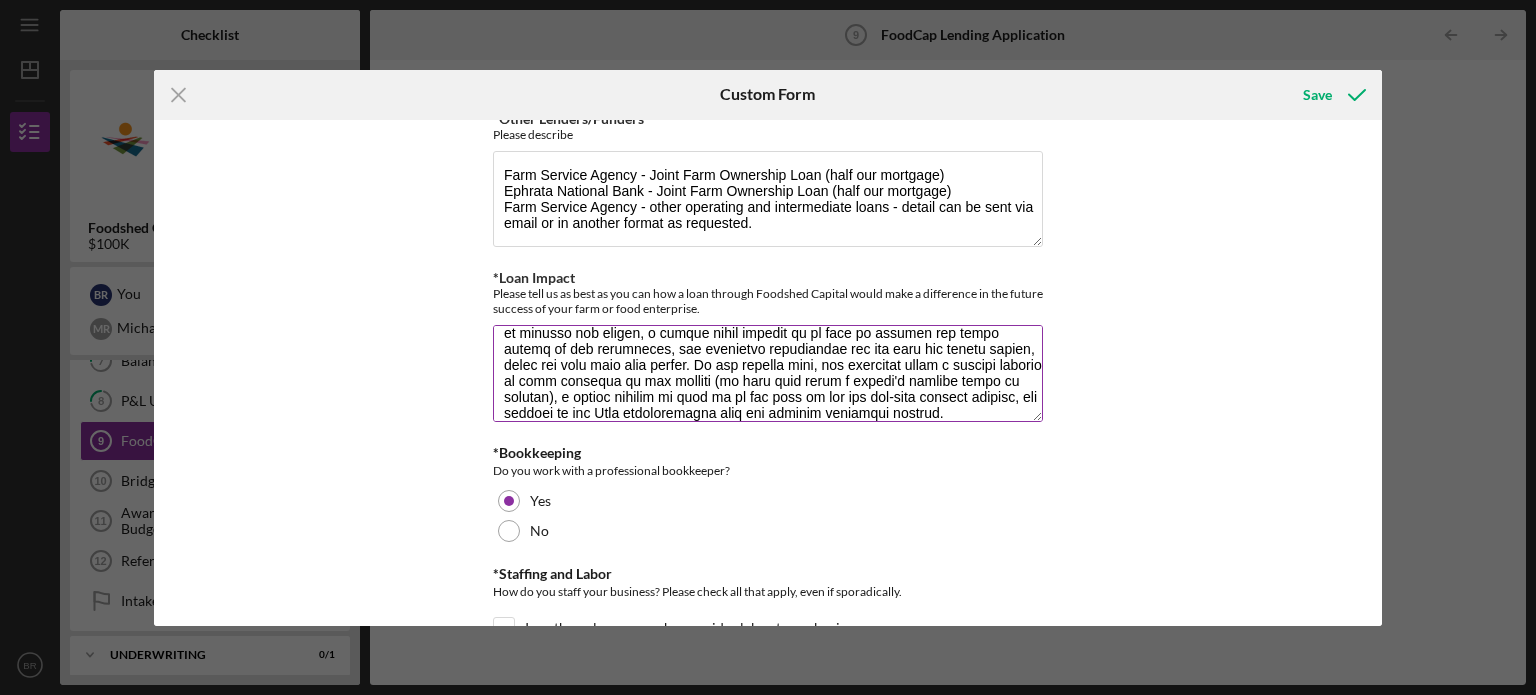 click on "*Loan Impact" at bounding box center (768, 373) 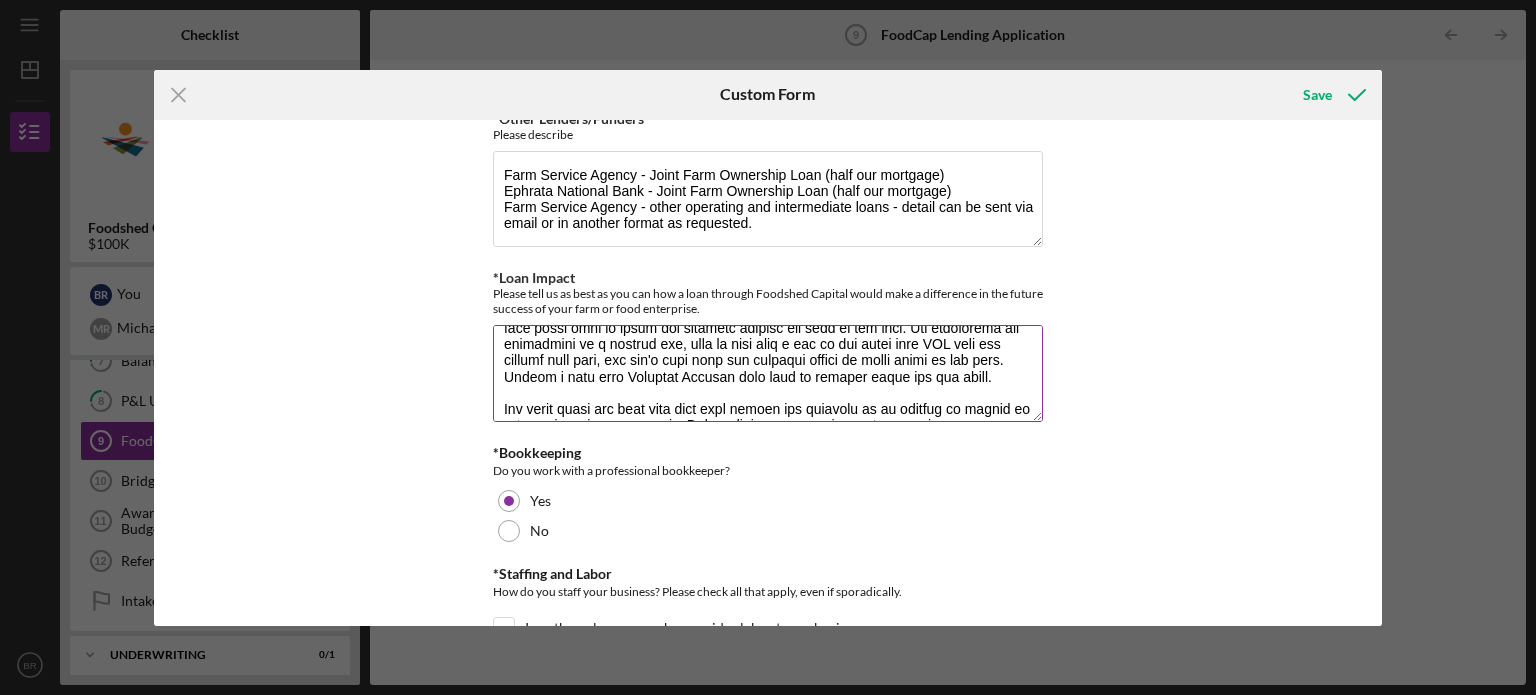 scroll, scrollTop: 200, scrollLeft: 0, axis: vertical 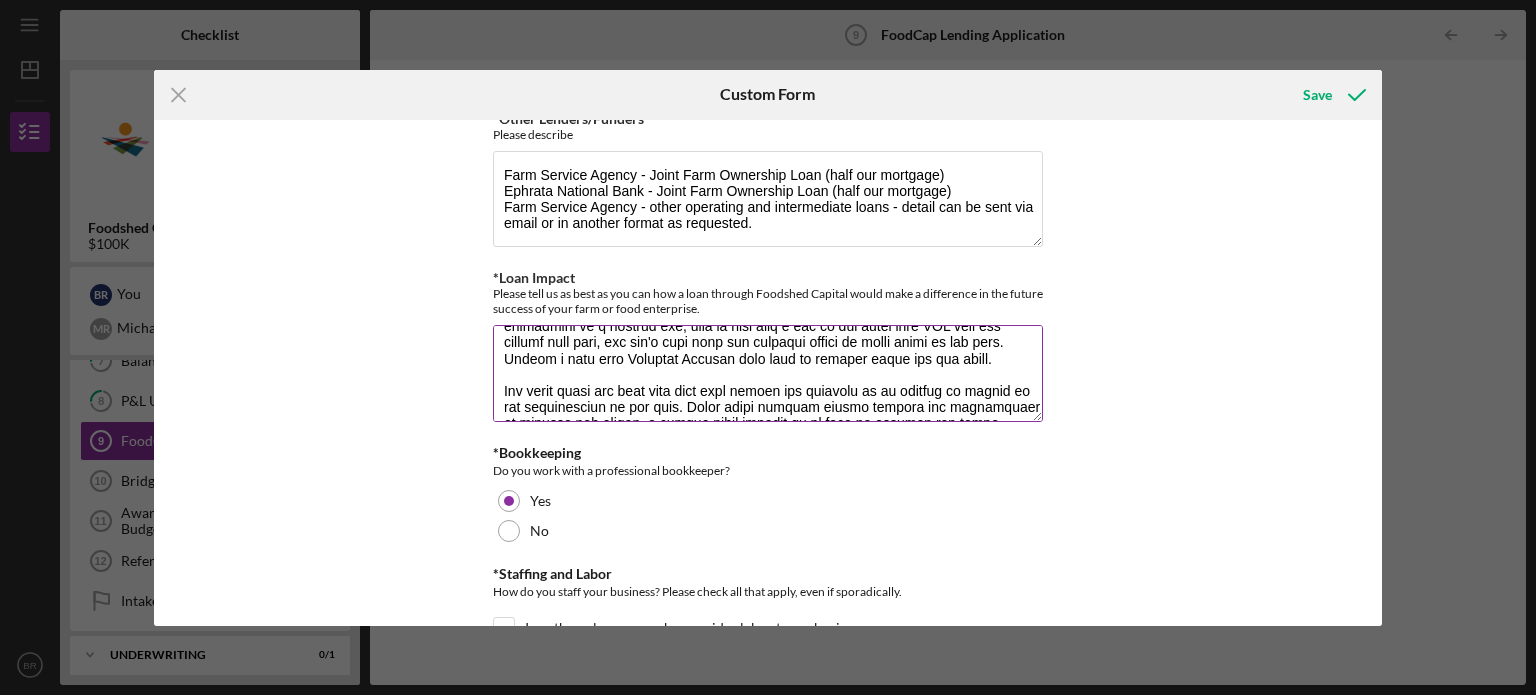 click on "*Loan Impact" at bounding box center [768, 373] 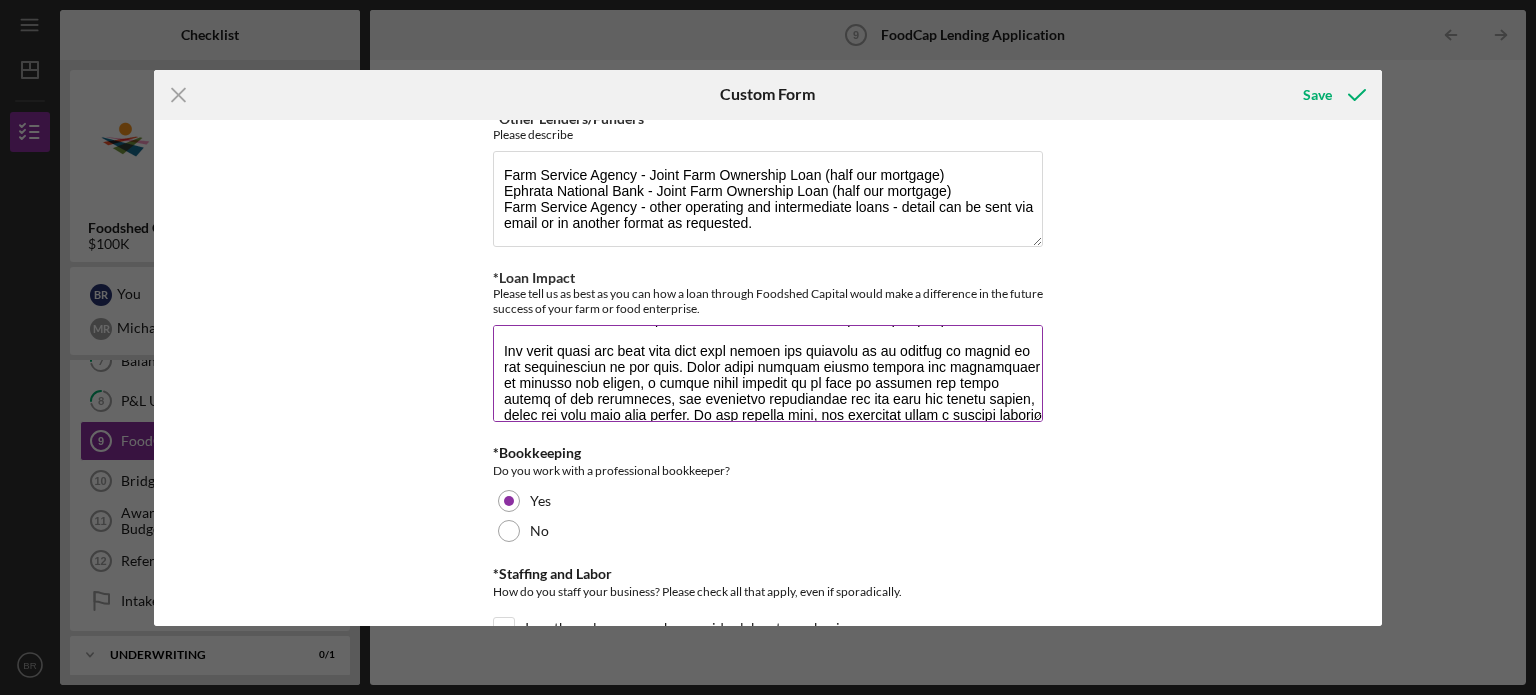 scroll, scrollTop: 280, scrollLeft: 0, axis: vertical 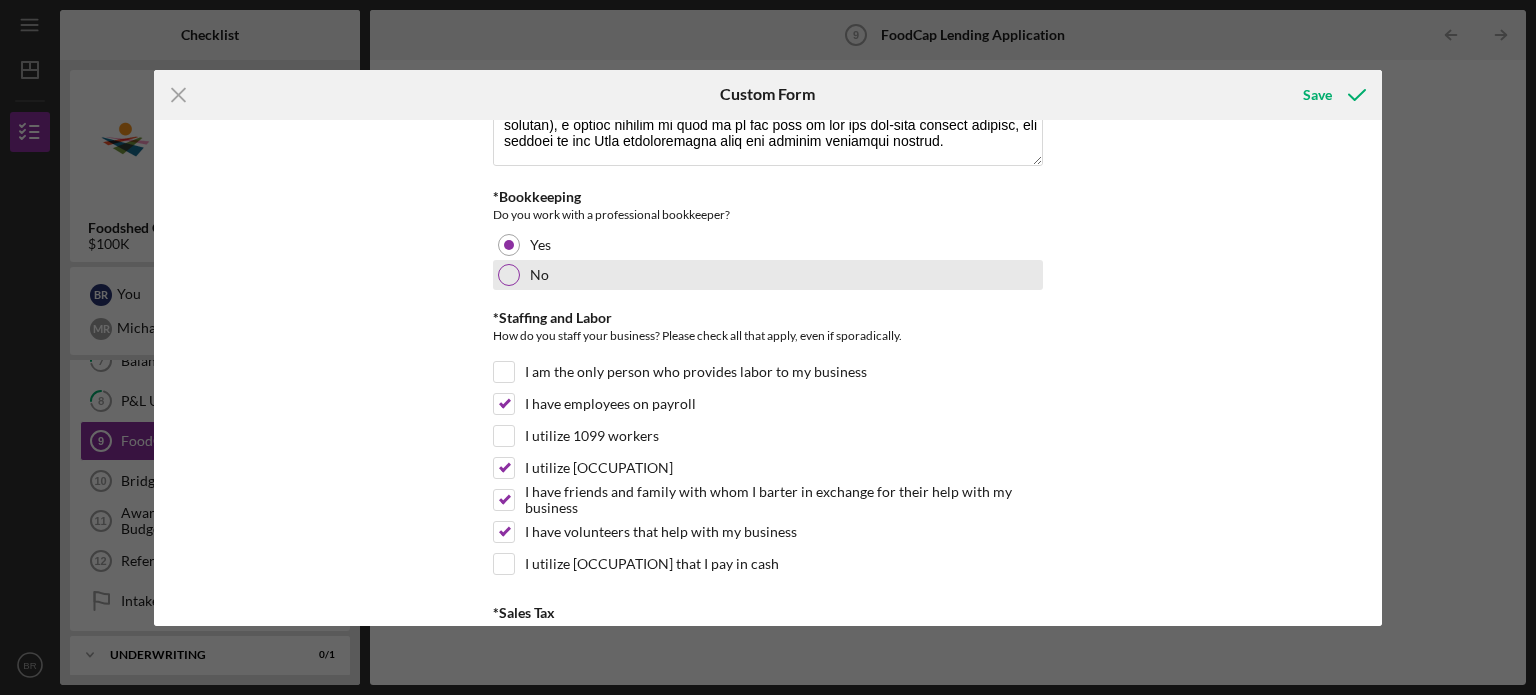 click at bounding box center (509, 275) 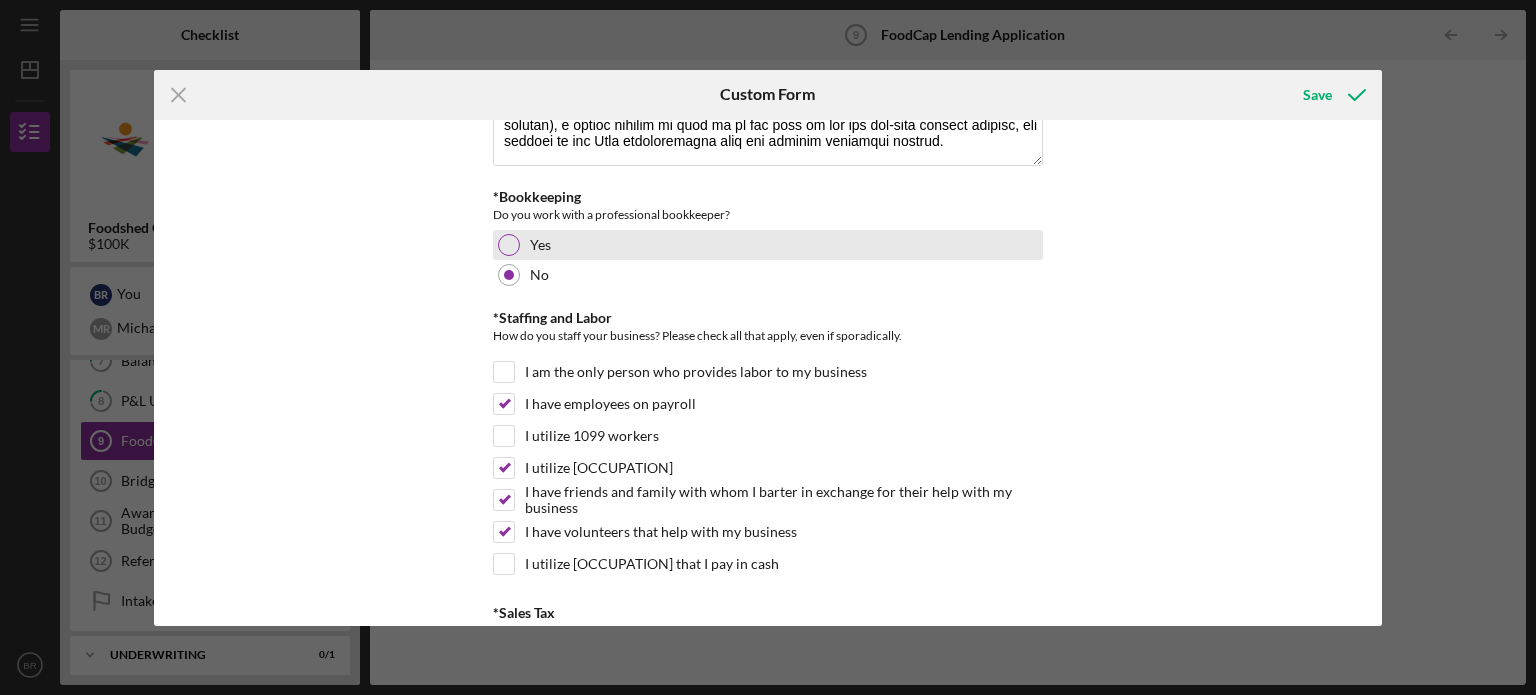 click at bounding box center [509, 245] 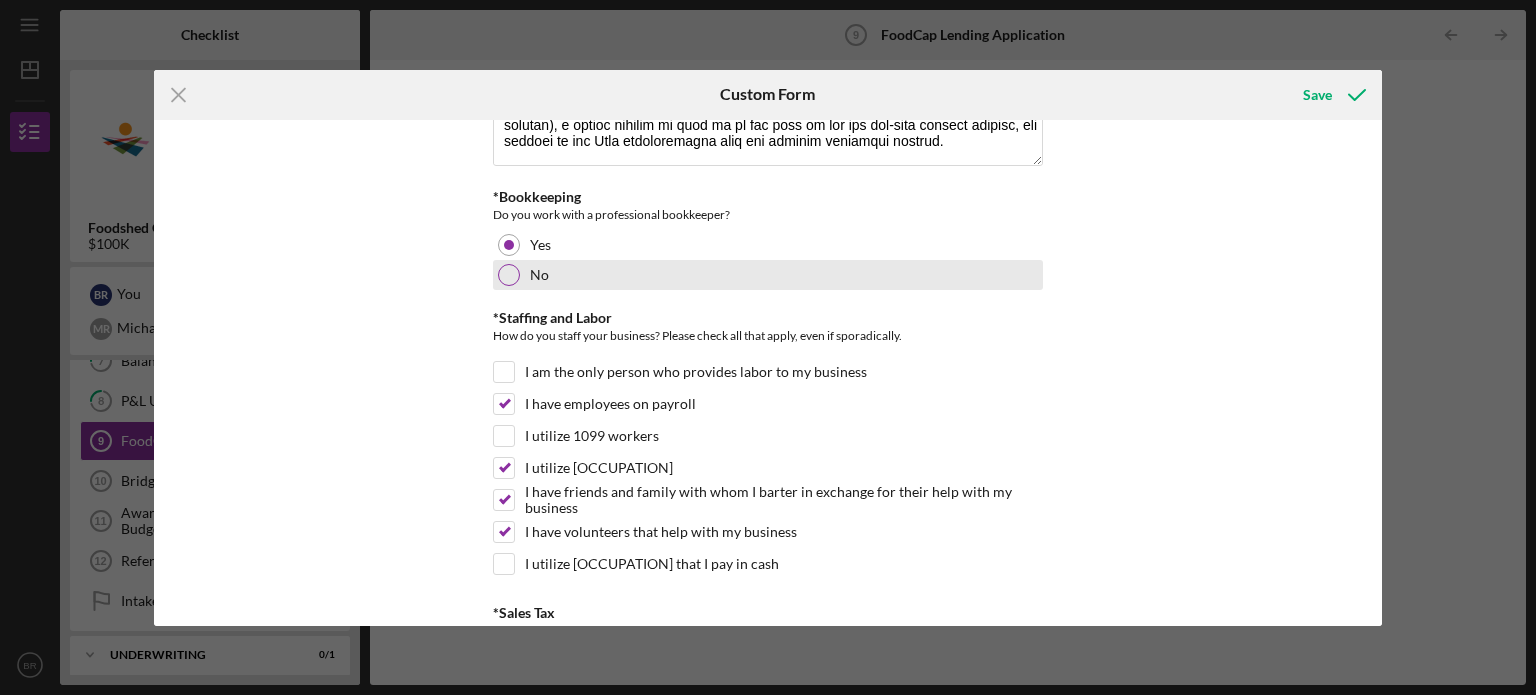 click at bounding box center (509, 275) 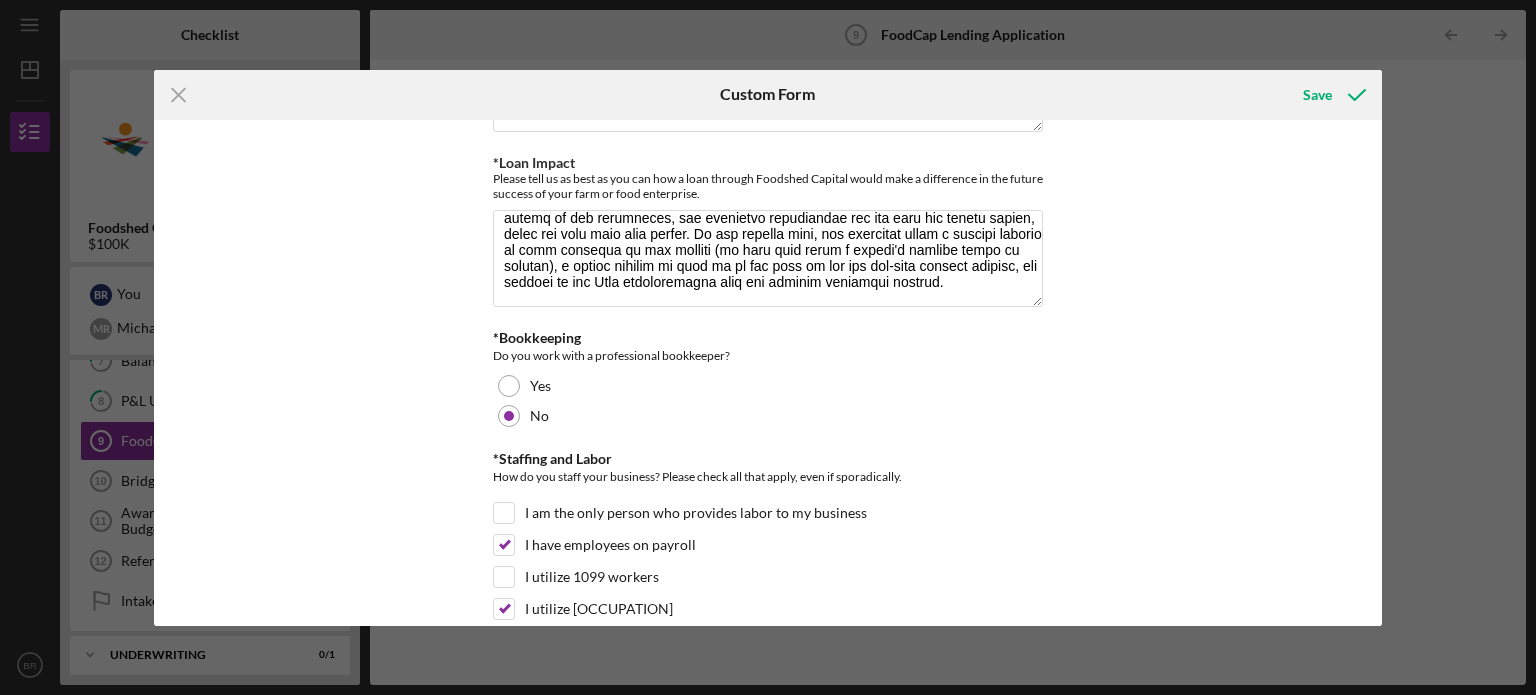 scroll, scrollTop: 1181, scrollLeft: 0, axis: vertical 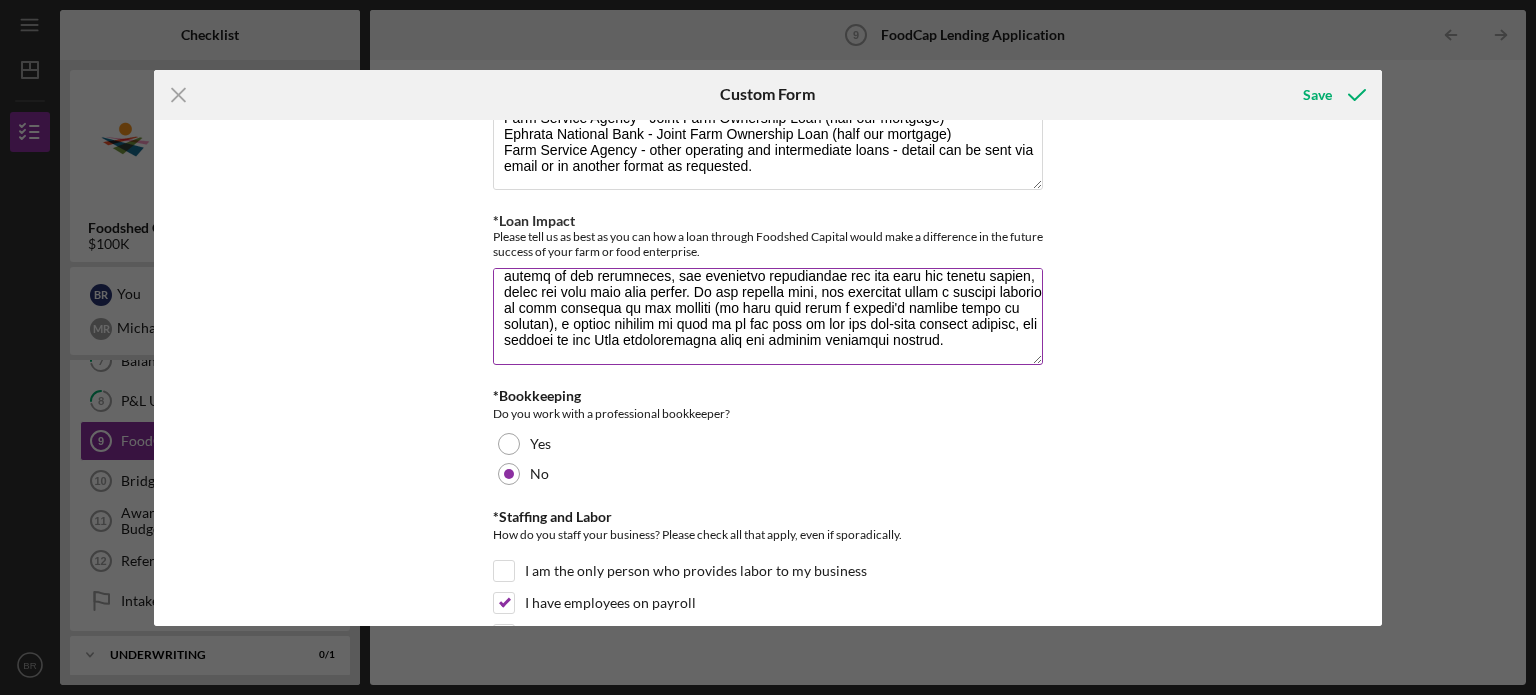 click on "*Loan Impact" at bounding box center [768, 316] 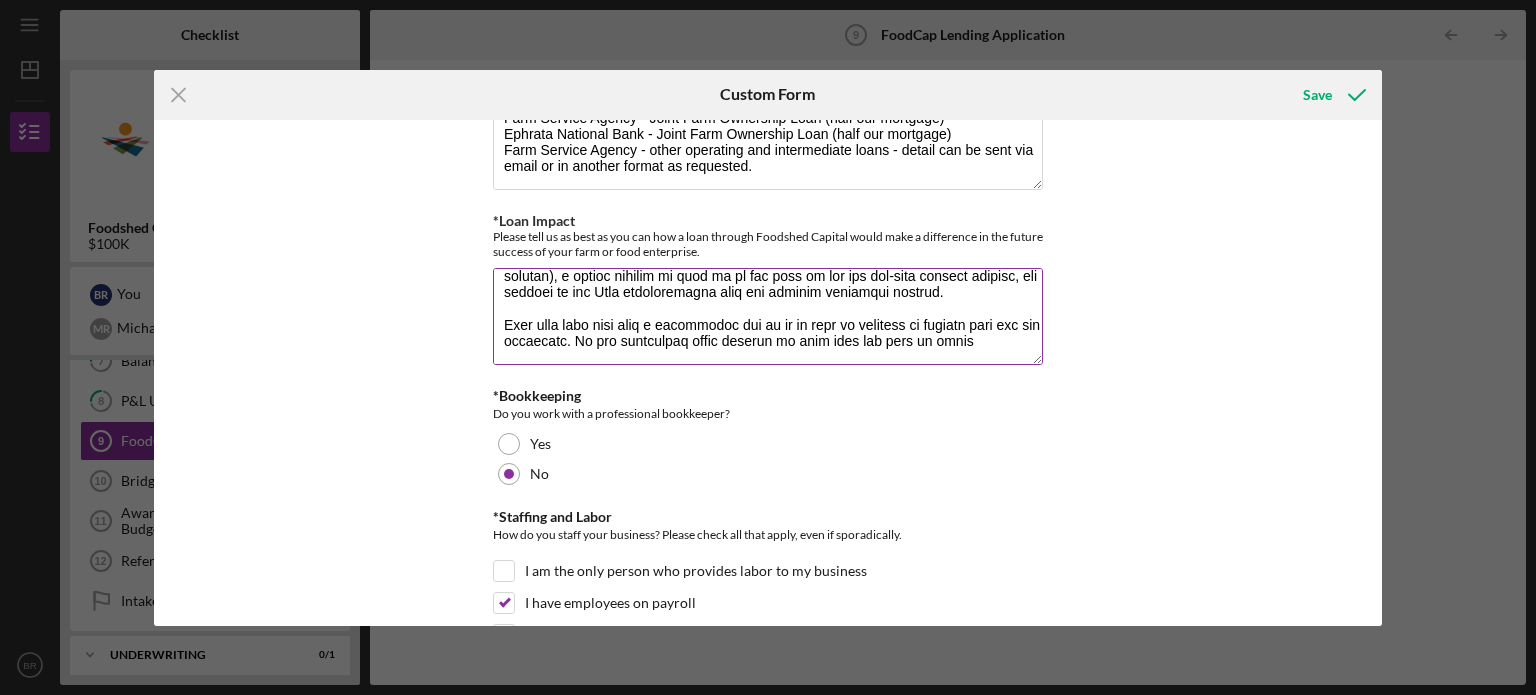 scroll, scrollTop: 370, scrollLeft: 0, axis: vertical 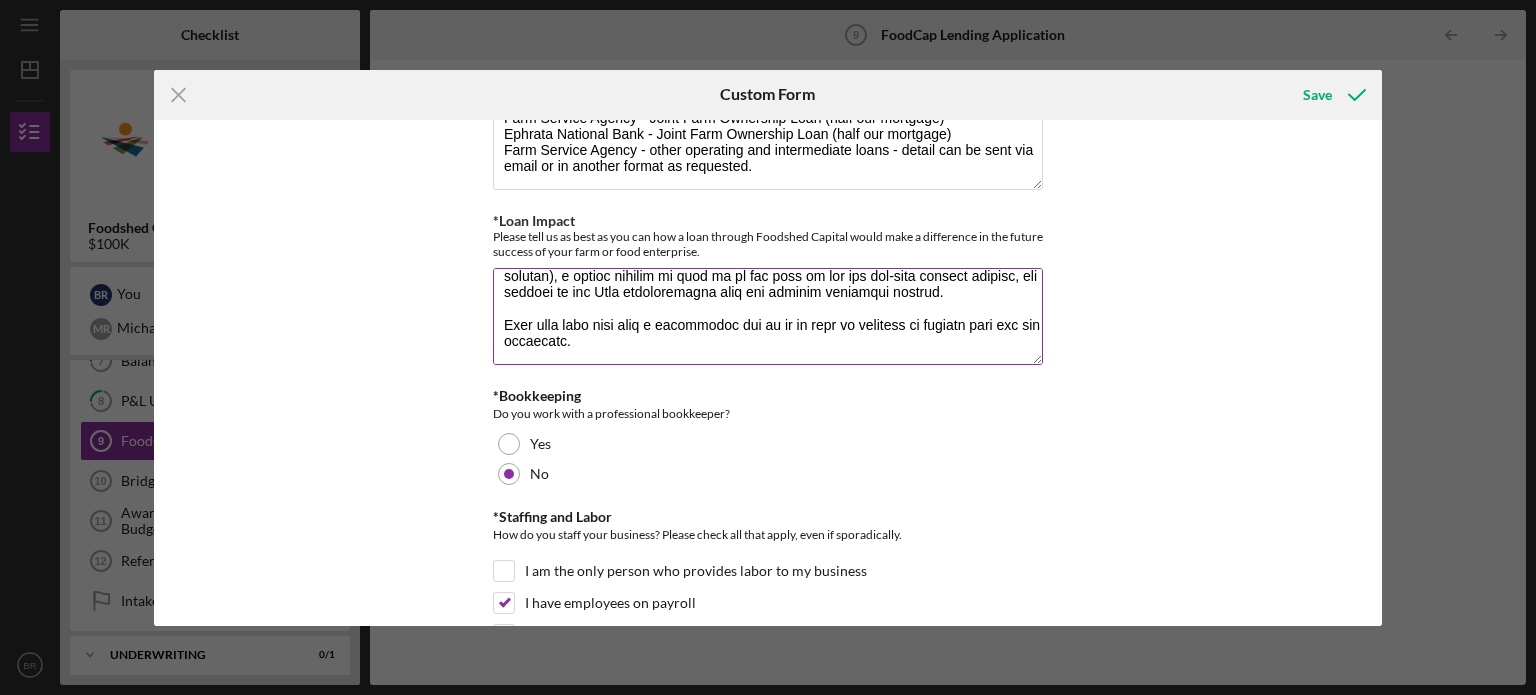 click on "*Loan Impact" at bounding box center (768, 316) 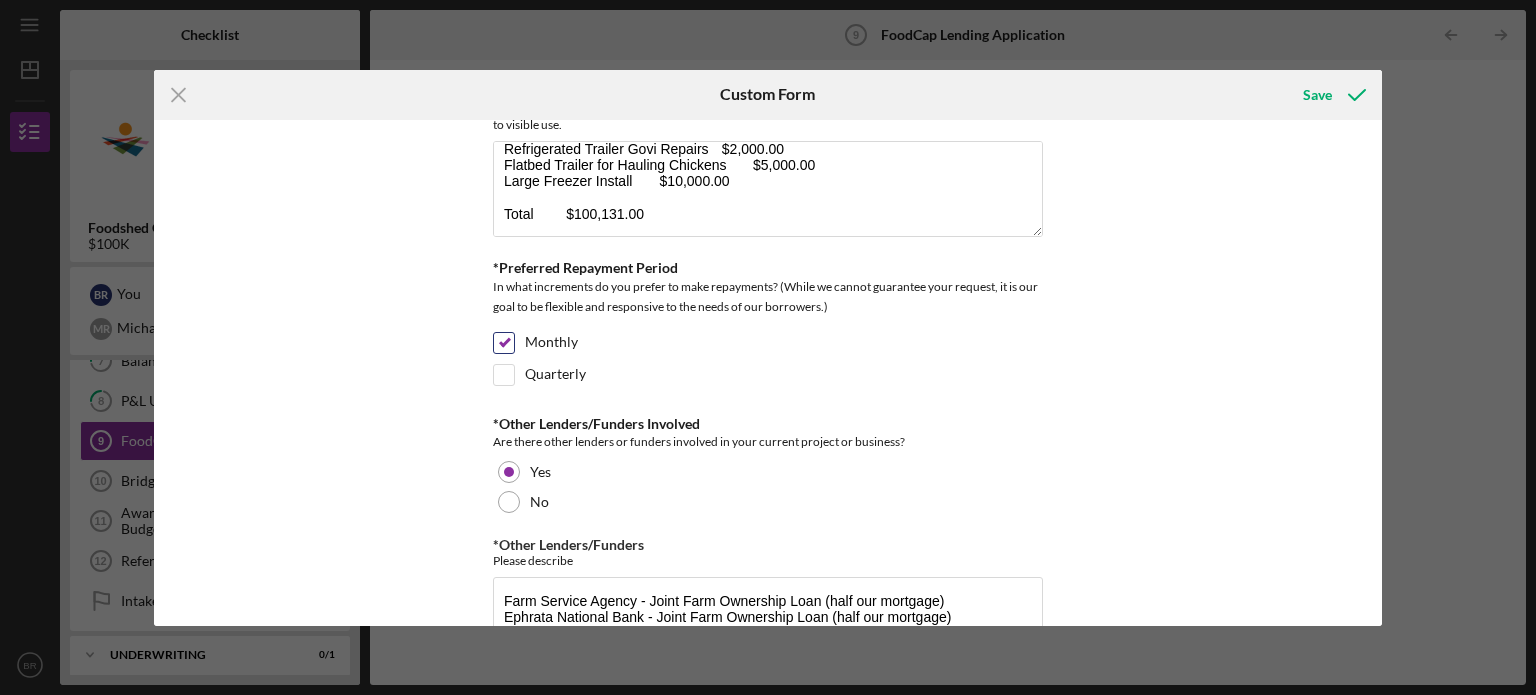 scroll, scrollTop: 700, scrollLeft: 0, axis: vertical 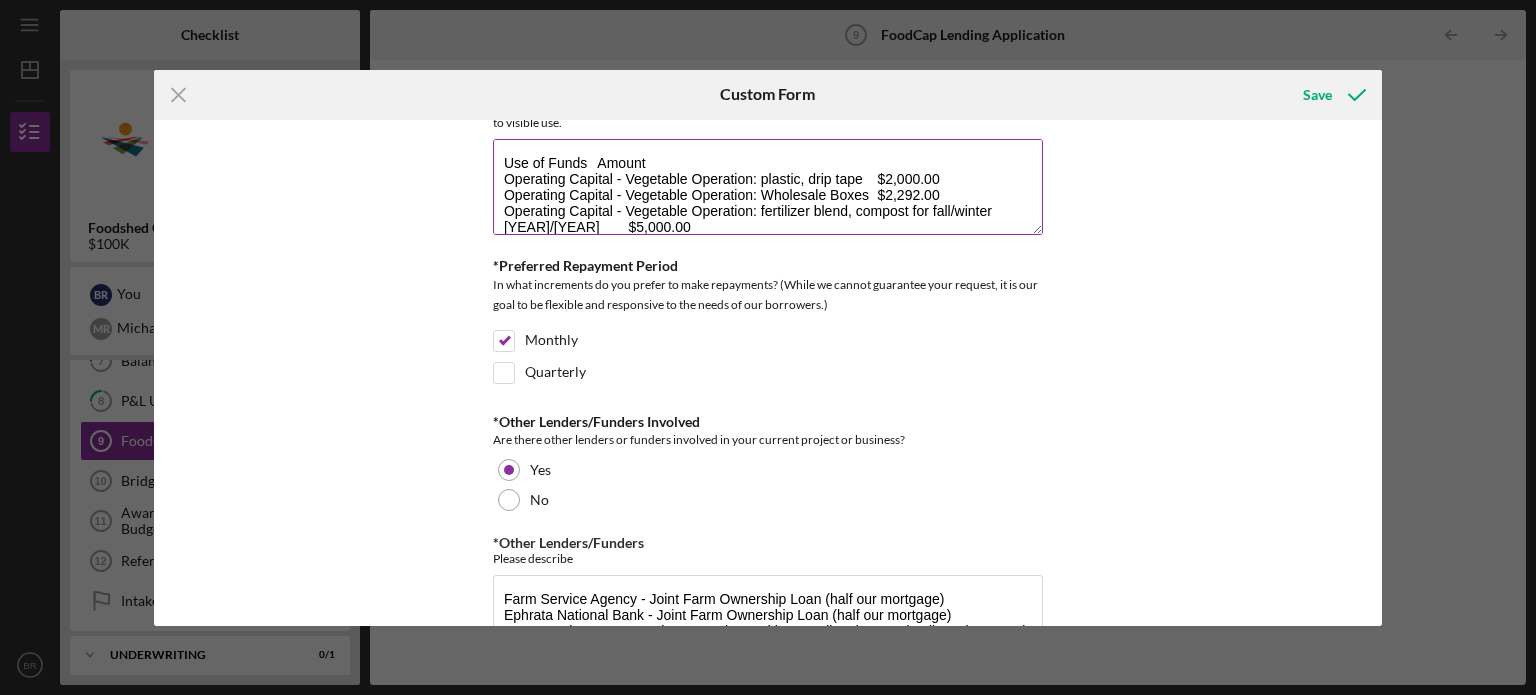 type on "A loan through Foodshed Capital will make an immense and critical difference in the success of our farm! We are at a critical point in our business and have these immediate needs that we do not have the capital for immediately. Our business needs access to capital, as we have been using other forms with high interest (credit cards) and we are looking to get away from this as we move forward. As we look to grow our farm and business, we find that we hit key pinch points with cash flow, and this would help us face those points immensely. The biggest example of this is with the poultry operation, as it is heavy with expenses from April-October, but we sell the chicken all year round. So it is a challenging business, in which we do not have enough money coming in to cover all the initial expenses when they are due. We make this money back to cover the expenses through the rest of the year. The vegetables are structured in a similar way, that we have made a lot of our money from CSA sign ups already this year, ..." 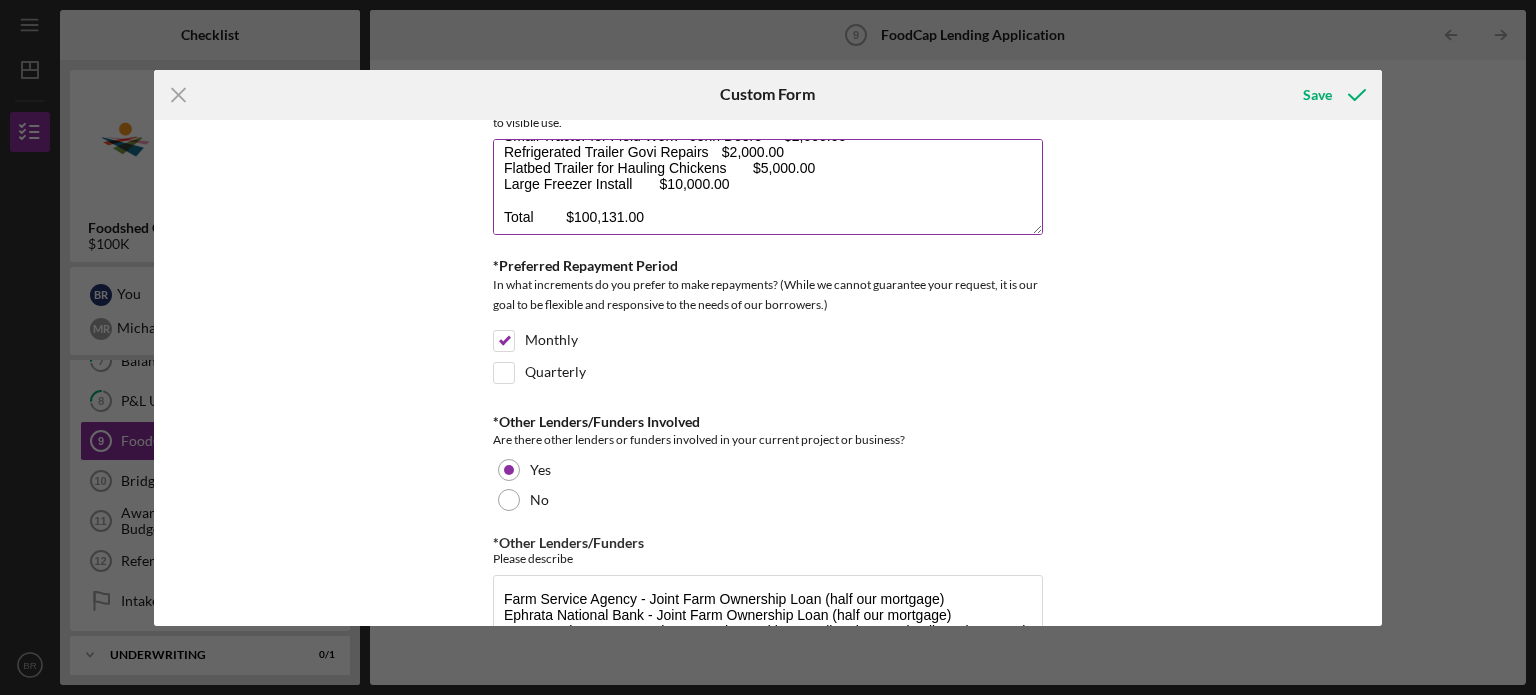scroll, scrollTop: 241, scrollLeft: 0, axis: vertical 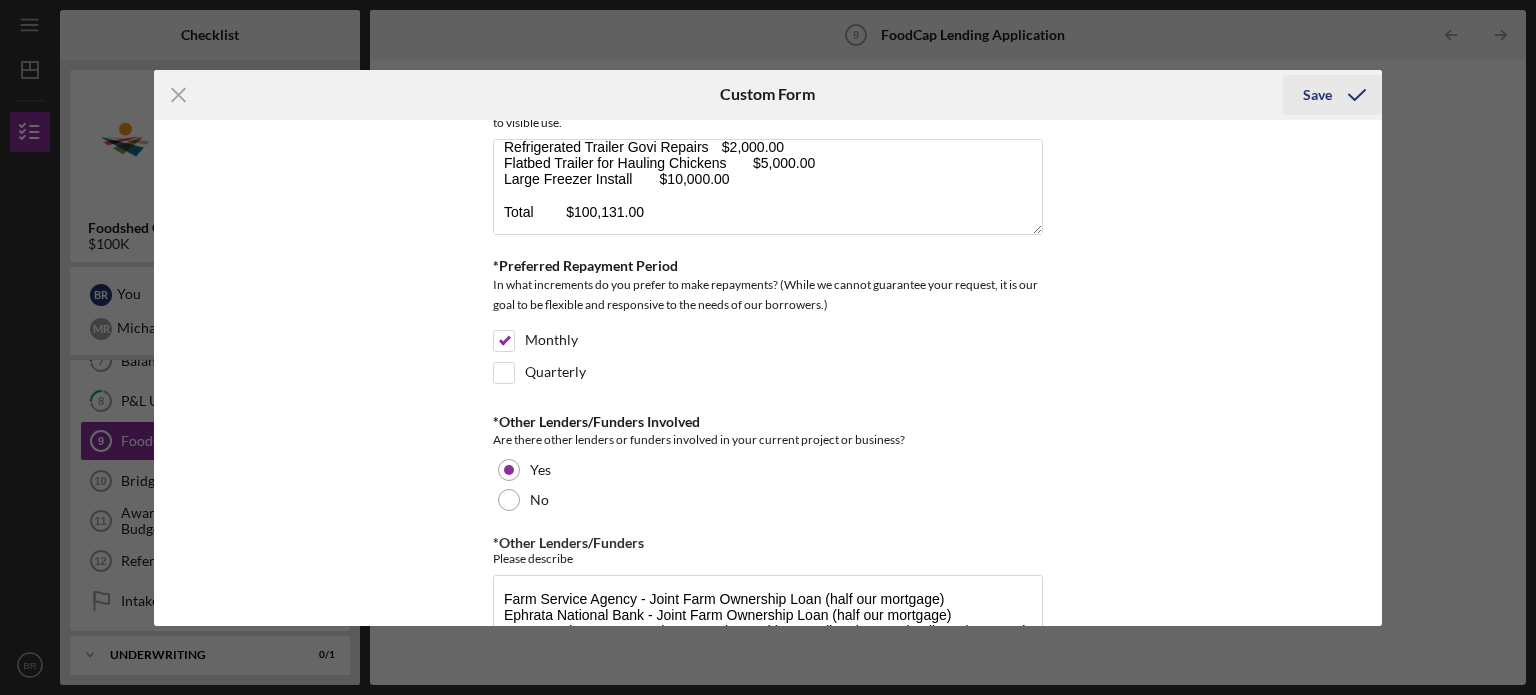 click on "Save" at bounding box center (1317, 95) 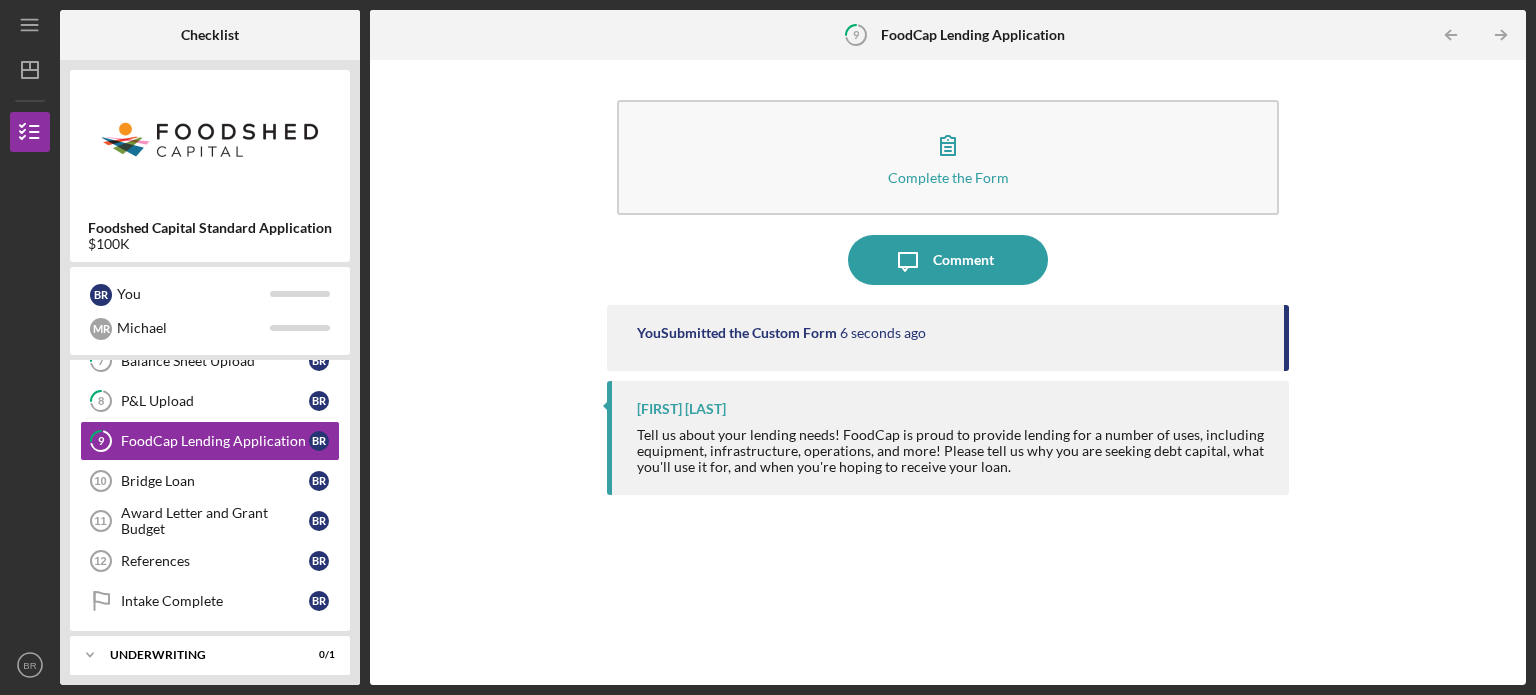 click on "Tell us about your lending needs! FoodCap is proud to provide lending for a number of uses, including equipment, infrastructure, operations, and more! Please tell us why you are seeking debt capital, what you'll use it for, and when you're hoping to receive your loan." at bounding box center (953, 451) 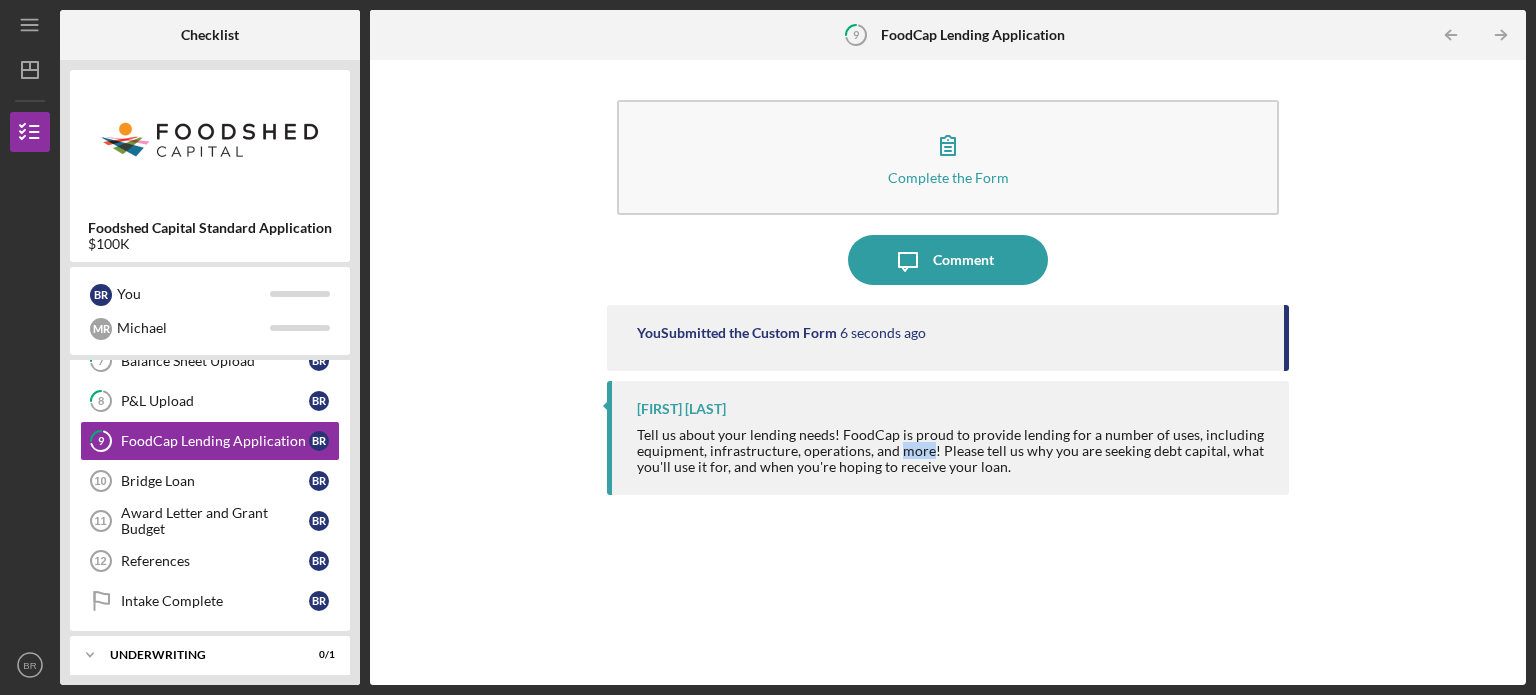 click on "Tell us about your lending needs! FoodCap is proud to provide lending for a number of uses, including equipment, infrastructure, operations, and more! Please tell us why you are seeking debt capital, what you'll use it for, and when you're hoping to receive your loan." at bounding box center [953, 451] 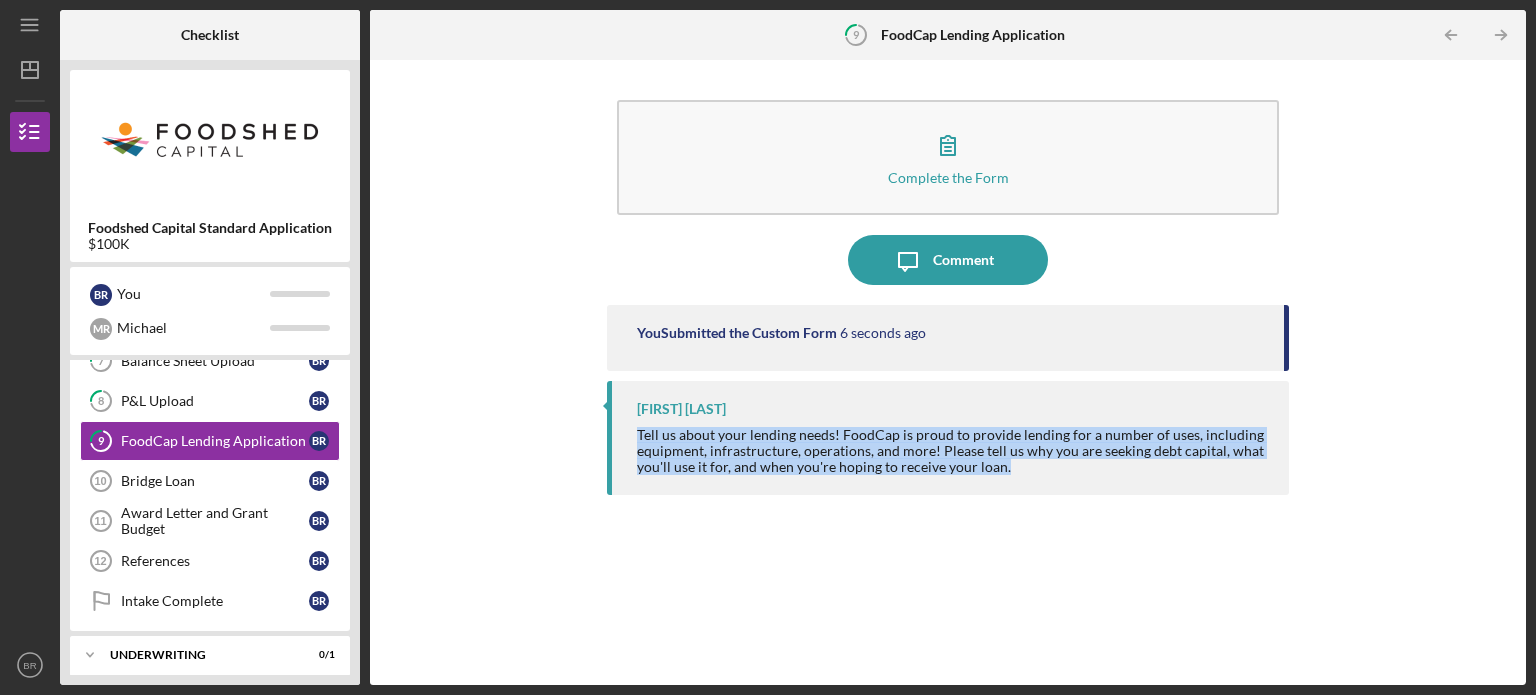 click on "Tell us about your lending needs! FoodCap is proud to provide lending for a number of uses, including equipment, infrastructure, operations, and more! Please tell us why you are seeking debt capital, what you'll use it for, and when you're hoping to receive your loan." at bounding box center [953, 451] 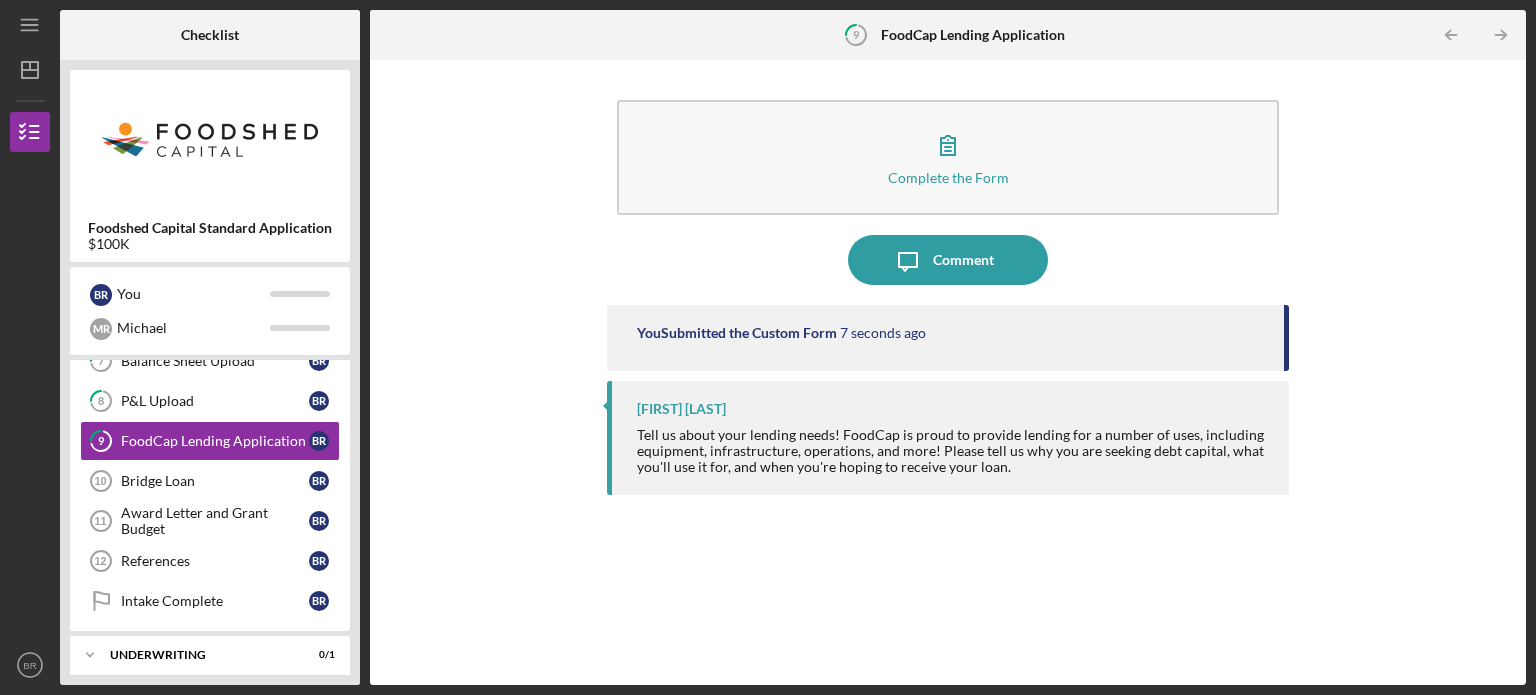 click on "Tell us about your lending needs! FoodCap is proud to provide lending for a number of uses, including equipment, infrastructure, operations, and more! Please tell us why you are seeking debt capital, what you'll use it for, and when you're hoping to receive your loan." at bounding box center [953, 451] 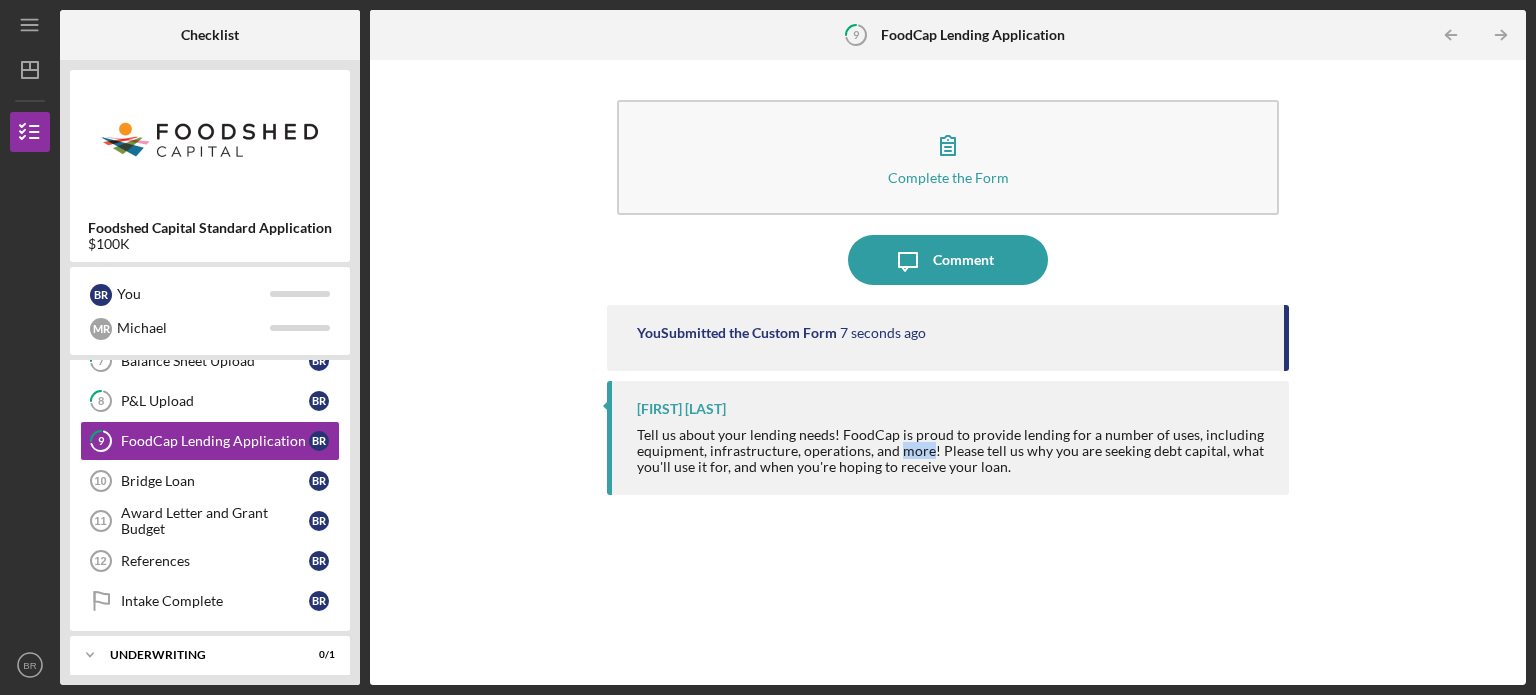click on "Tell us about your lending needs! FoodCap is proud to provide lending for a number of uses, including equipment, infrastructure, operations, and more! Please tell us why you are seeking debt capital, what you'll use it for, and when you're hoping to receive your loan." at bounding box center [953, 451] 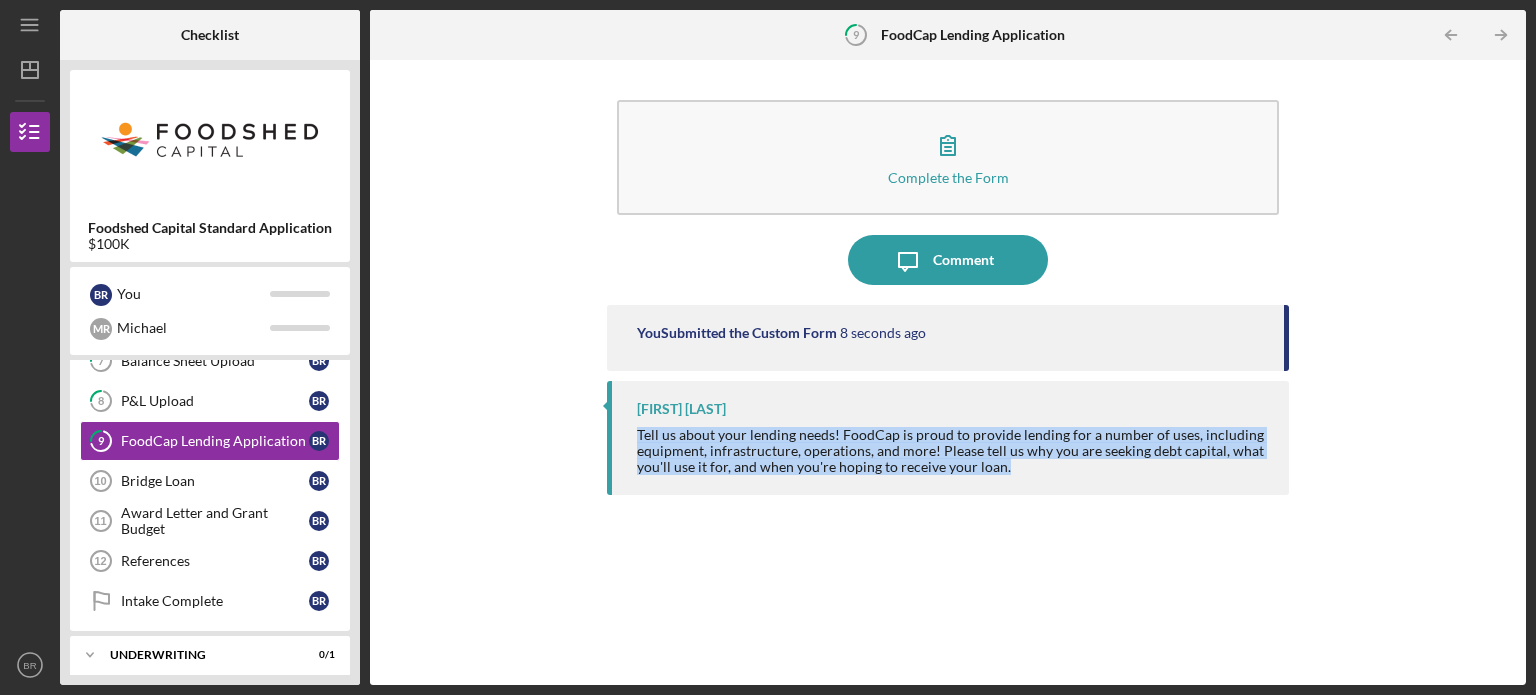 click on "Tell us about your lending needs! FoodCap is proud to provide lending for a number of uses, including equipment, infrastructure, operations, and more! Please tell us why you are seeking debt capital, what you'll use it for, and when you're hoping to receive your loan." at bounding box center (953, 451) 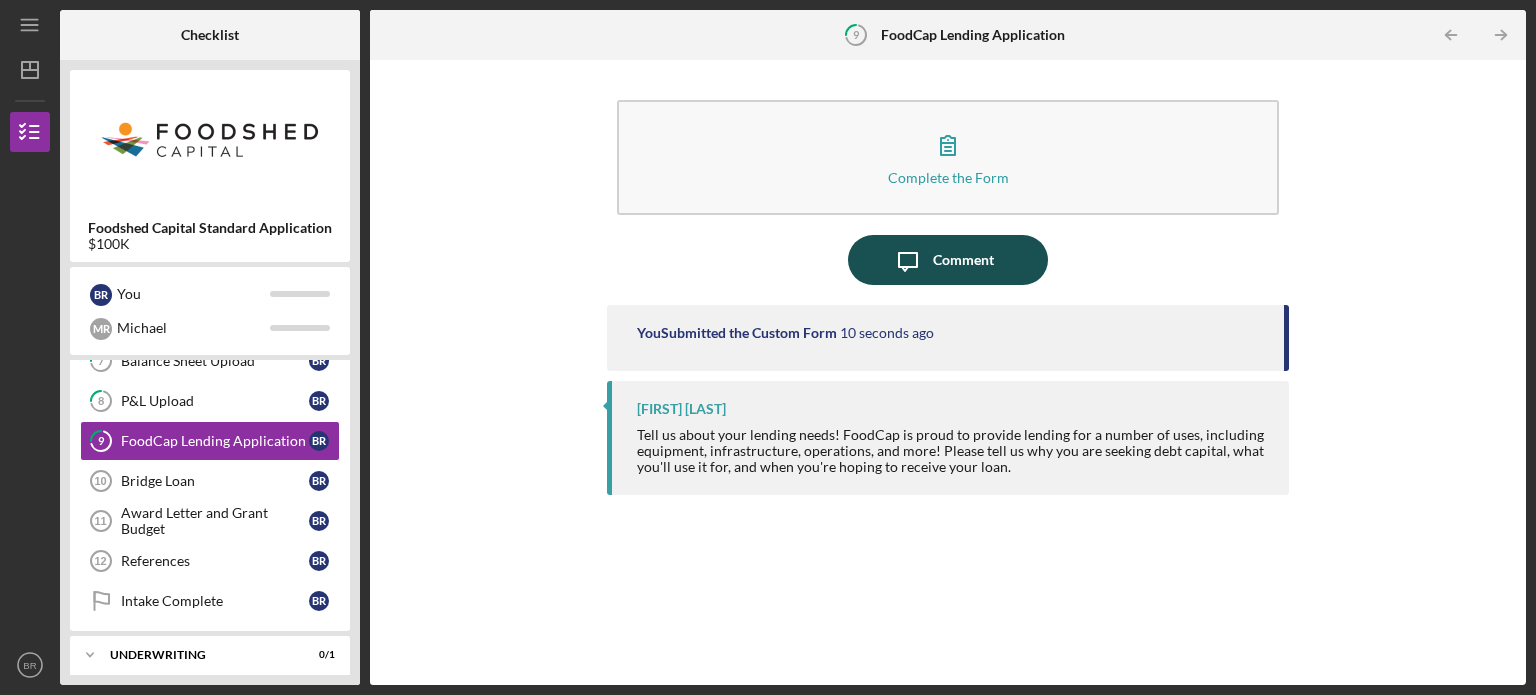 click on "Comment" at bounding box center (963, 260) 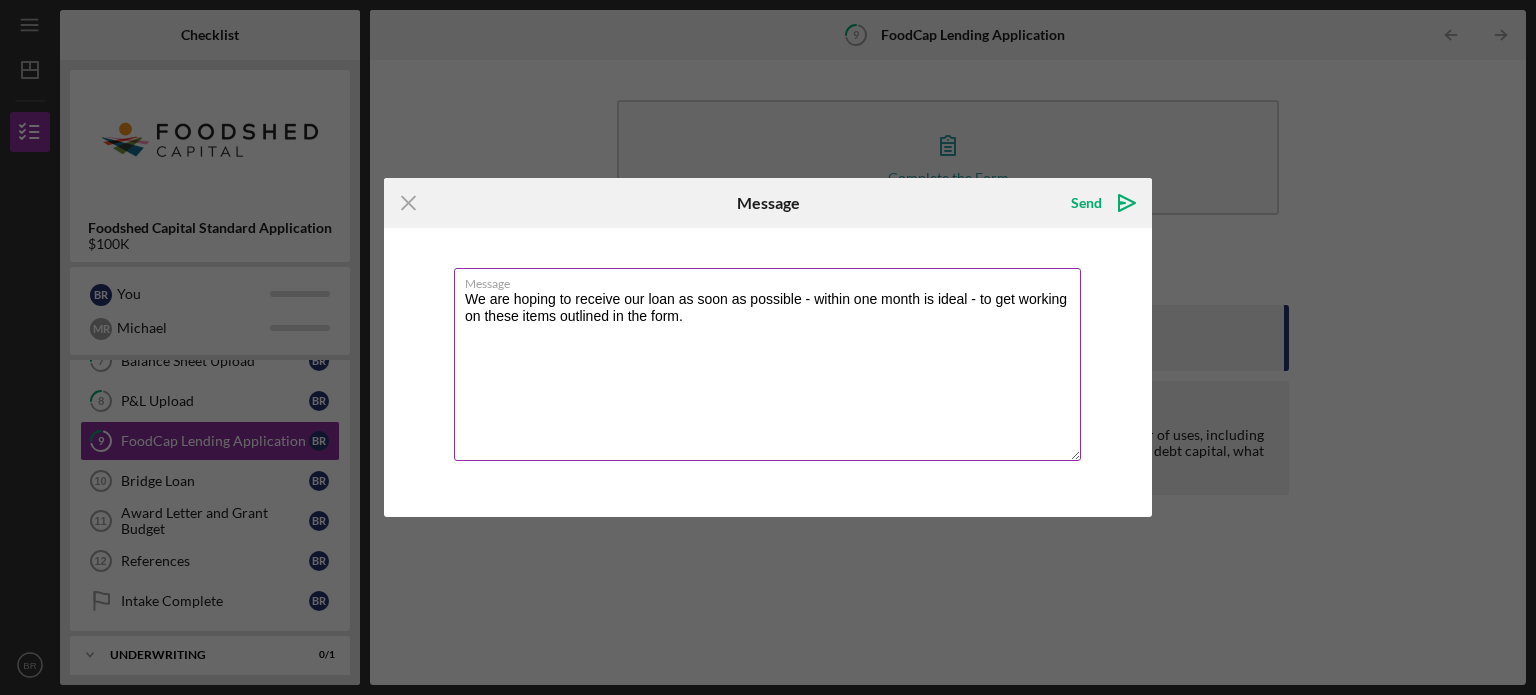 click on "We are hoping to receive our loan as soon as possible - within one month is ideal - to get working on these items outlined in the form." at bounding box center (767, 364) 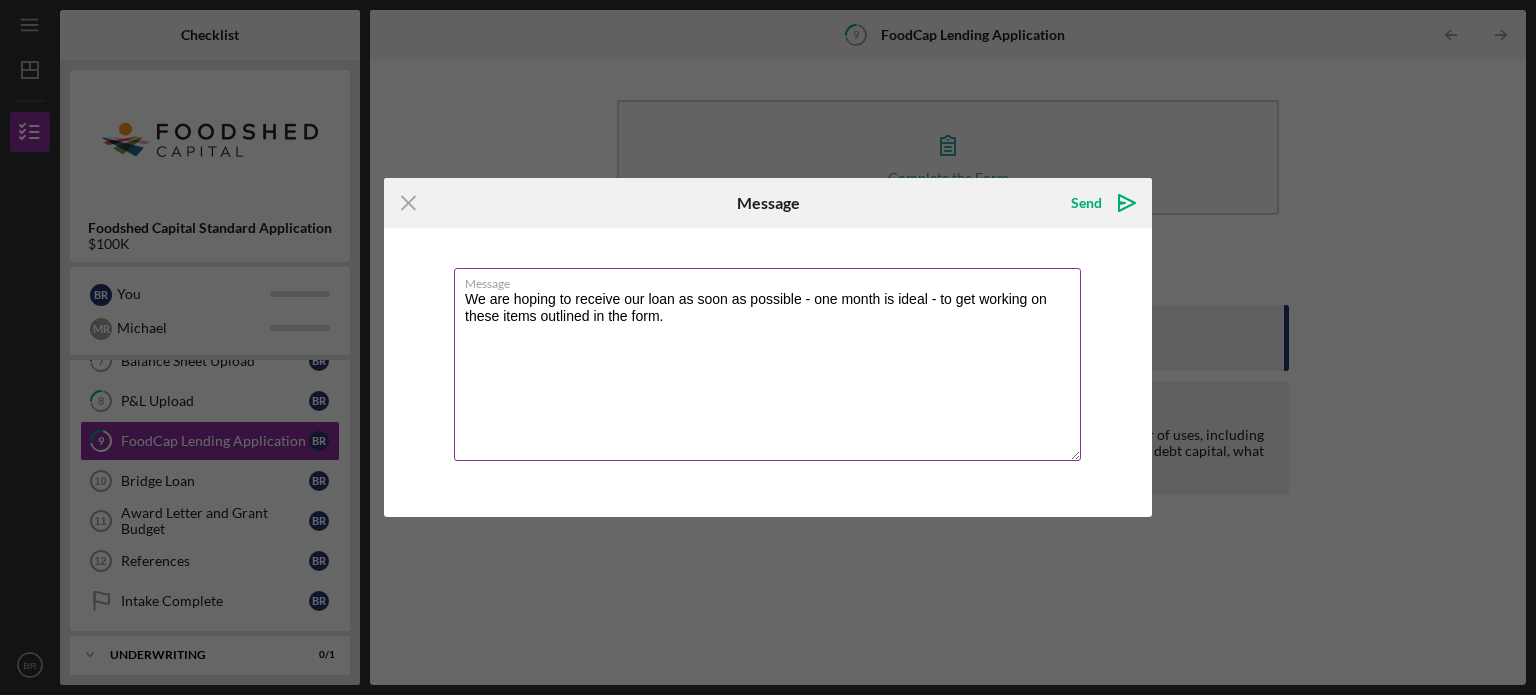 click on "We are hoping to receive our loan as soon as possible - one month is ideal - to get working on these items outlined in the form." at bounding box center (767, 364) 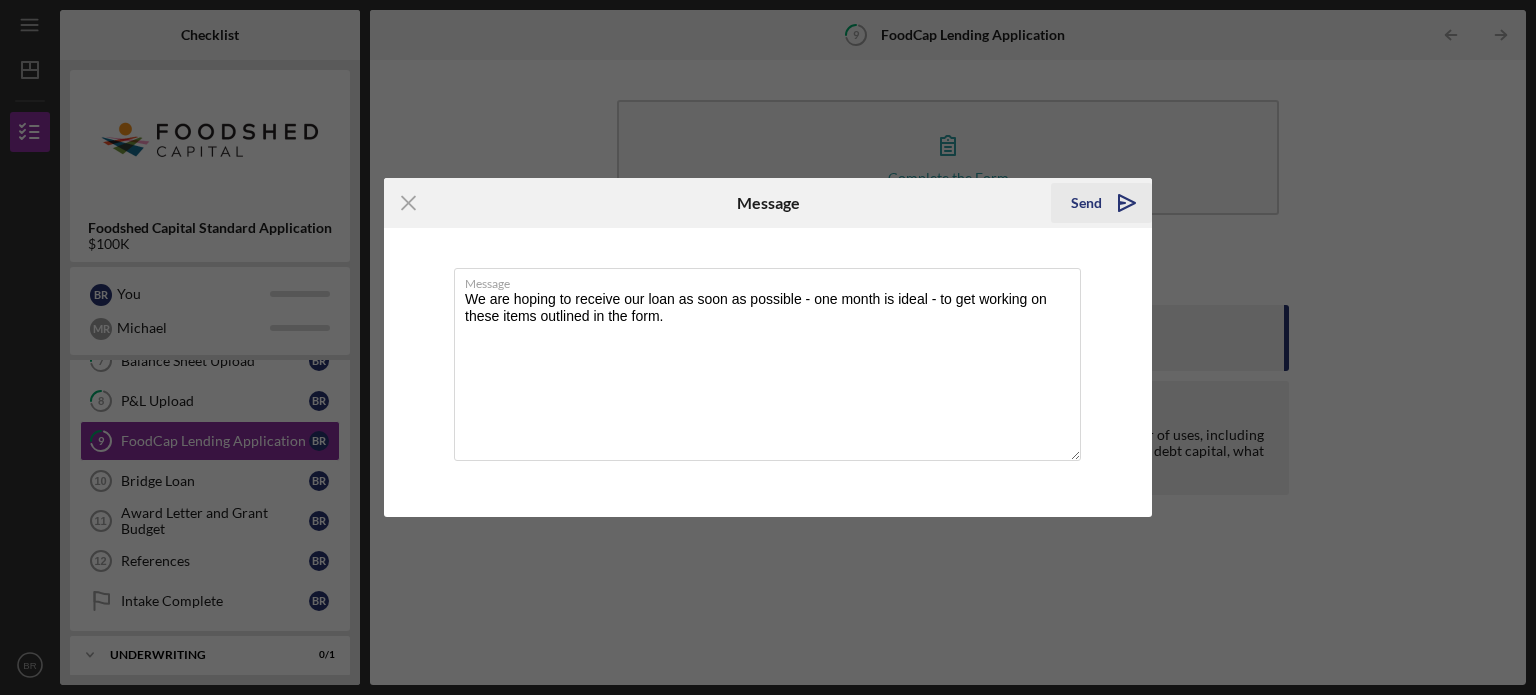 type on "We are hoping to receive our loan as soon as possible - one month is ideal - to get working on these items outlined in the form." 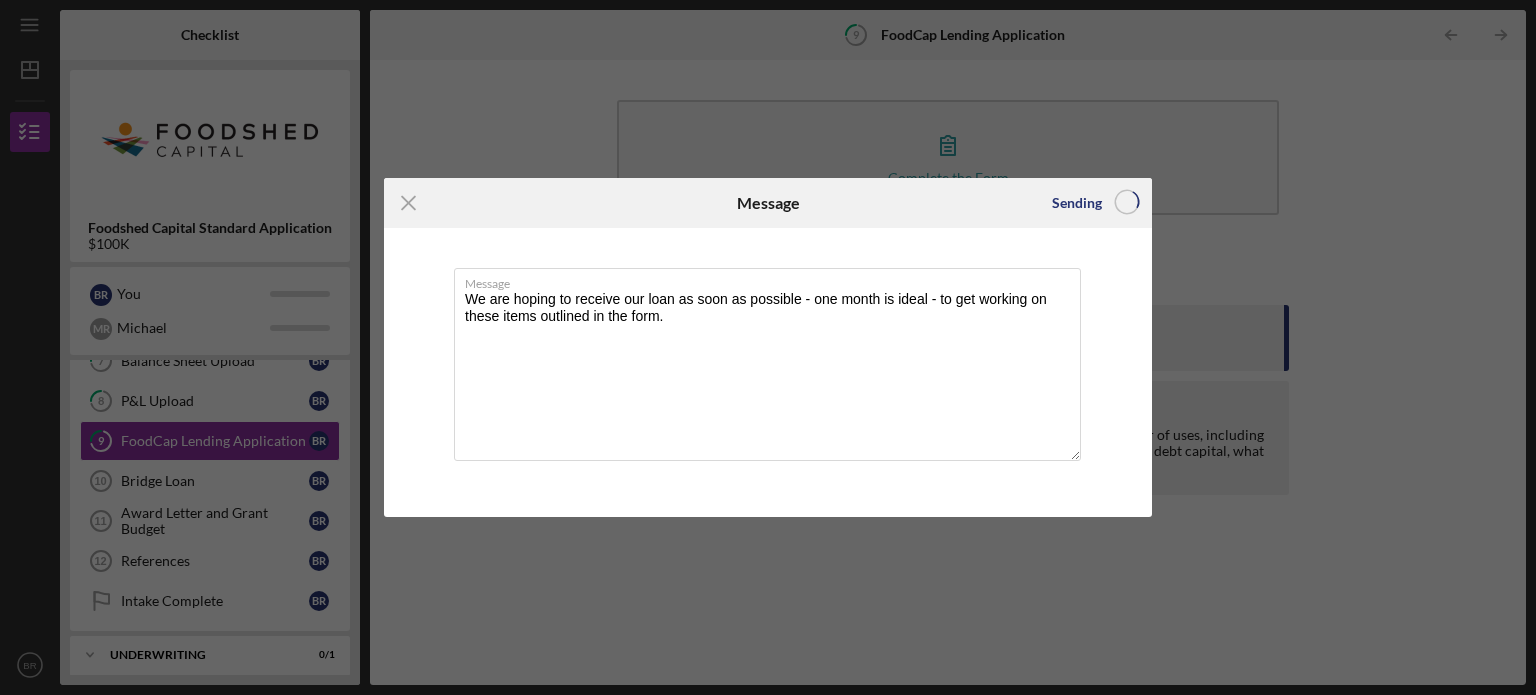 type 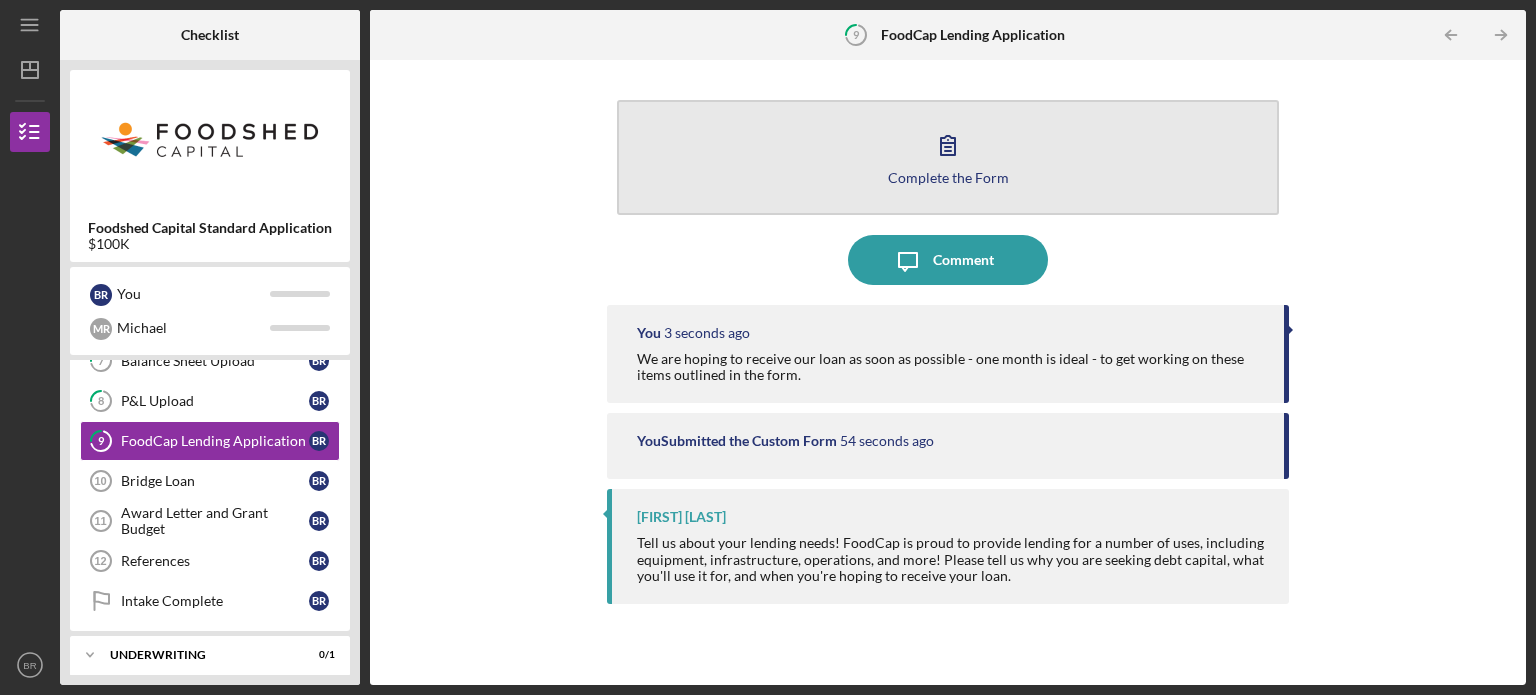 click on "Complete the Form" at bounding box center (948, 177) 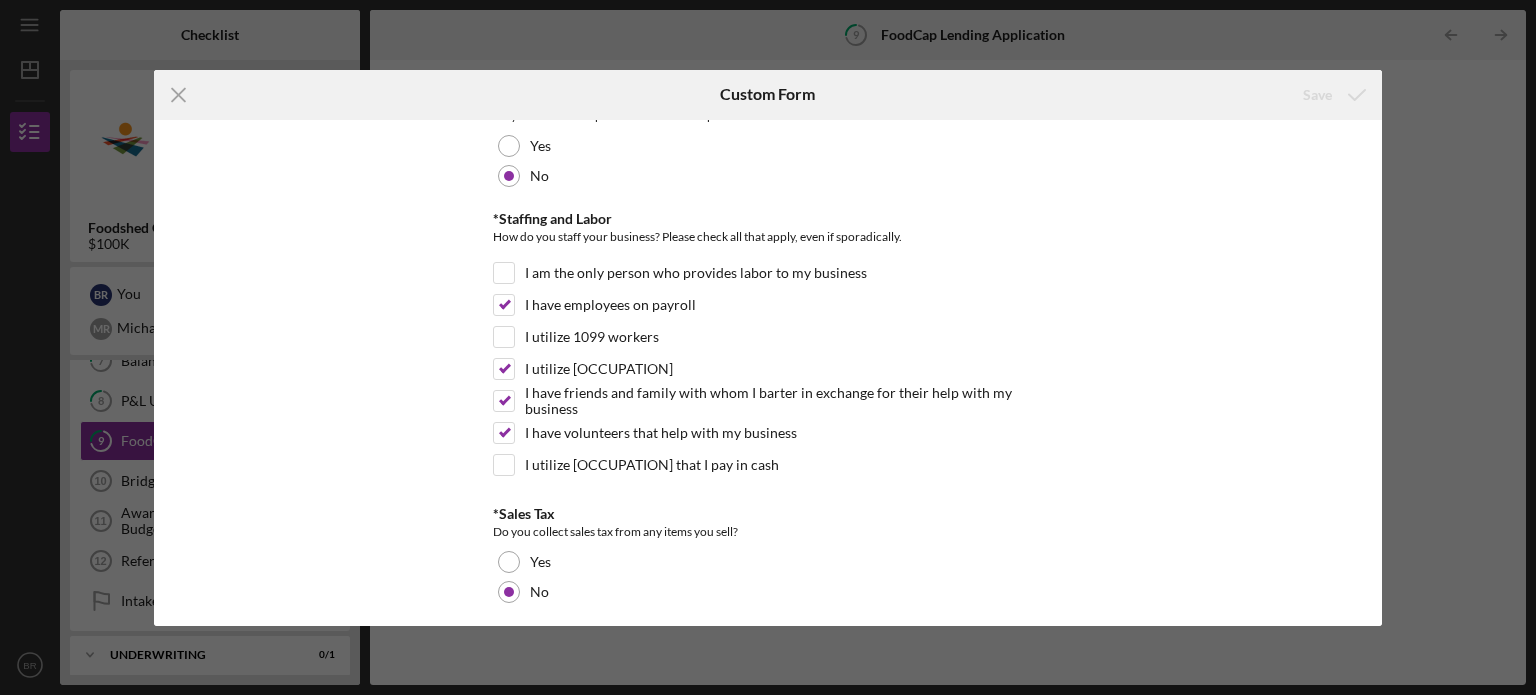 scroll, scrollTop: 1480, scrollLeft: 0, axis: vertical 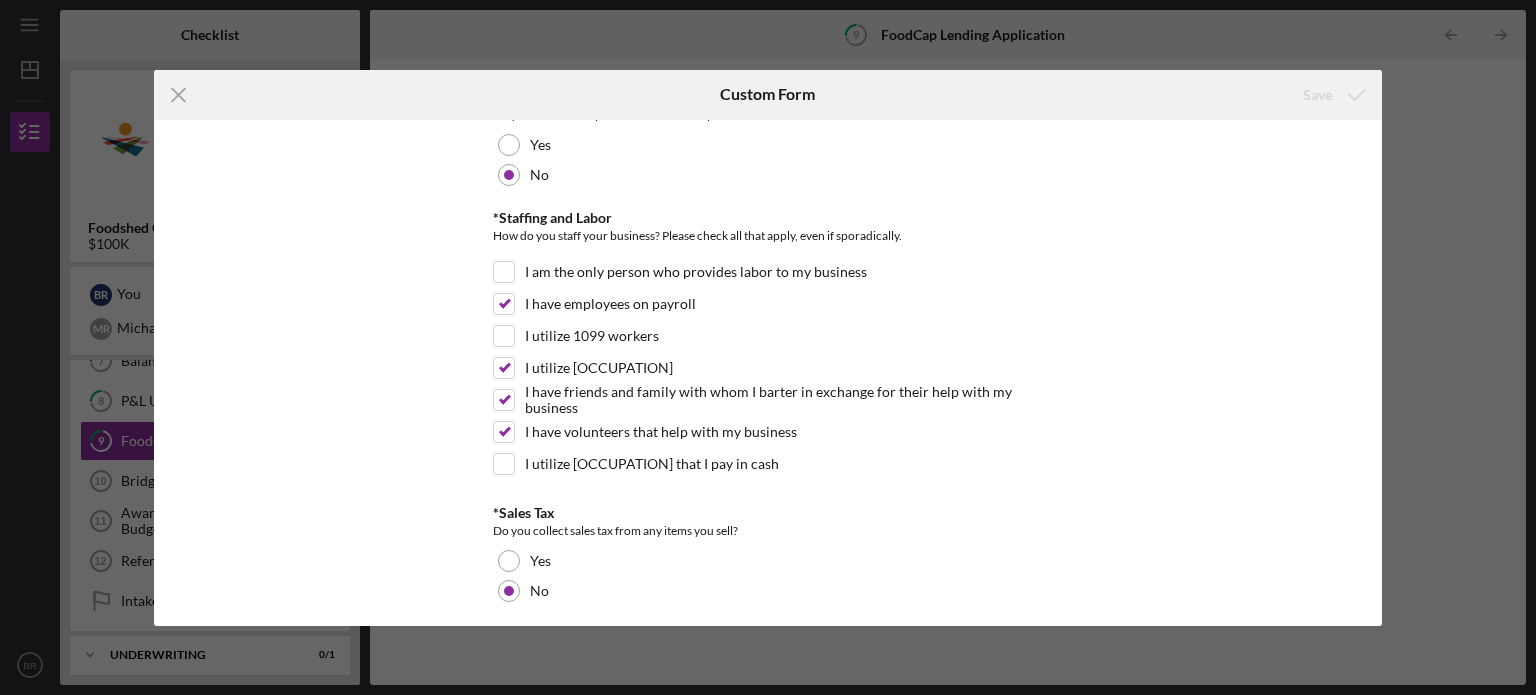 click on "Icon/Menu Close Custom Form Save *Interested Loan size What size loan (dollar amount) are you interested in applying for? $[NUMBER] *Primary use of funds If approved, how will you spend the bulk of what you receive? Equipment  Infrastructure Operating Capital Bridge Financing Training Land Acquisition  Other *Timeframe Please indicate when you are hoping to receive loan funds, and please note that FoodCap does not do emergency lending. [TIME] [TIME] [TIME] [TIME] Just looking to start the relationship *Use of Funds Please tell us specifically what the money would be used for and what the timeline is for putting the money to visible use. *Preferred Repayment Period In what increments do you prefer to make repayments? (While we cannot guarantee your request, it is our goal to be flexible and responsive to the needs of our borrowers.) Monthly Quarterly  *Other Lenders/Funders Involved Are there other lenders or funders involved in your current project or business? Yes No *Other Lenders/Funders" at bounding box center (768, 347) 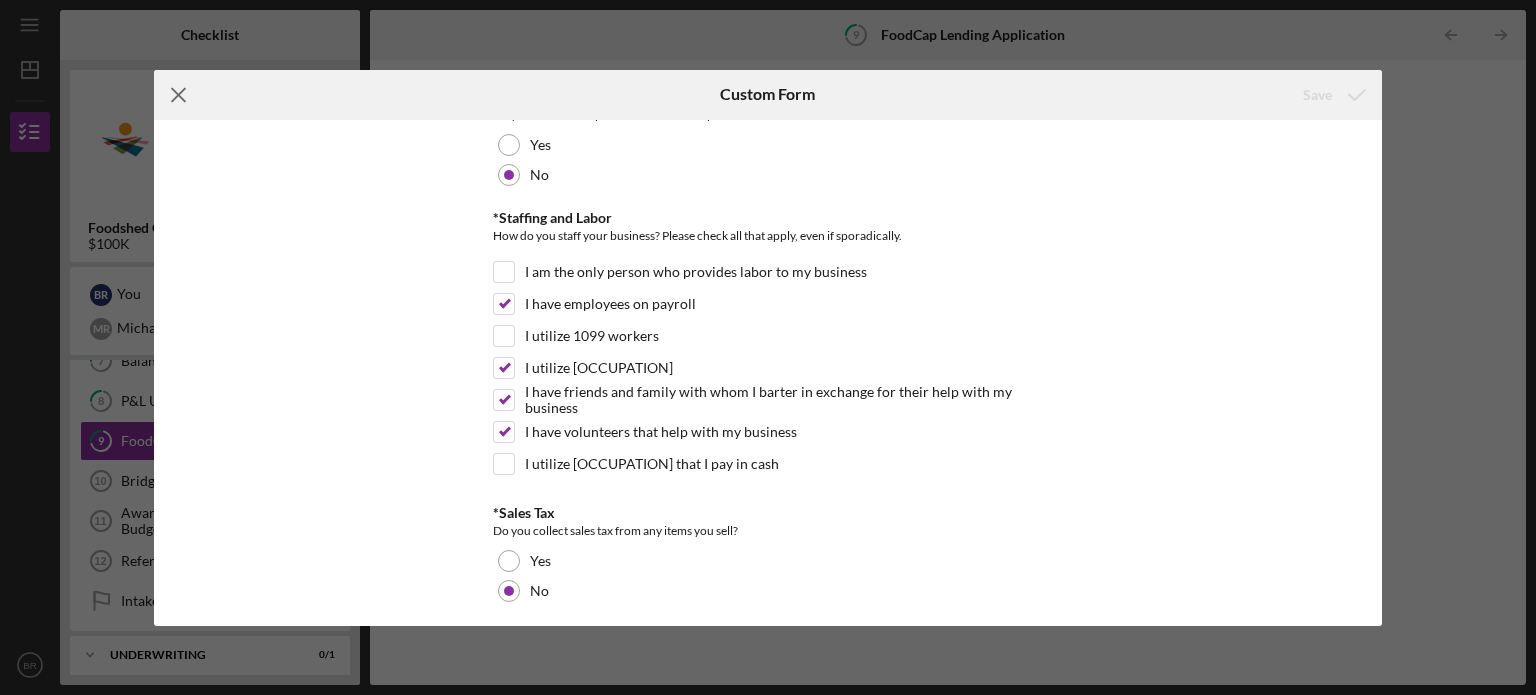 click on "Icon/Menu Close" 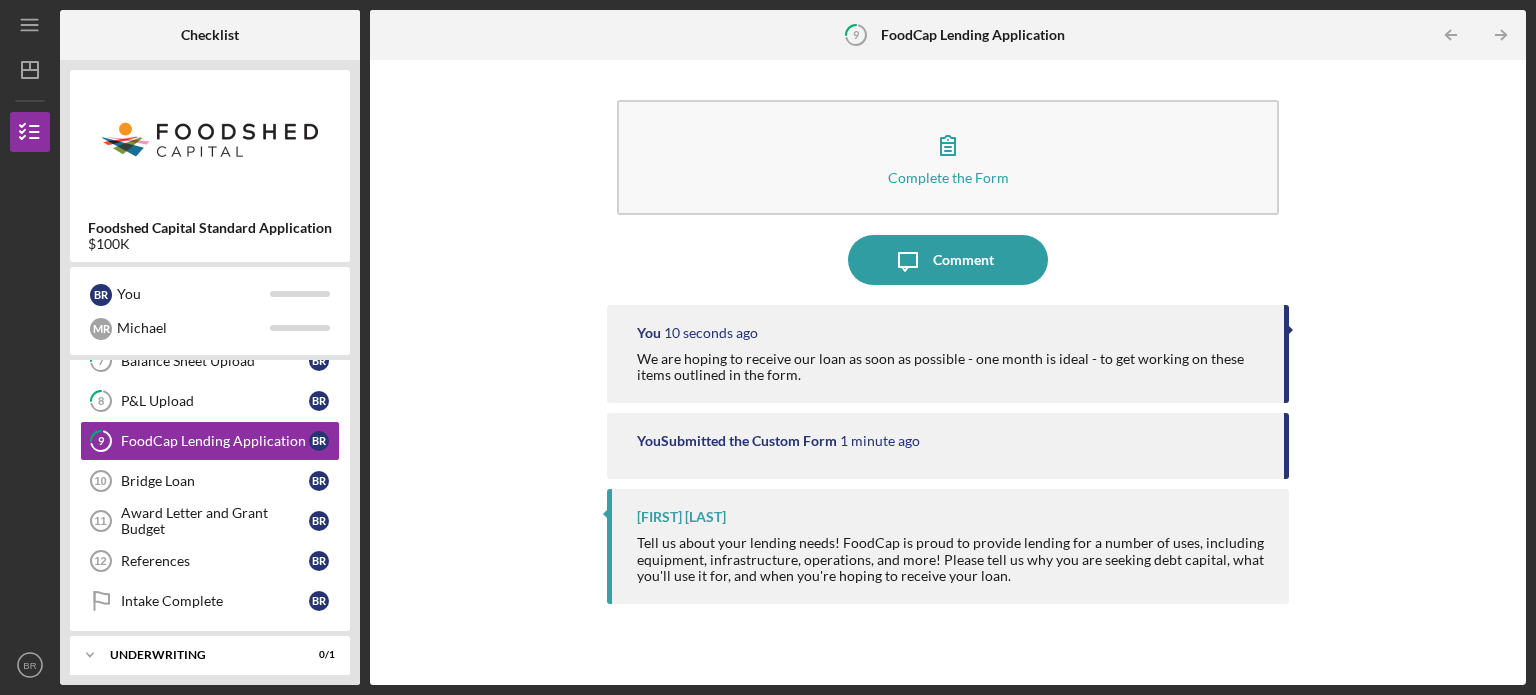 click on "You  Submitted the Custom Form" at bounding box center (737, 441) 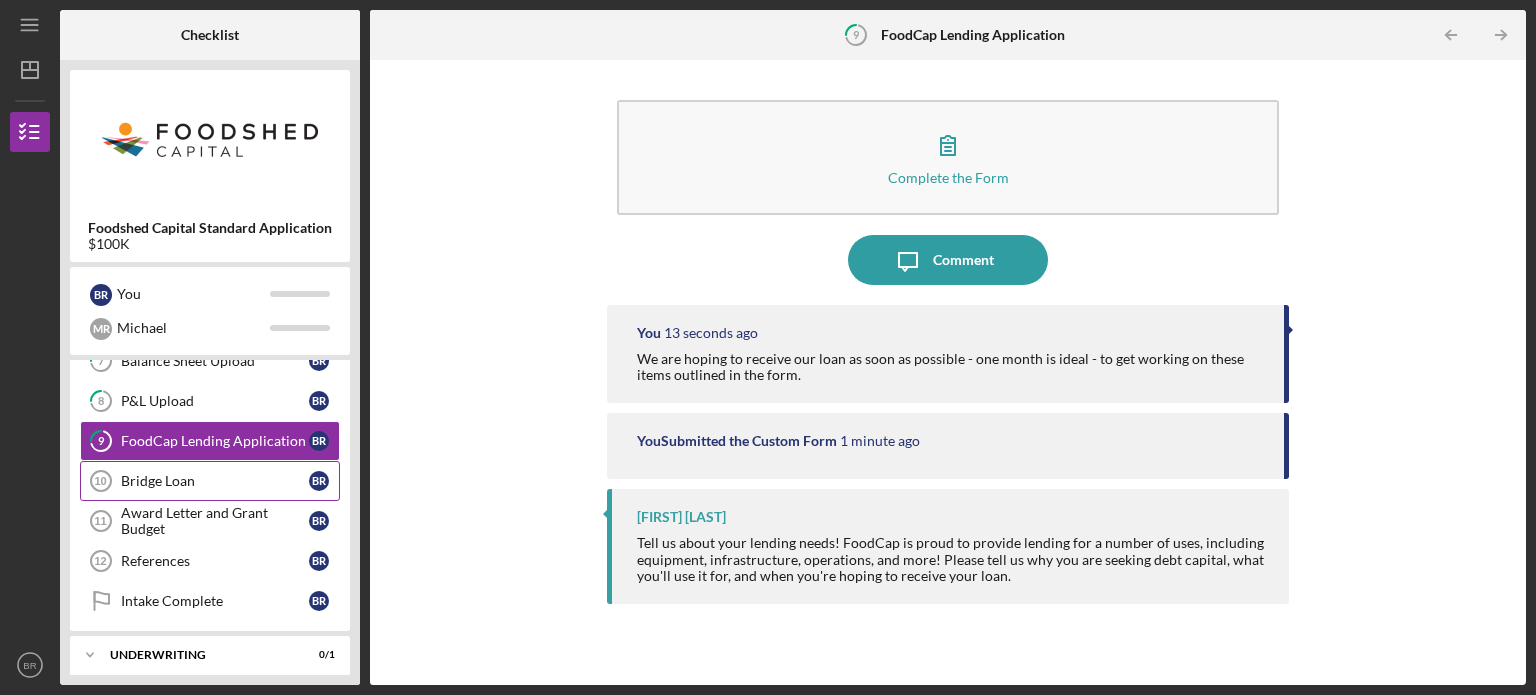 click on "Bridge Loan" at bounding box center [215, 481] 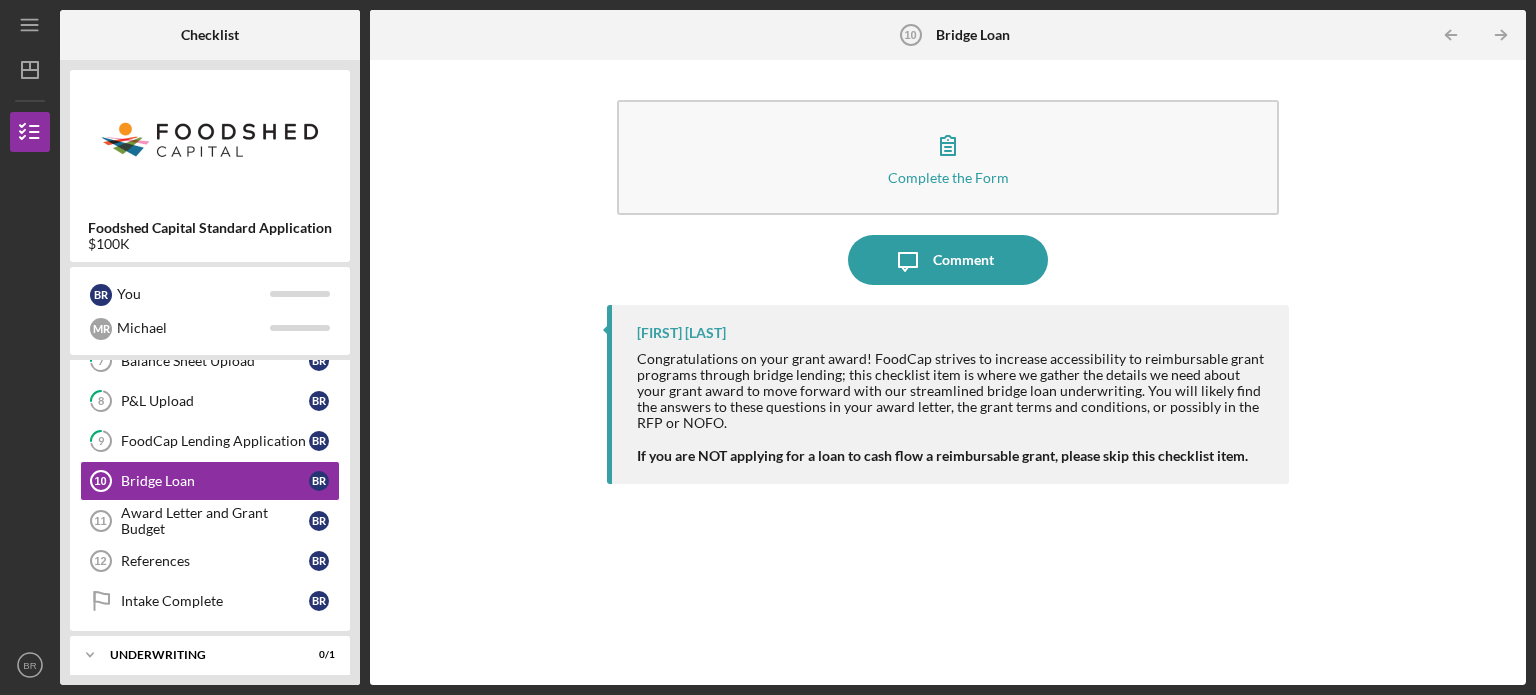 click on "Congratulations on your grant award! FoodCap strives to increase accessibility to reimbursable grant programs through bridge lending; this checklist item is where we gather the details we need about your grant award to move forward with our streamlined bridge loan underwriting. You will likely find the answers to these questions in your award letter, the grant terms and conditions, or possibly in the RFP or NOFO." at bounding box center [953, 391] 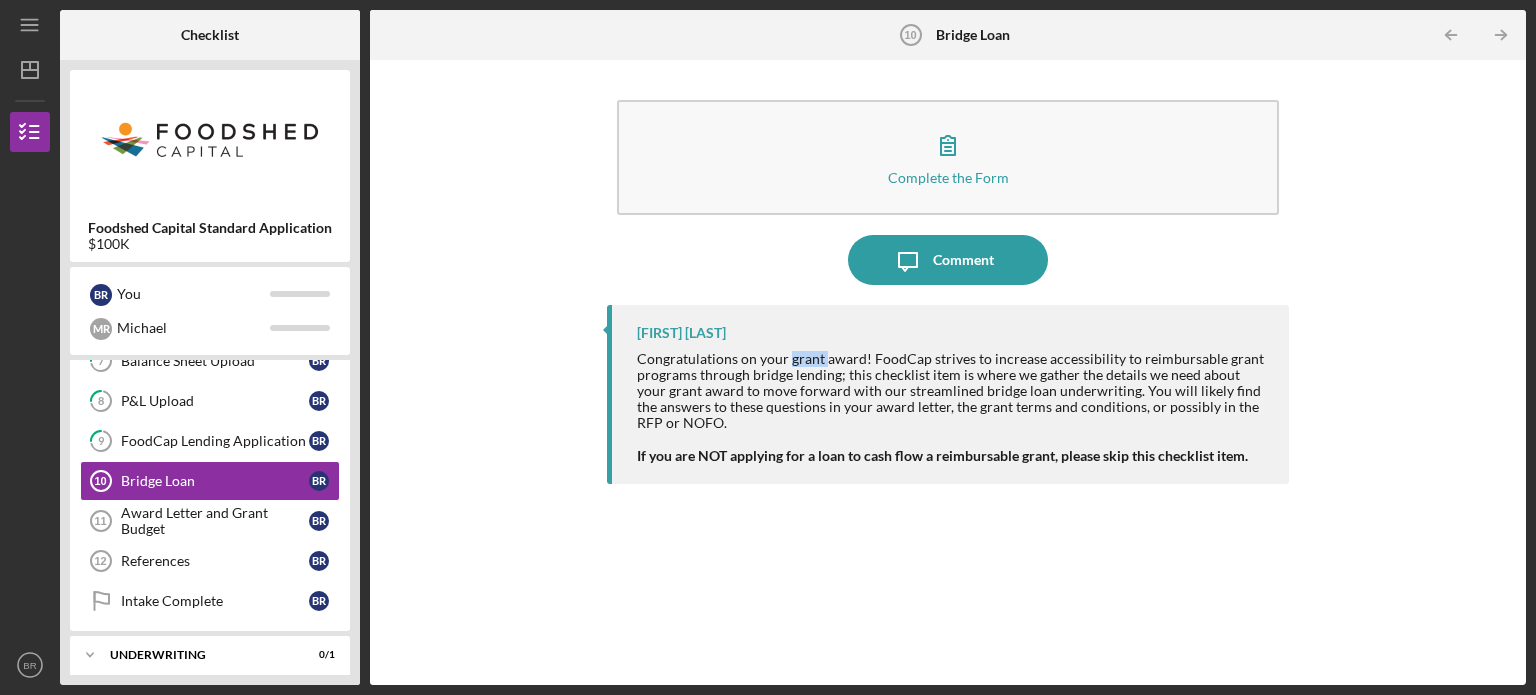 click on "Congratulations on your grant award! FoodCap strives to increase accessibility to reimbursable grant programs through bridge lending; this checklist item is where we gather the details we need about your grant award to move forward with our streamlined bridge loan underwriting. You will likely find the answers to these questions in your award letter, the grant terms and conditions, or possibly in the RFP or NOFO." at bounding box center [953, 391] 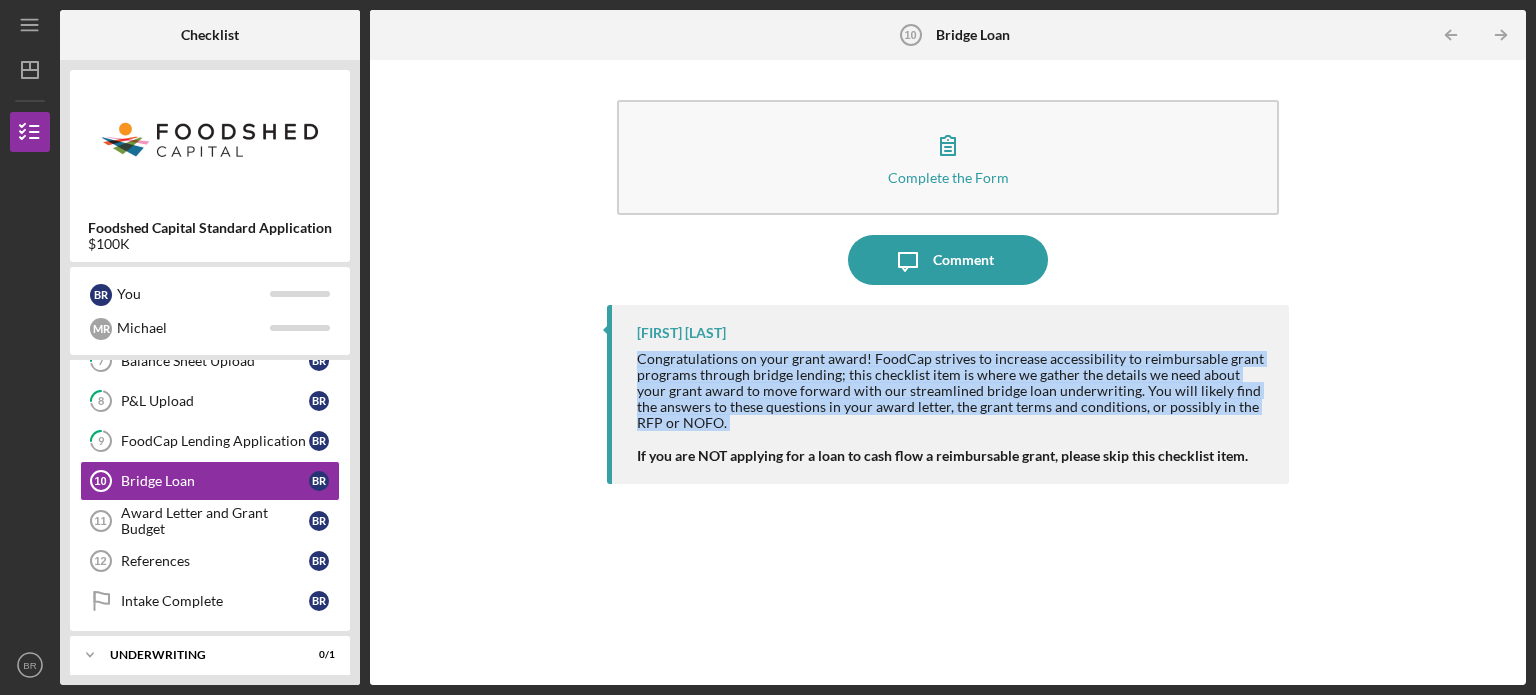 click on "Congratulations on your grant award! FoodCap strives to increase accessibility to reimbursable grant programs through bridge lending; this checklist item is where we gather the details we need about your grant award to move forward with our streamlined bridge loan underwriting. You will likely find the answers to these questions in your award letter, the grant terms and conditions, or possibly in the RFP or NOFO." at bounding box center (953, 391) 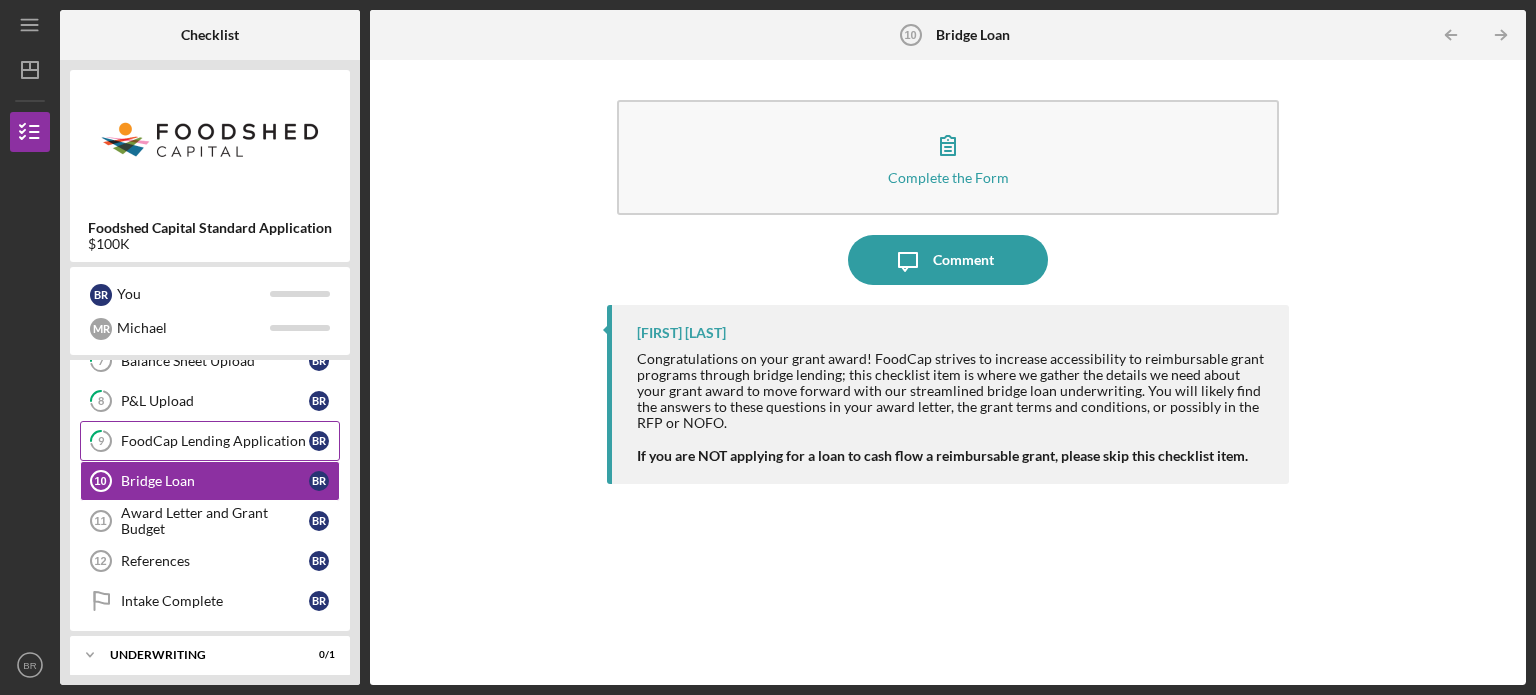 click on "FoodCap Lending Application" at bounding box center [215, 441] 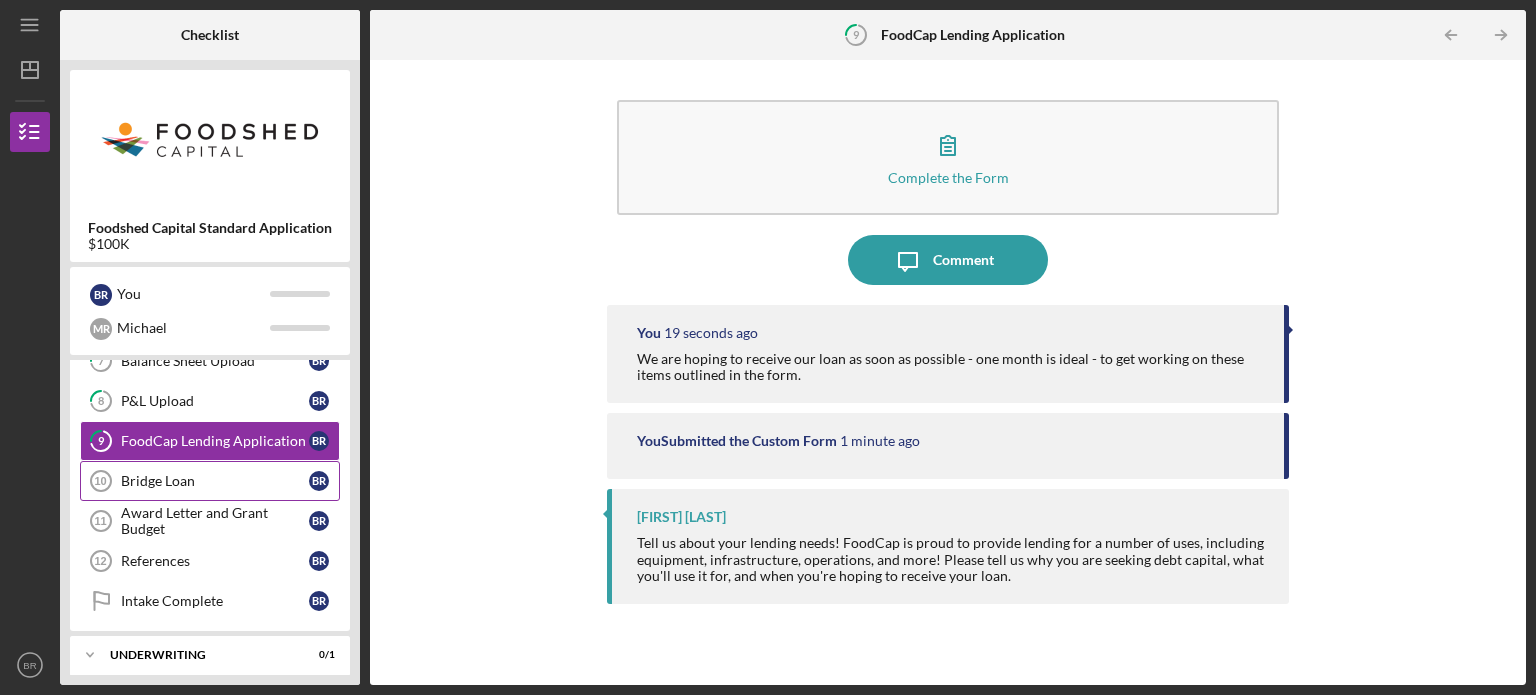 click on "Bridge Loan" at bounding box center (215, 481) 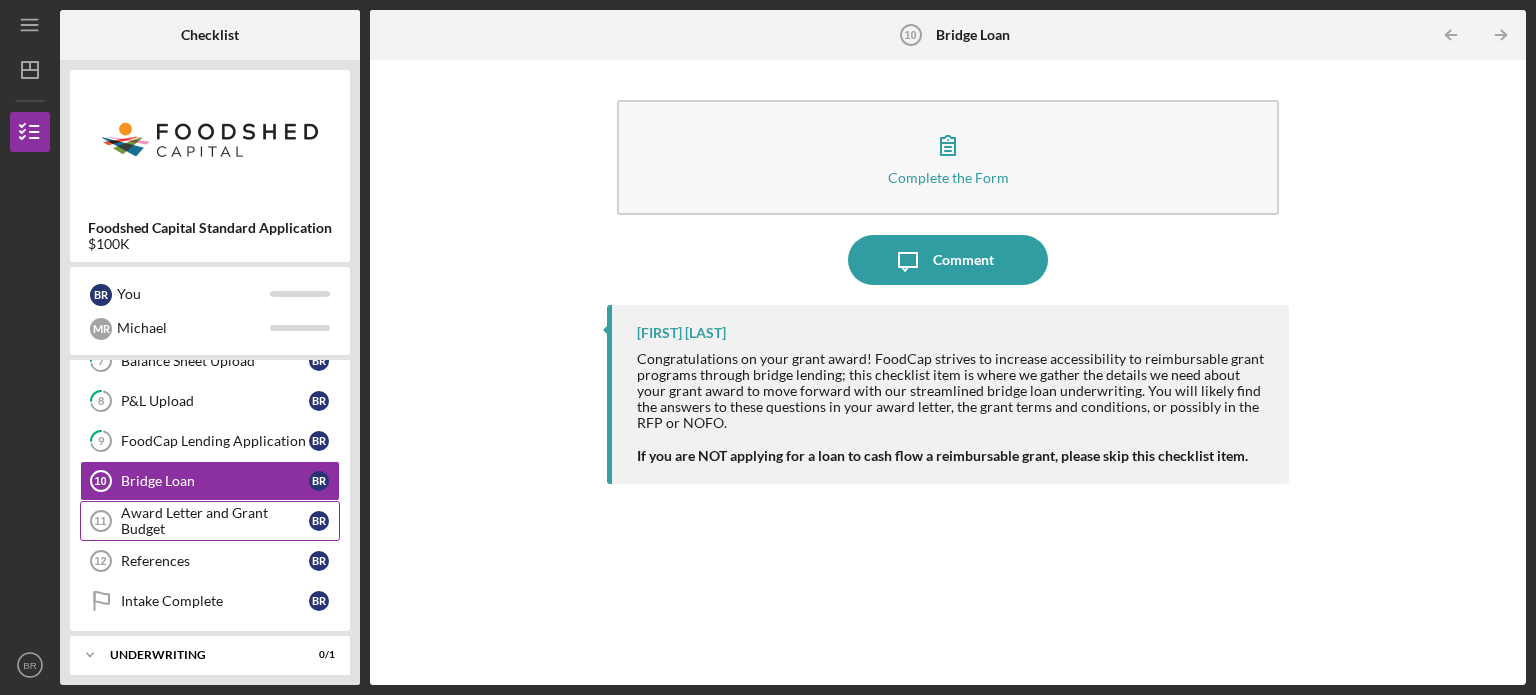 click on "Award Letter and Grant Budget" at bounding box center [215, 521] 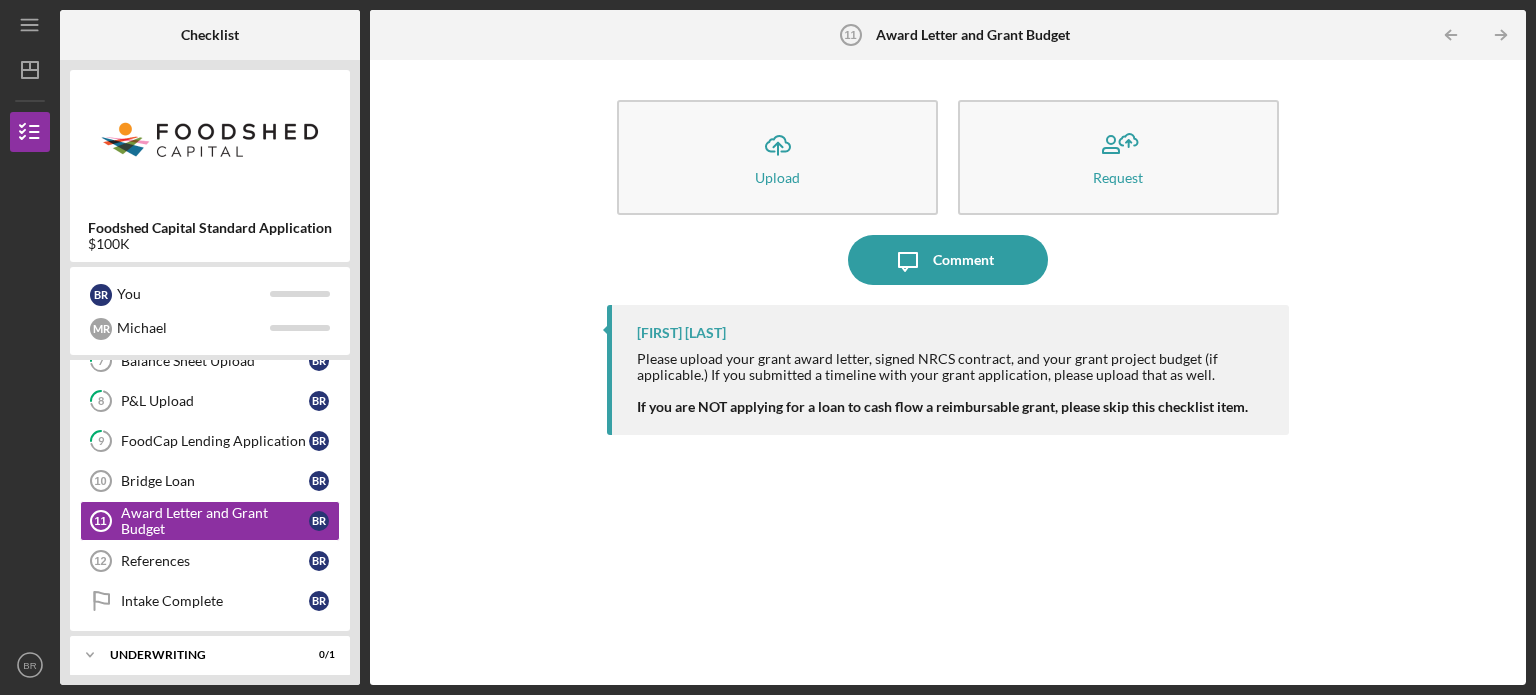 click on "Please upload your grant award letter, signed NRCS contract, and your grant project budget (if applicable.) If you submitted a timeline with your grant application, please upload that as well." at bounding box center [953, 367] 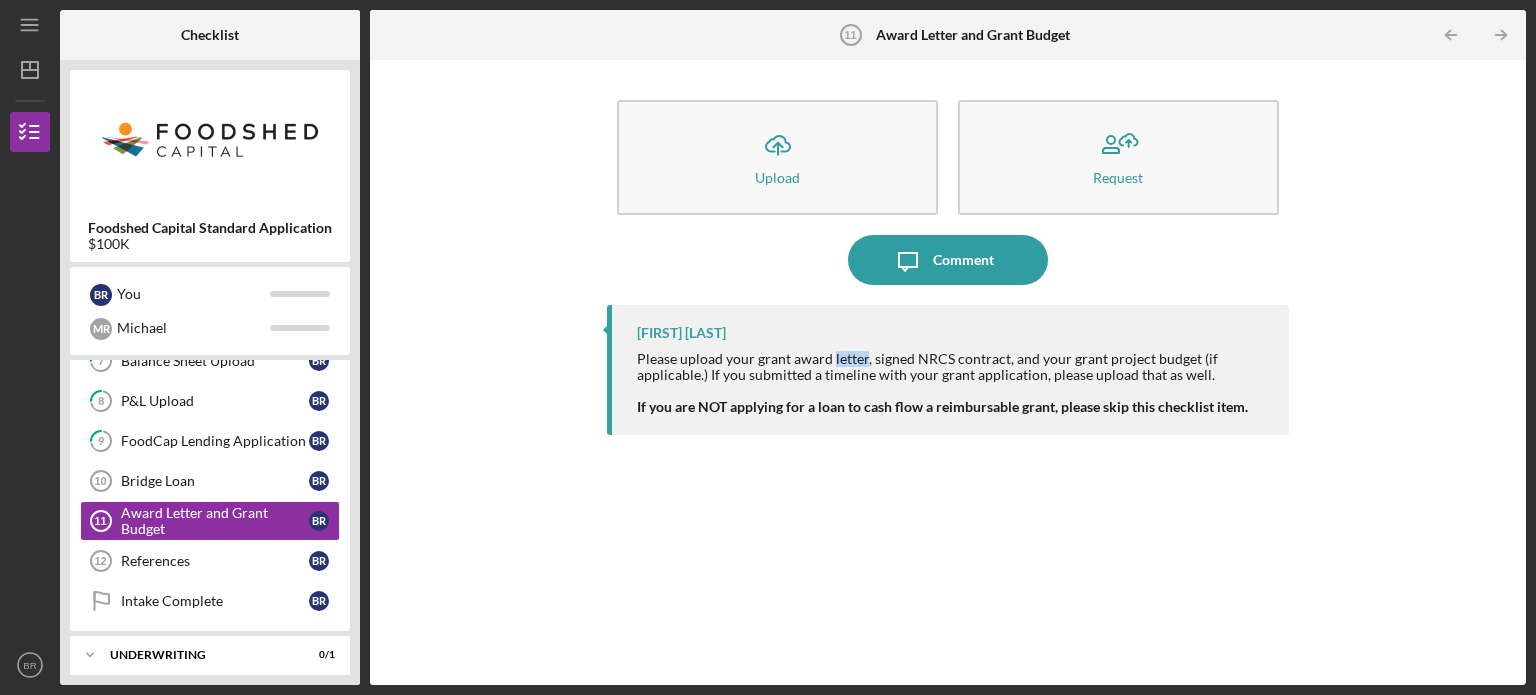click on "Please upload your grant award letter, signed NRCS contract, and your grant project budget (if applicable.) If you submitted a timeline with your grant application, please upload that as well." at bounding box center (953, 367) 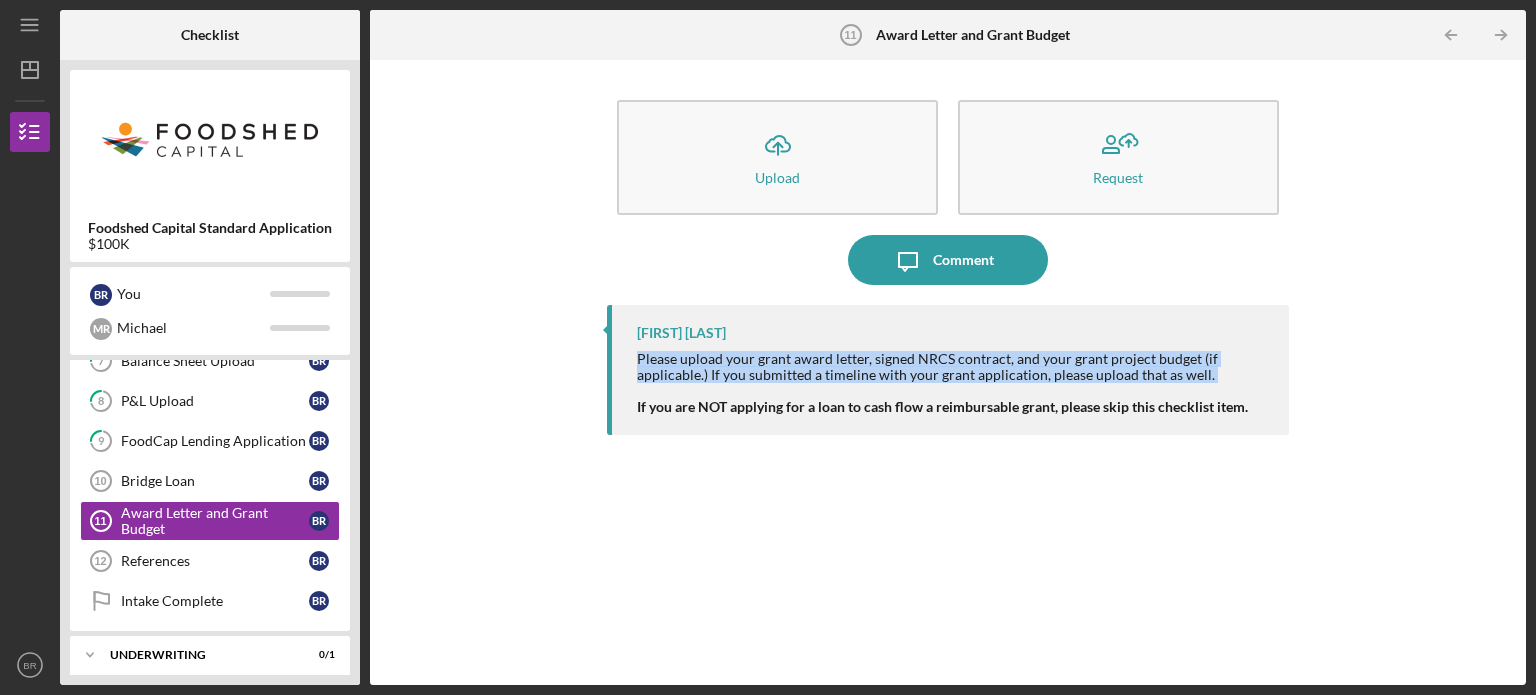 click on "Please upload your grant award letter, signed NRCS contract, and your grant project budget (if applicable.) If you submitted a timeline with your grant application, please upload that as well." at bounding box center [953, 367] 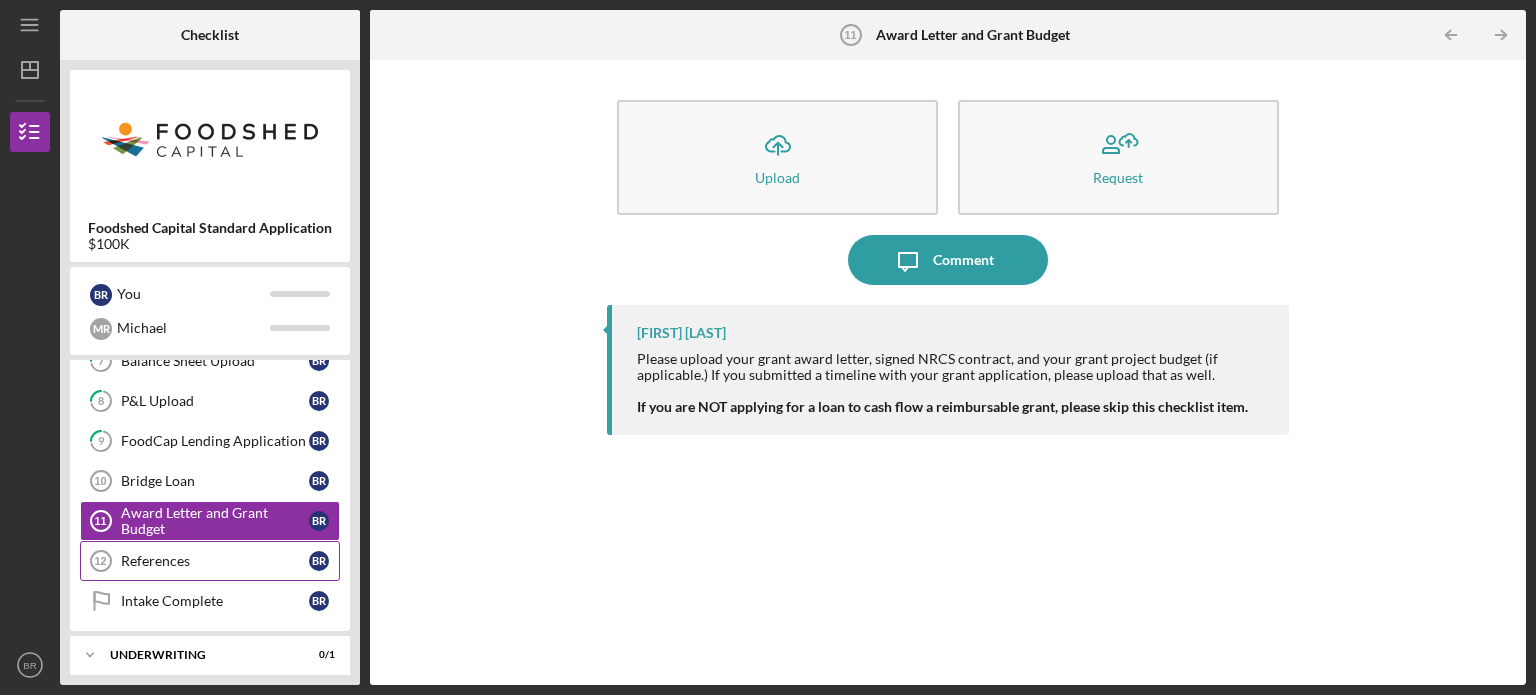 click on "References" at bounding box center (215, 561) 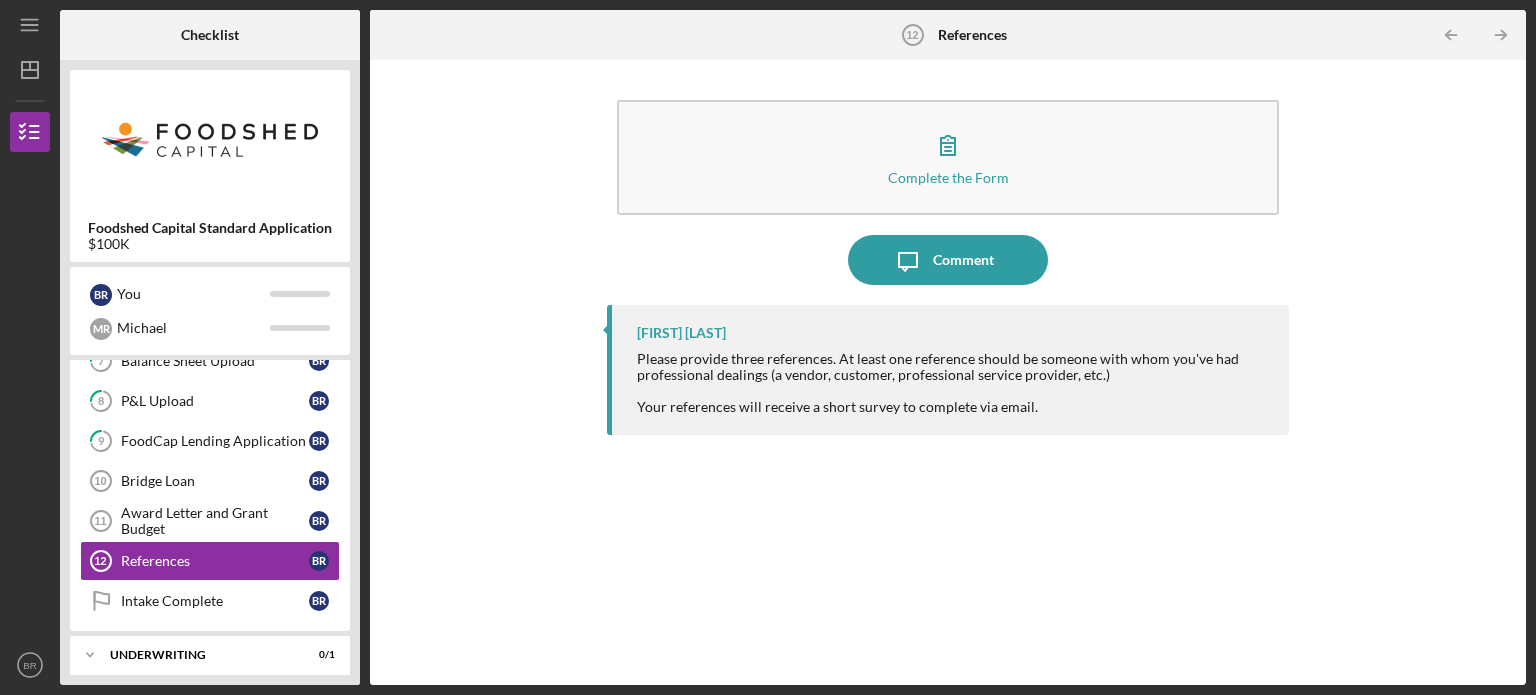 click on "Please provide three references. At least one reference should be someone with whom you've had professional dealings (a vendor, customer, professional service provider, etc.)" at bounding box center [953, 367] 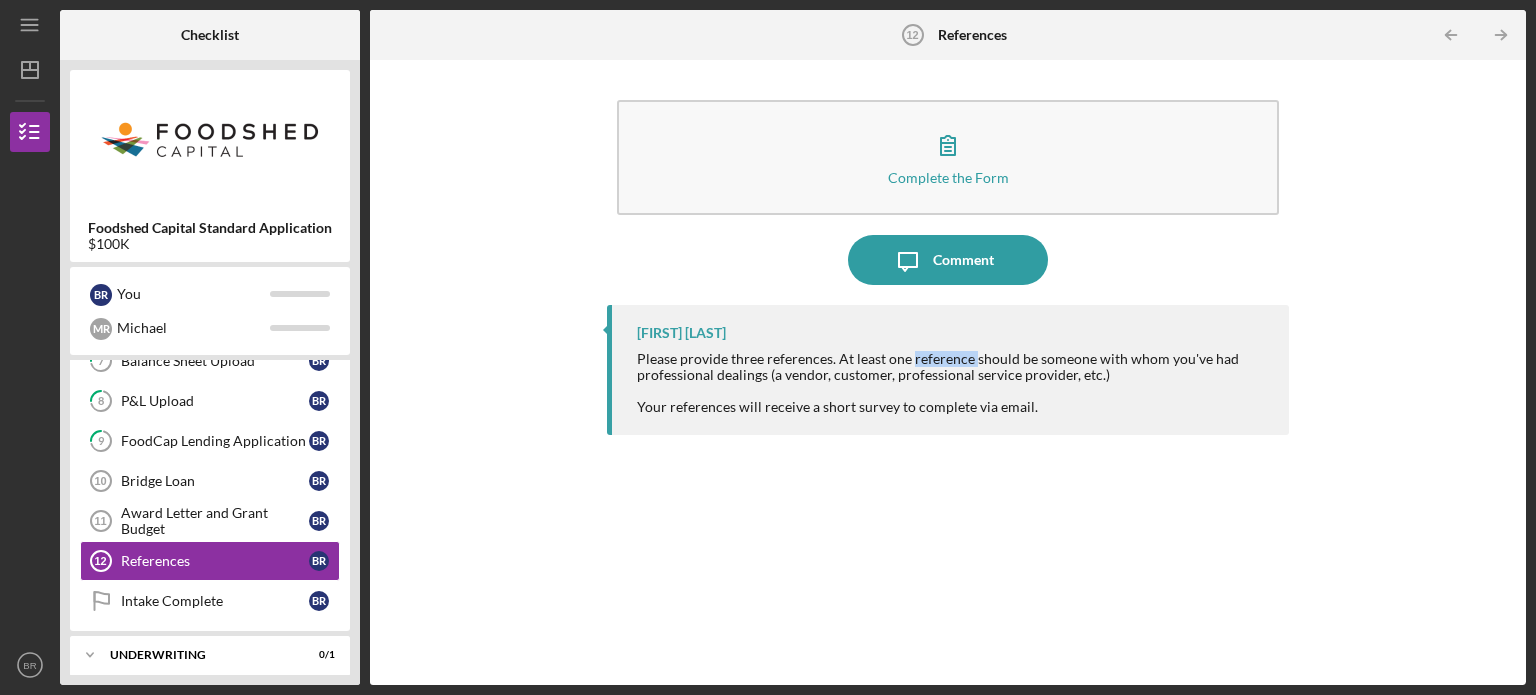 click on "Please provide three references. At least one reference should be someone with whom you've had professional dealings (a vendor, customer, professional service provider, etc.)" at bounding box center [953, 367] 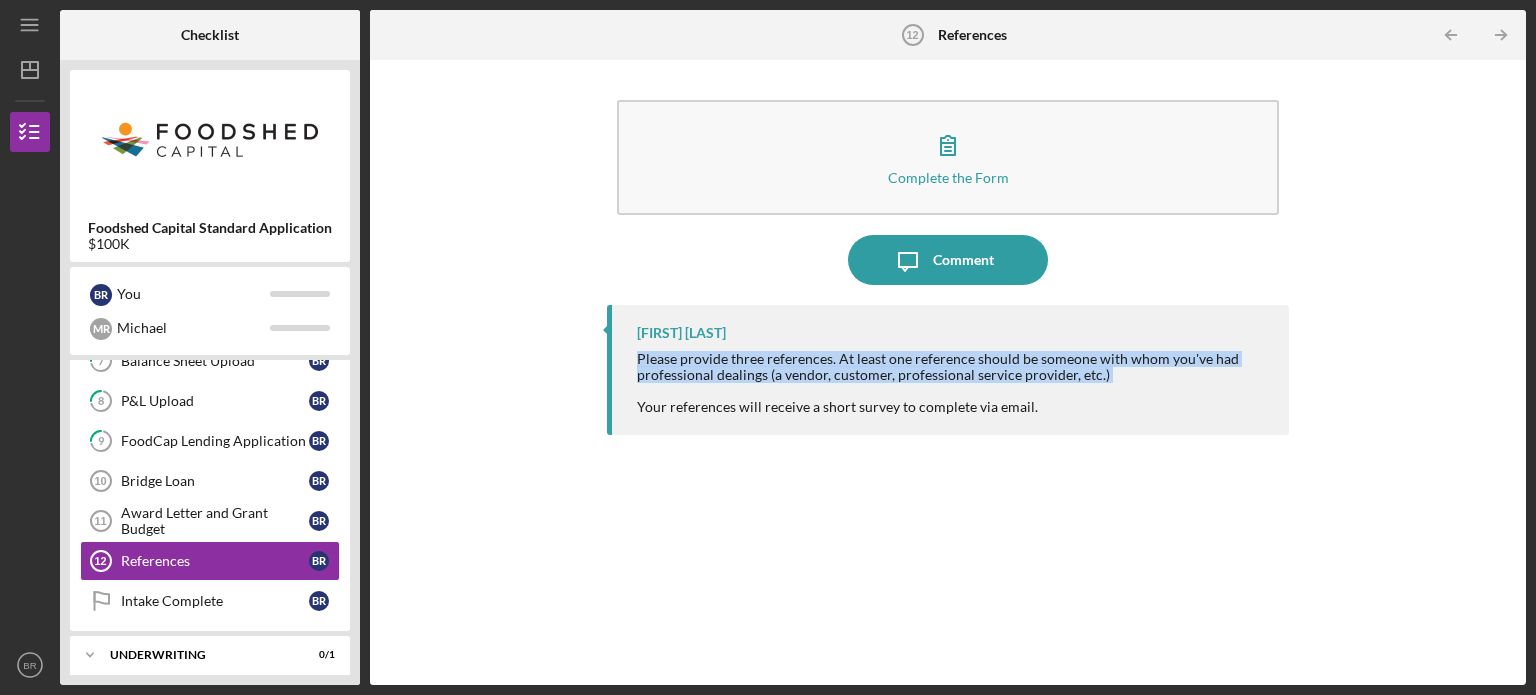 click on "Please provide three references. At least one reference should be someone with whom you've had professional dealings (a vendor, customer, professional service provider, etc.)" at bounding box center [953, 367] 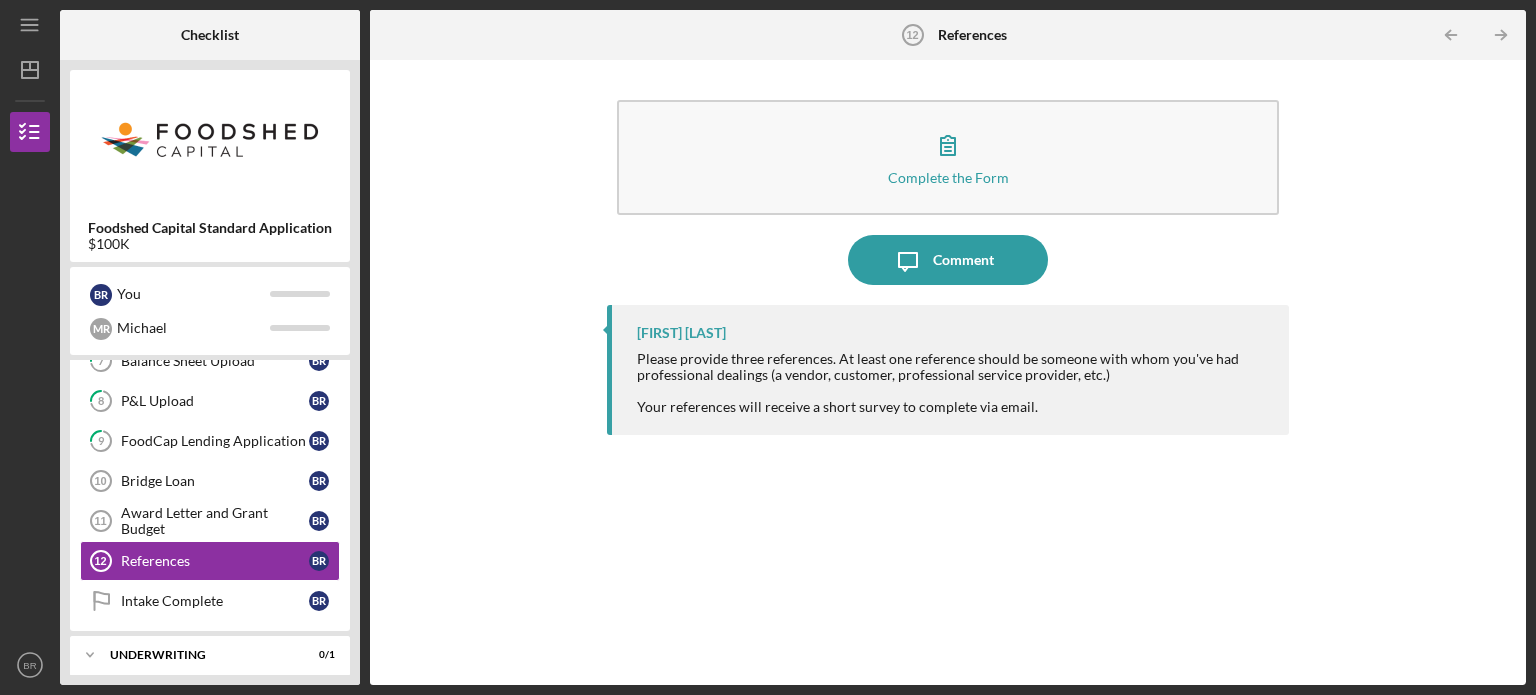 click on "Please provide three references. At least one reference should be someone with whom you've had professional dealings (a vendor, customer, professional service provider, etc.)" at bounding box center (953, 367) 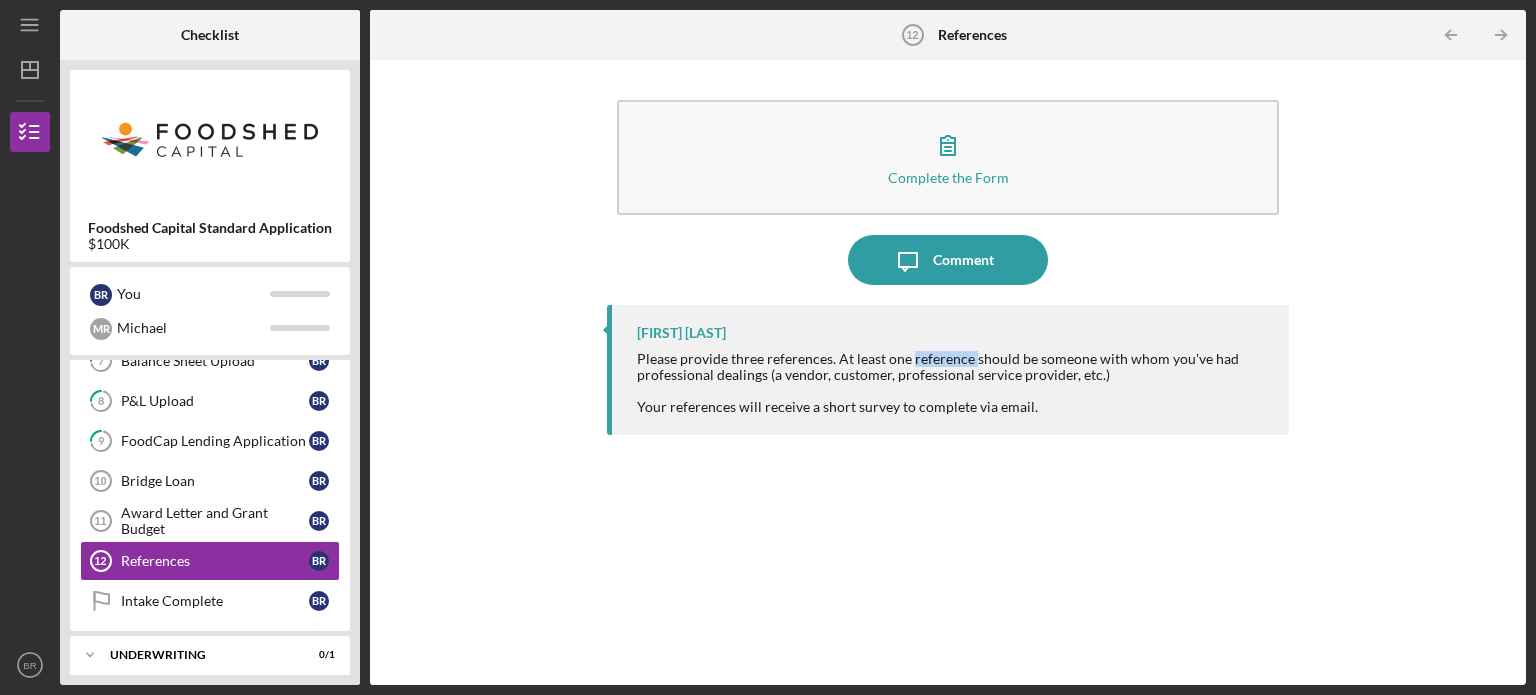 click on "Please provide three references. At least one reference should be someone with whom you've had professional dealings (a vendor, customer, professional service provider, etc.)" at bounding box center [953, 367] 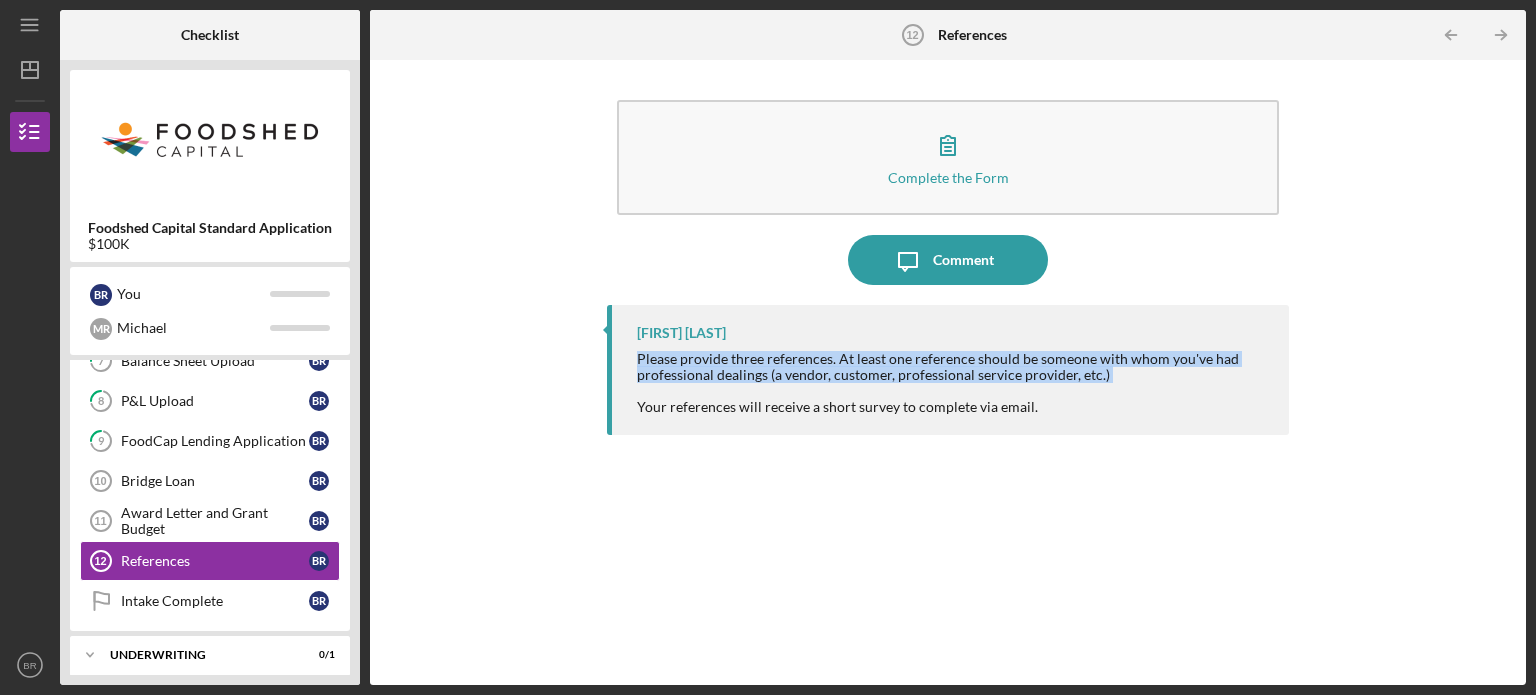 click on "Please provide three references. At least one reference should be someone with whom you've had professional dealings (a vendor, customer, professional service provider, etc.)" at bounding box center [953, 367] 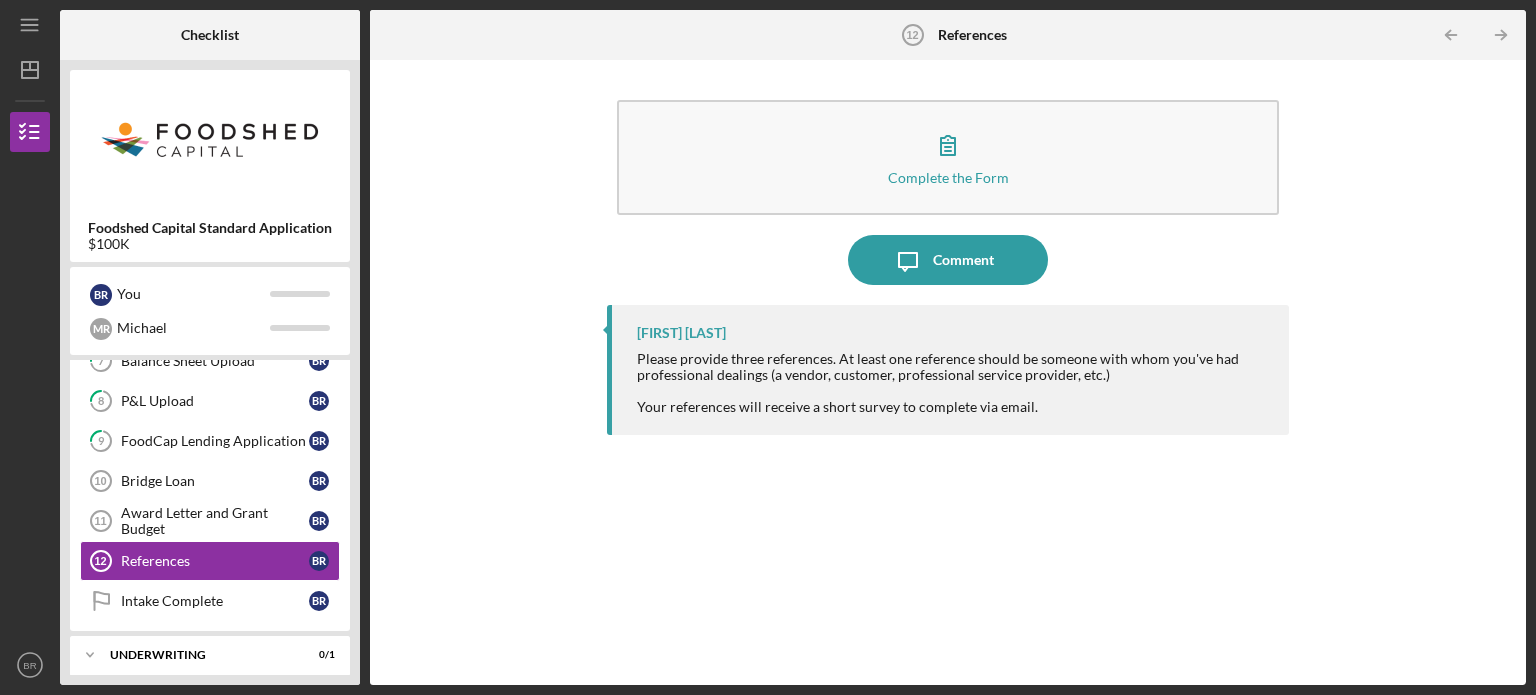 click on "Your references will receive a short survey to complete via email." at bounding box center [953, 407] 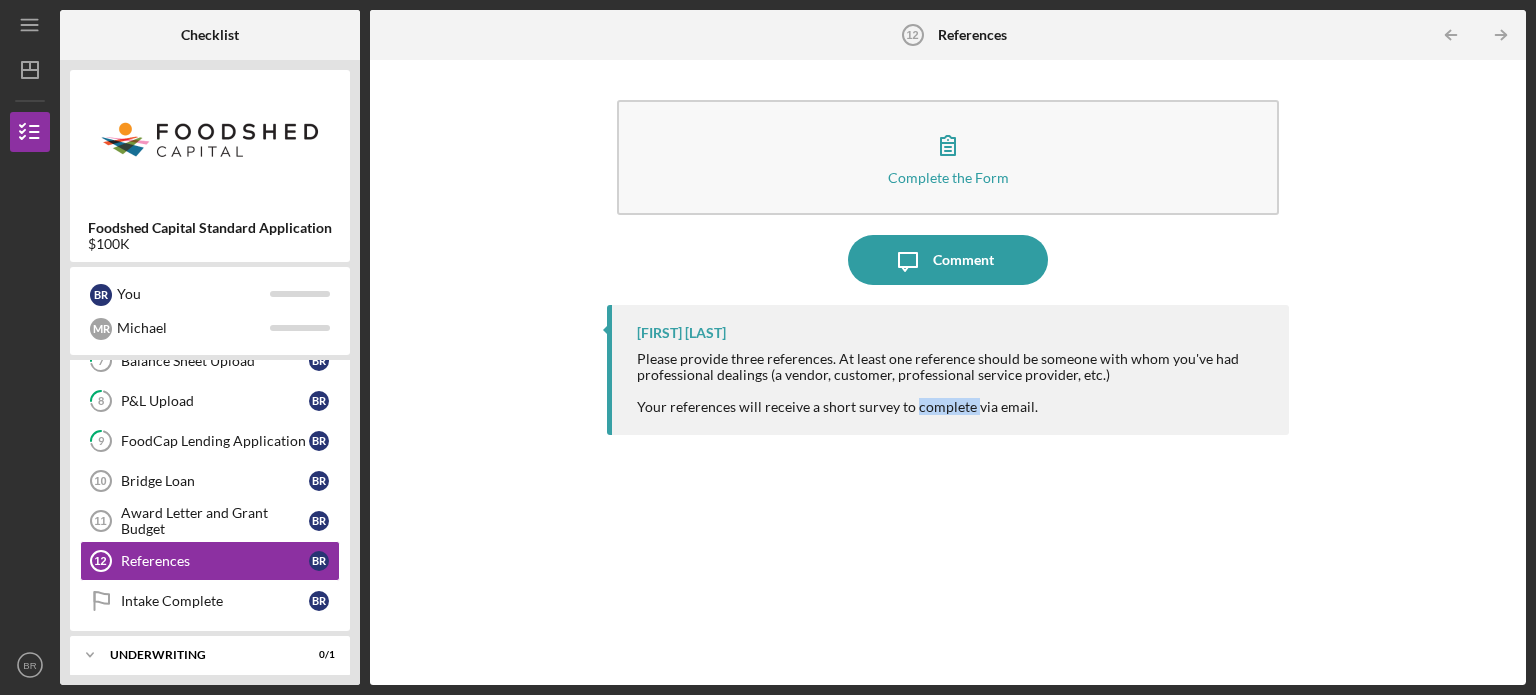 click on "Your references will receive a short survey to complete via email." at bounding box center (953, 407) 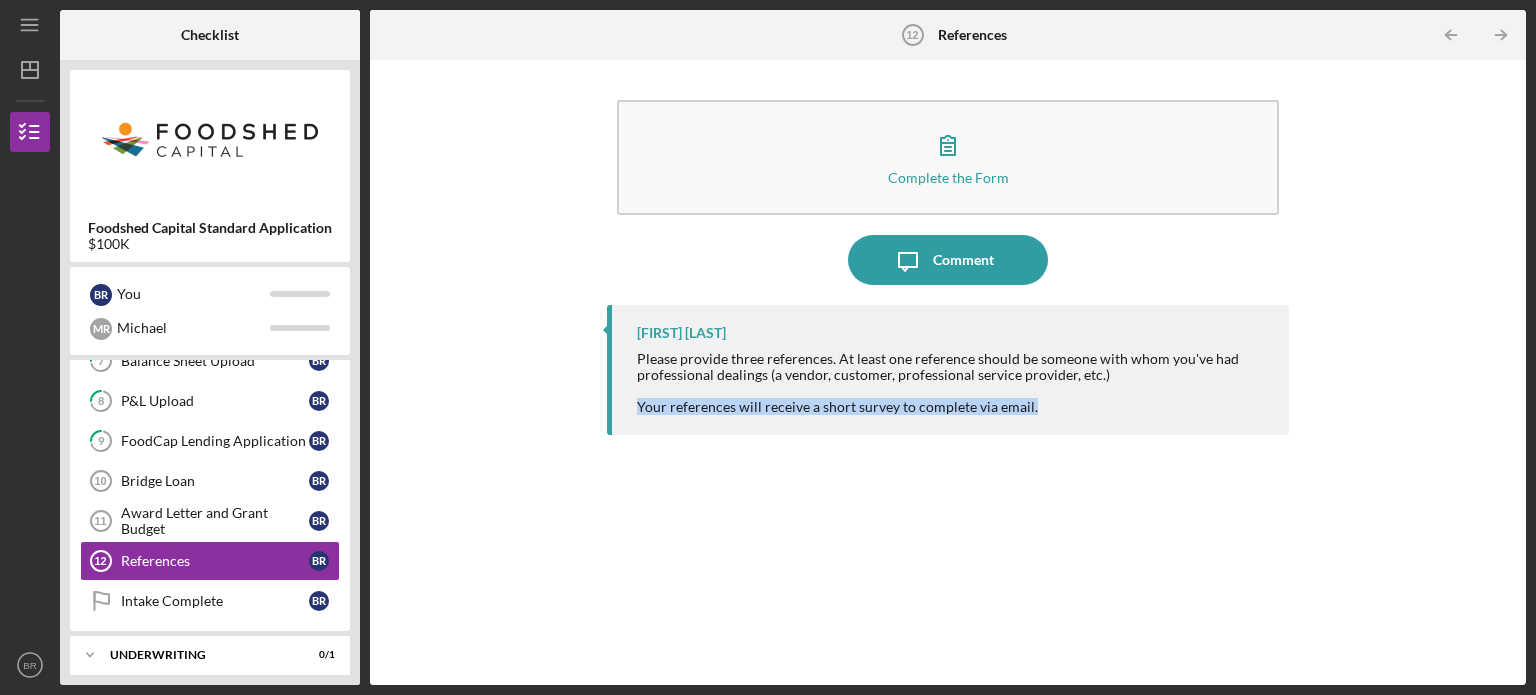 click on "Your references will receive a short survey to complete via email." at bounding box center (953, 407) 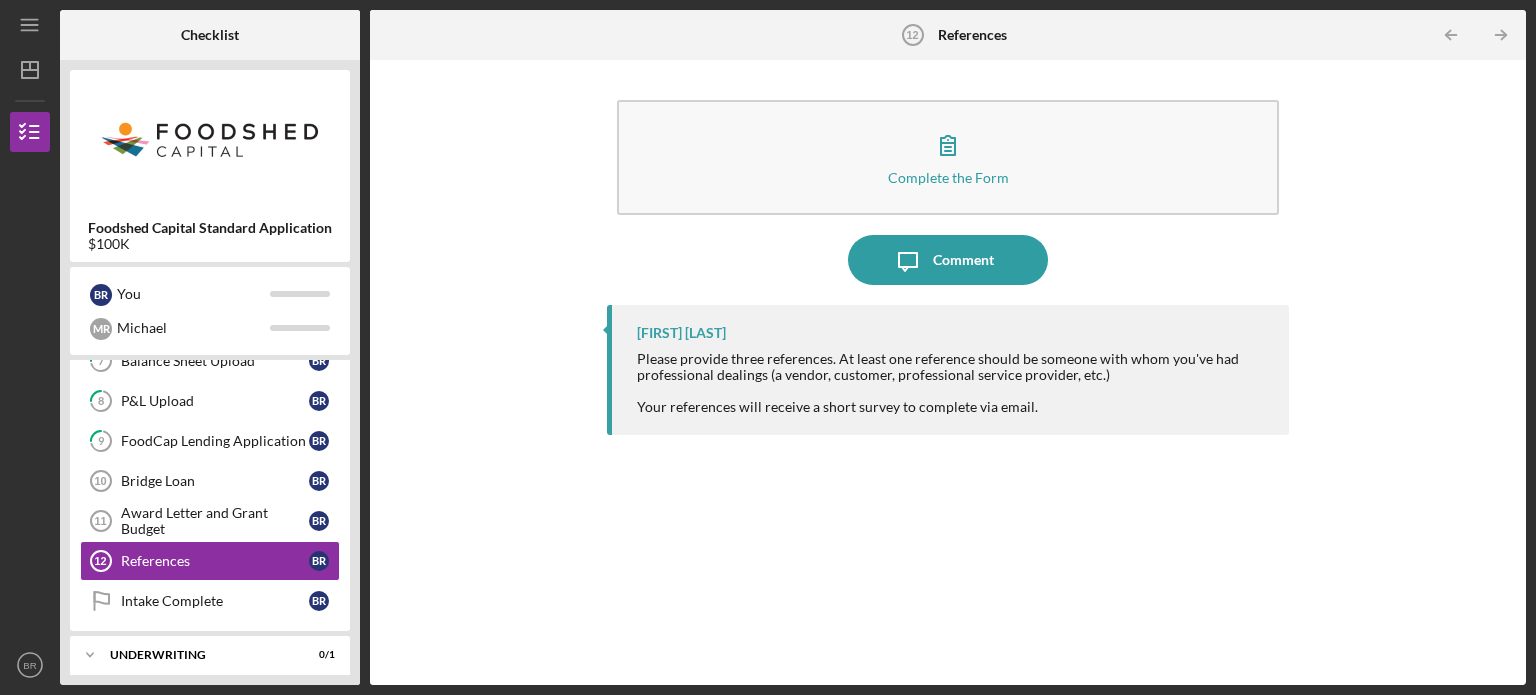 click on "Please provide three references. At least one reference should be someone with whom you've had professional dealings (a vendor, customer, professional service provider, etc.)" at bounding box center (953, 367) 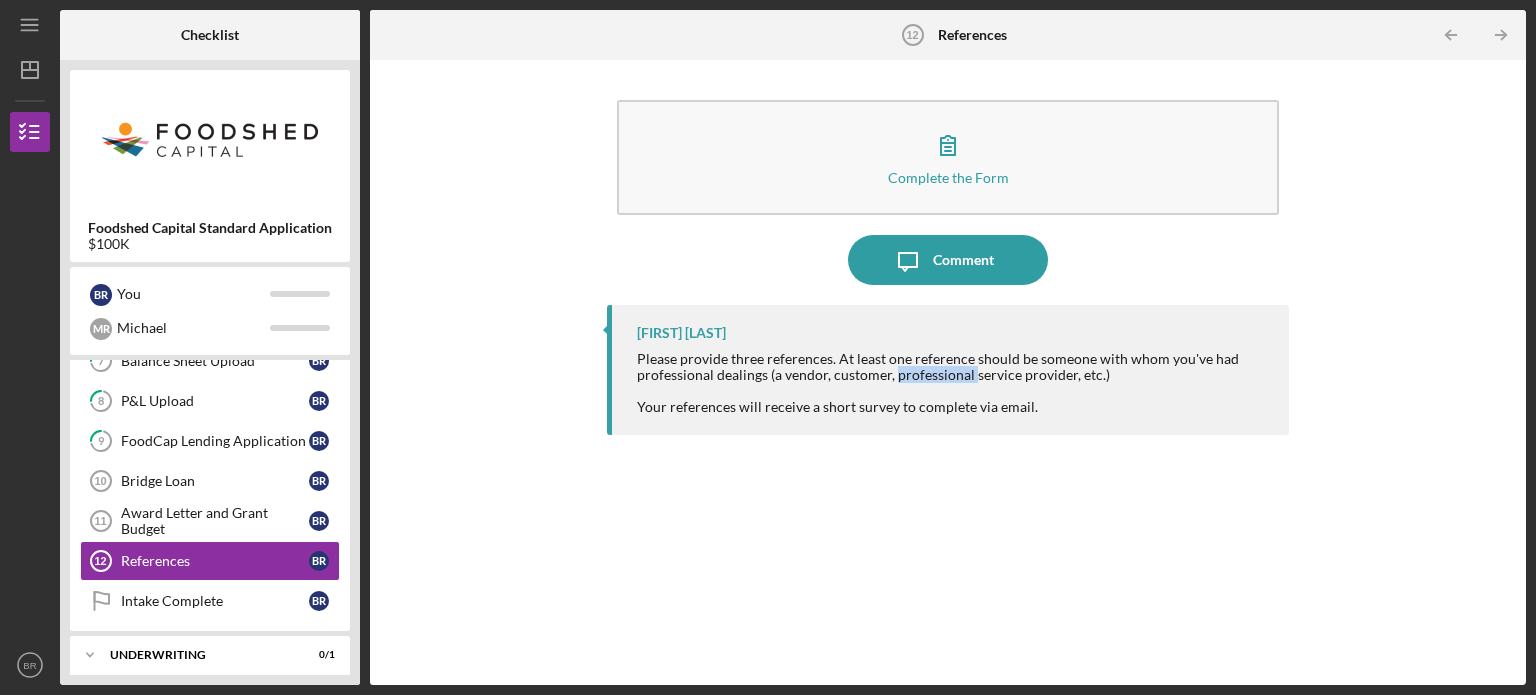 click on "Please provide three references. At least one reference should be someone with whom you've had professional dealings (a vendor, customer, professional service provider, etc.)" at bounding box center [953, 367] 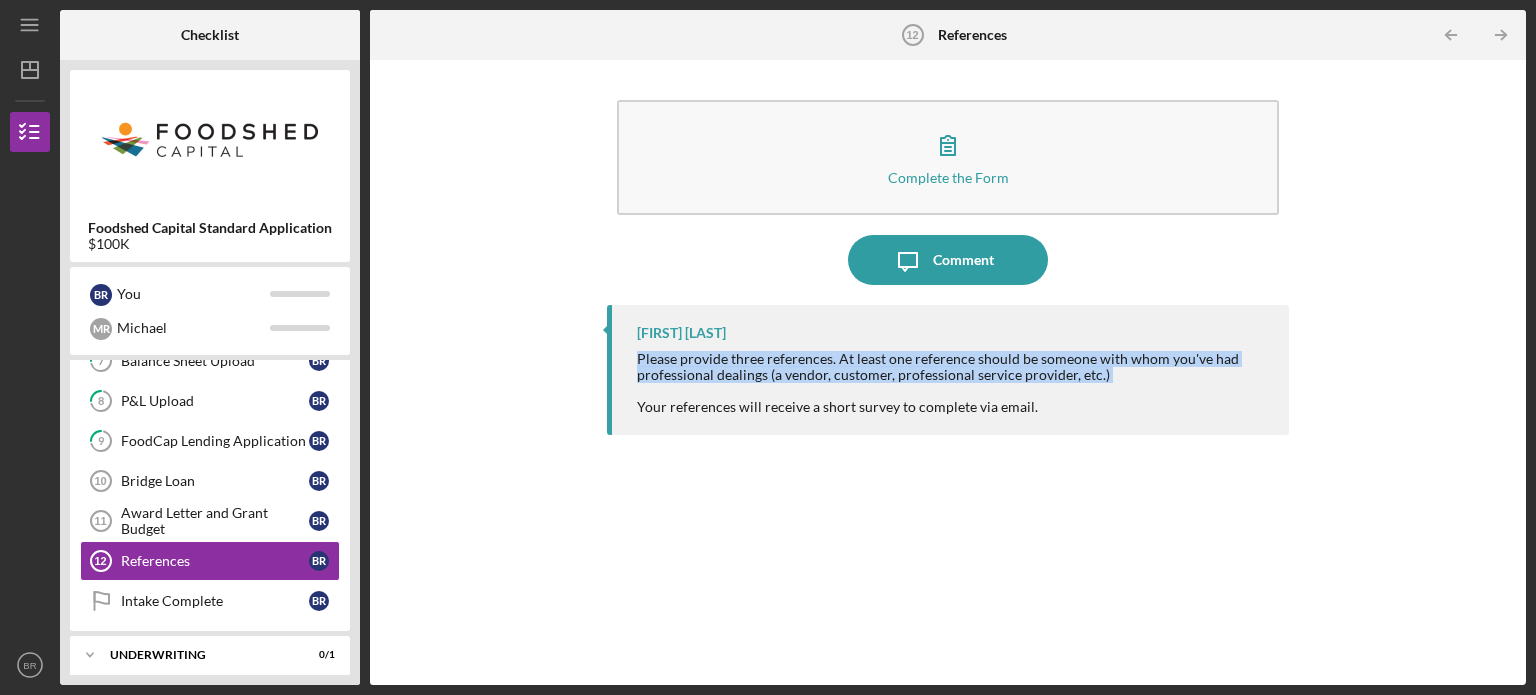 click on "Please provide three references. At least one reference should be someone with whom you've had professional dealings (a vendor, customer, professional service provider, etc.)" at bounding box center [953, 367] 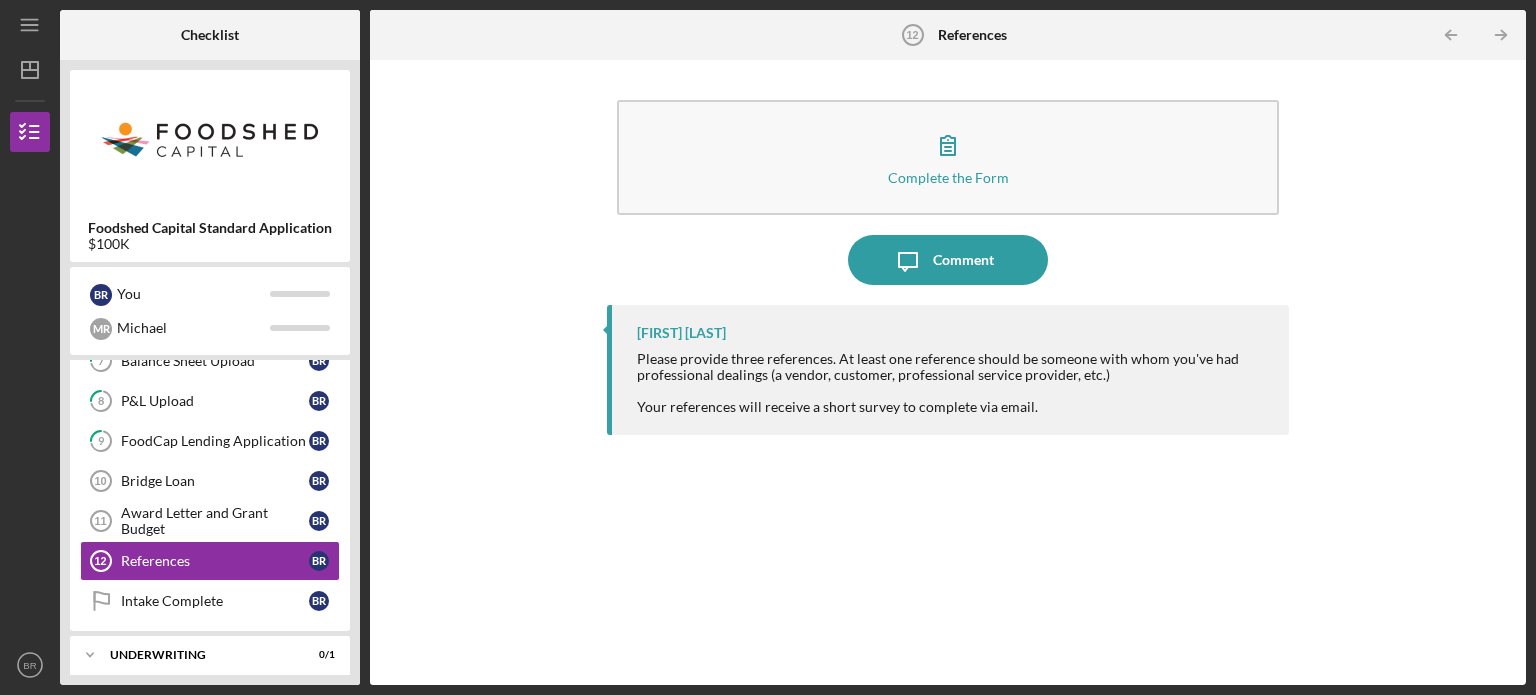 click on "[FIRST] [LAST] Please provide three references. At least one reference should be someone with whom you've had professional dealings (a vendor, customer, professional service provider, etc.)
Your references will receive a short survey to complete via email." at bounding box center [948, 370] 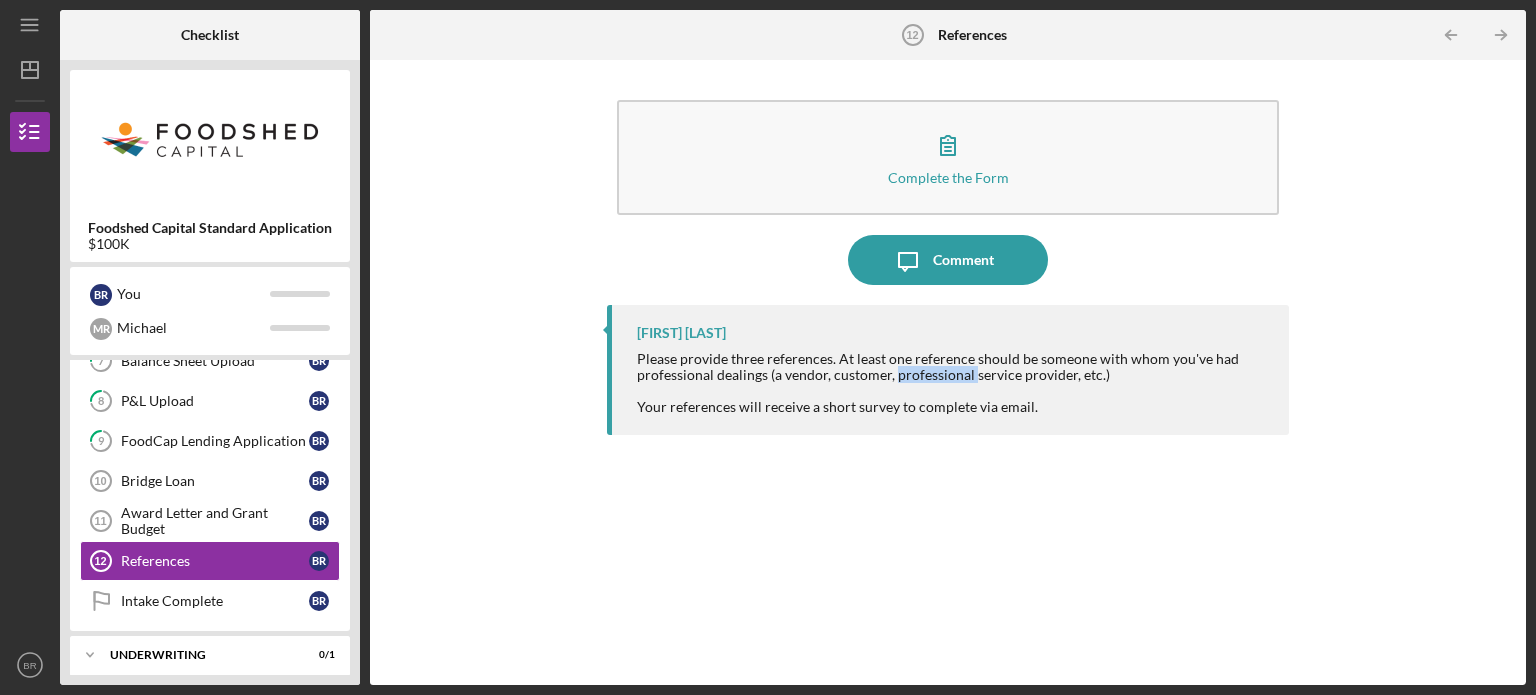 click on "Please provide three references. At least one reference should be someone with whom you've had professional dealings (a vendor, customer, professional service provider, etc.)" at bounding box center [953, 367] 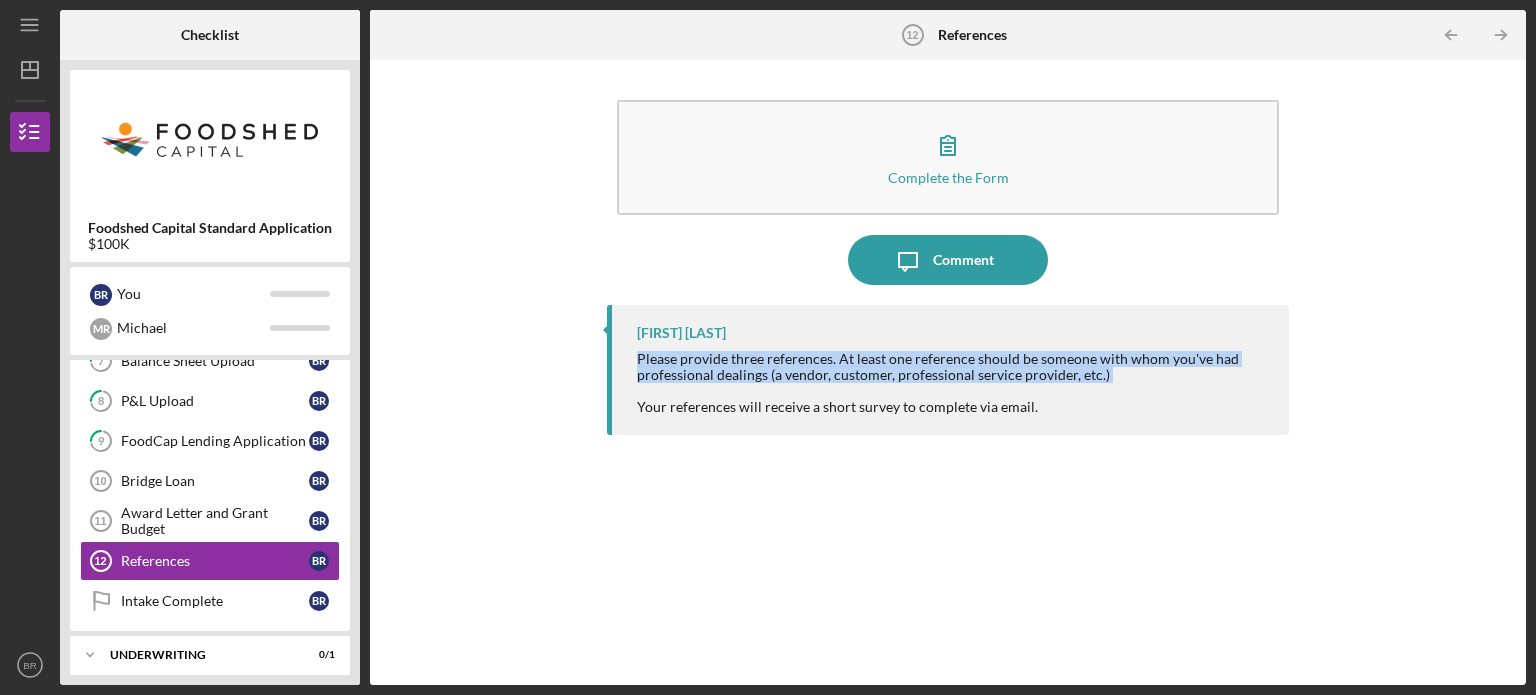 click on "Please provide three references. At least one reference should be someone with whom you've had professional dealings (a vendor, customer, professional service provider, etc.)" at bounding box center [953, 367] 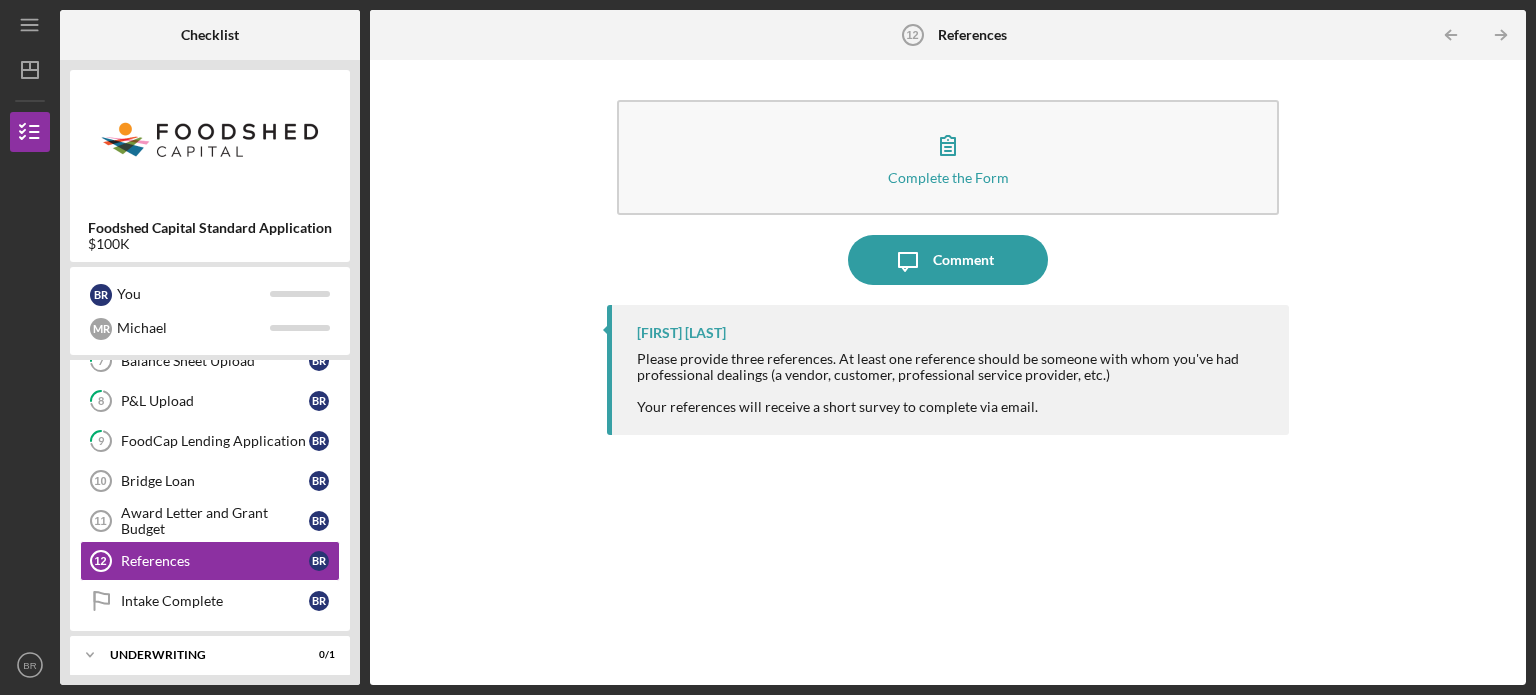 click on "[FIRST] [LAST]" at bounding box center [953, 333] 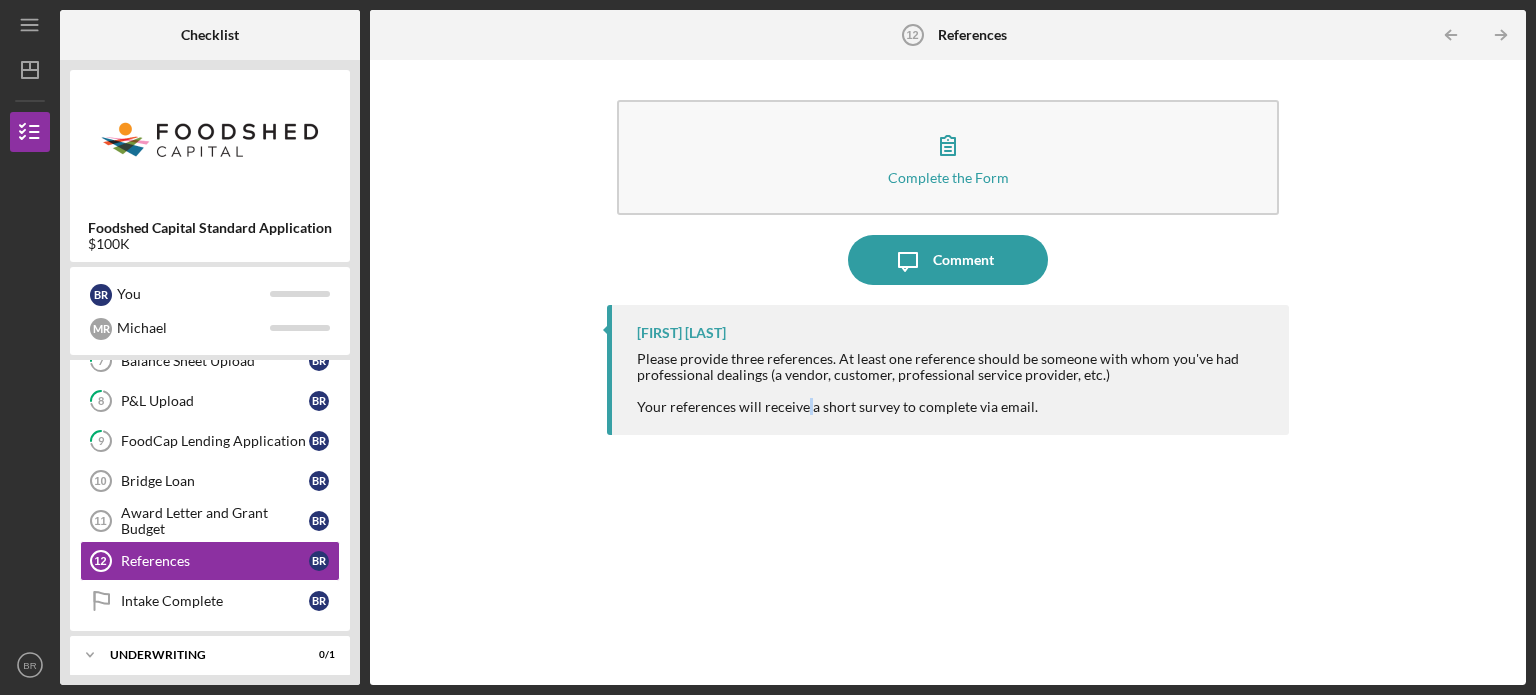 click on "Your references will receive a short survey to complete via email." at bounding box center (953, 407) 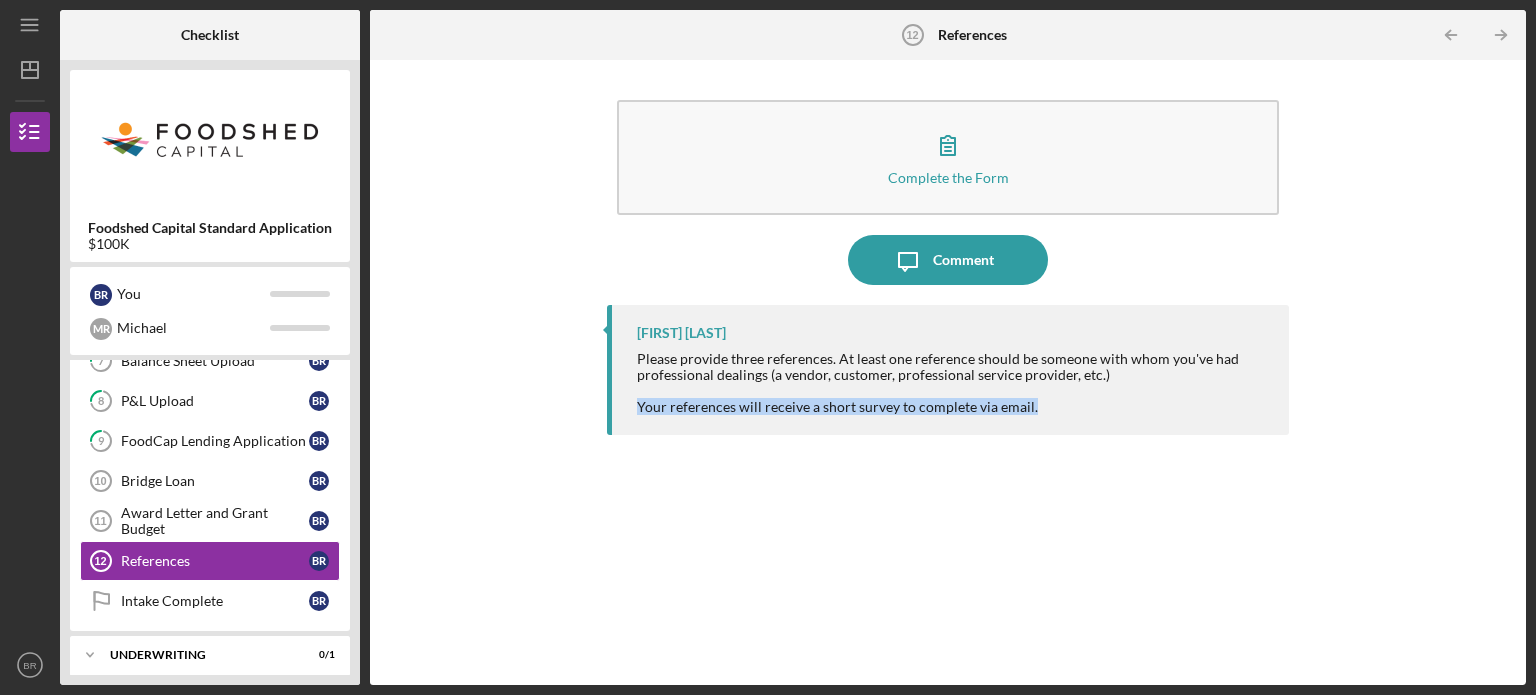 click on "Your references will receive a short survey to complete via email." at bounding box center [953, 407] 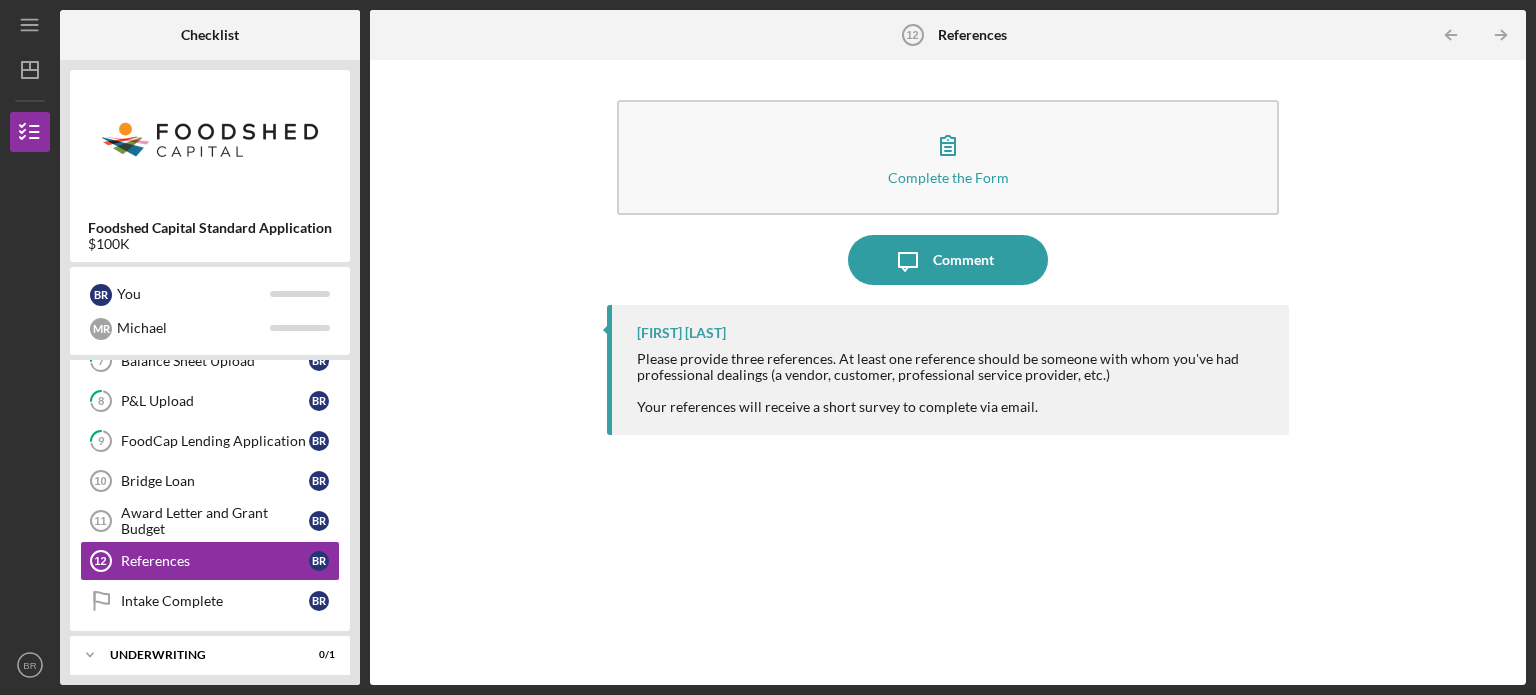 click on "Please provide three references. At least one reference should be someone with whom you've had professional dealings (a vendor, customer, professional service provider, etc.)" at bounding box center (953, 367) 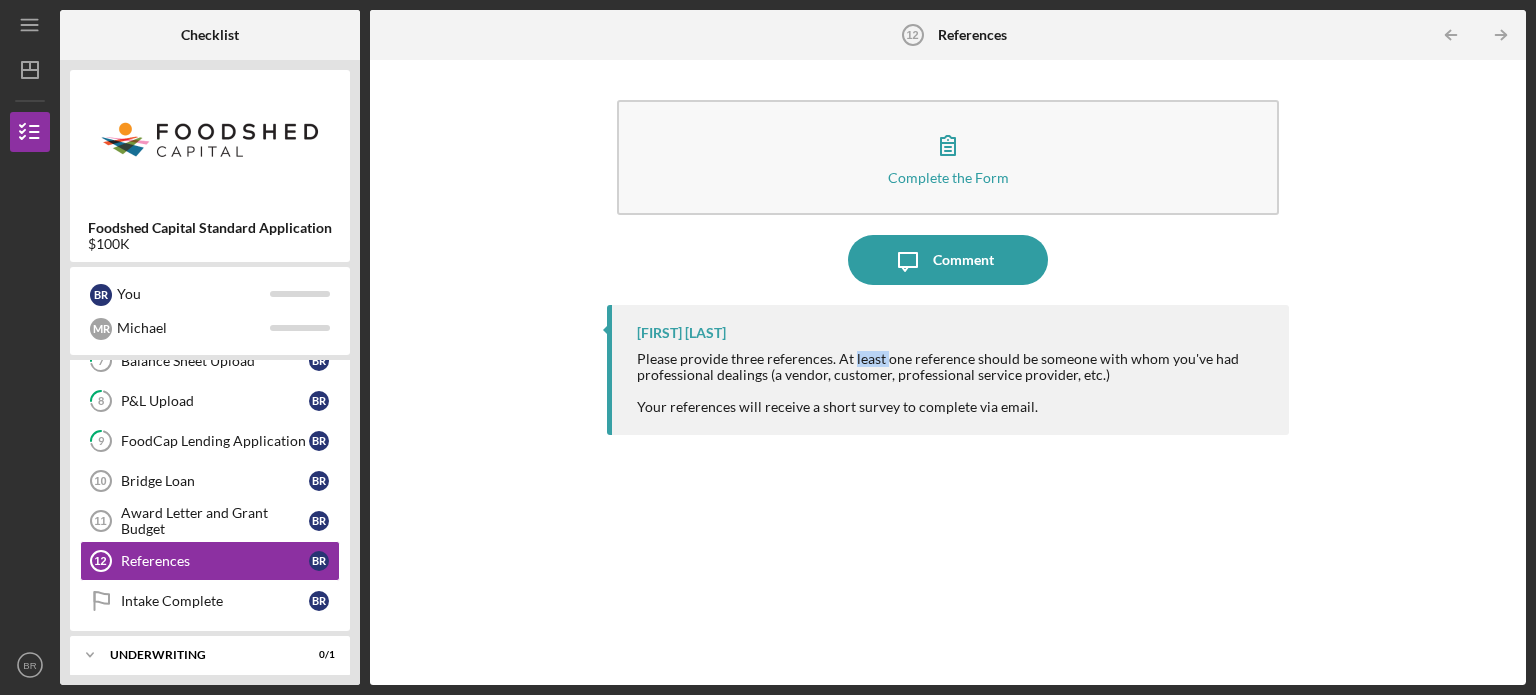 click on "Please provide three references. At least one reference should be someone with whom you've had professional dealings (a vendor, customer, professional service provider, etc.)" at bounding box center [953, 367] 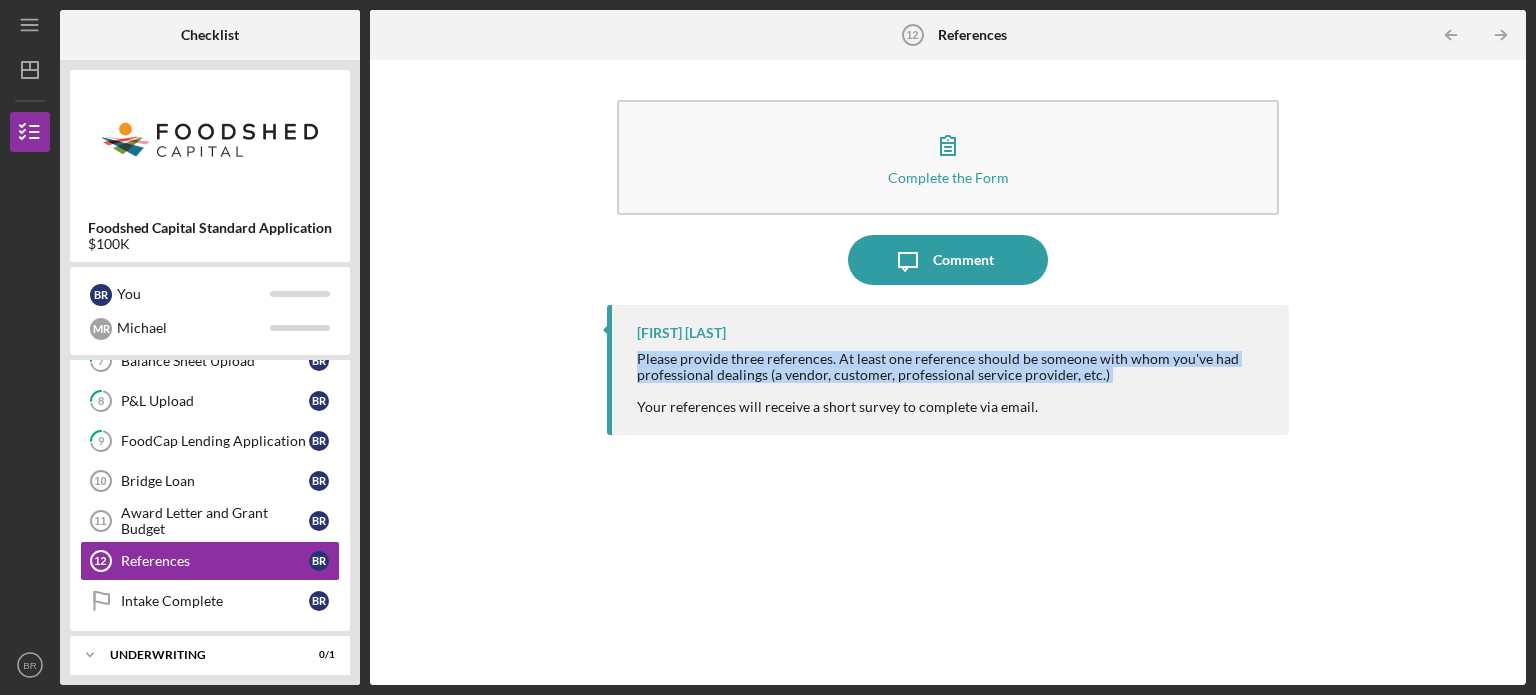 click on "Please provide three references. At least one reference should be someone with whom you've had professional dealings (a vendor, customer, professional service provider, etc.)" at bounding box center (953, 367) 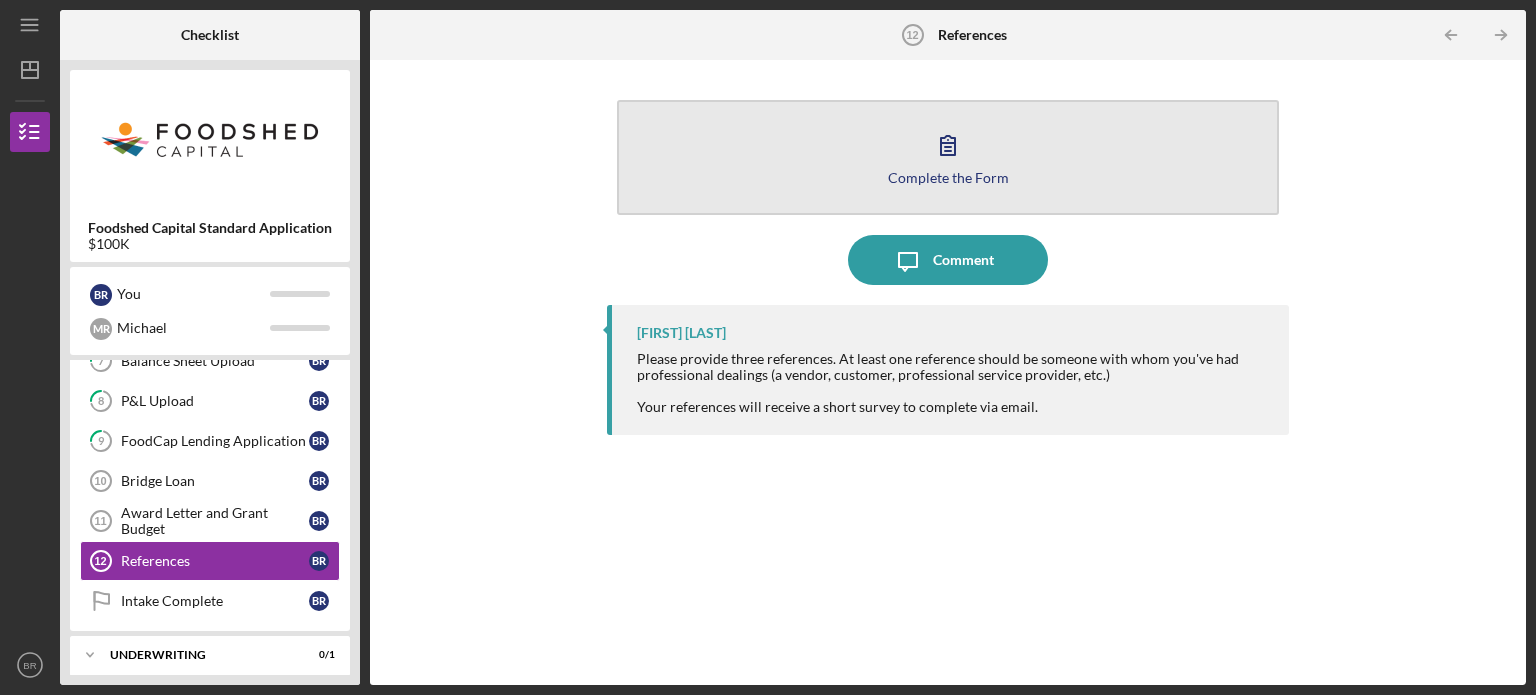 click on "Complete the Form" at bounding box center [948, 177] 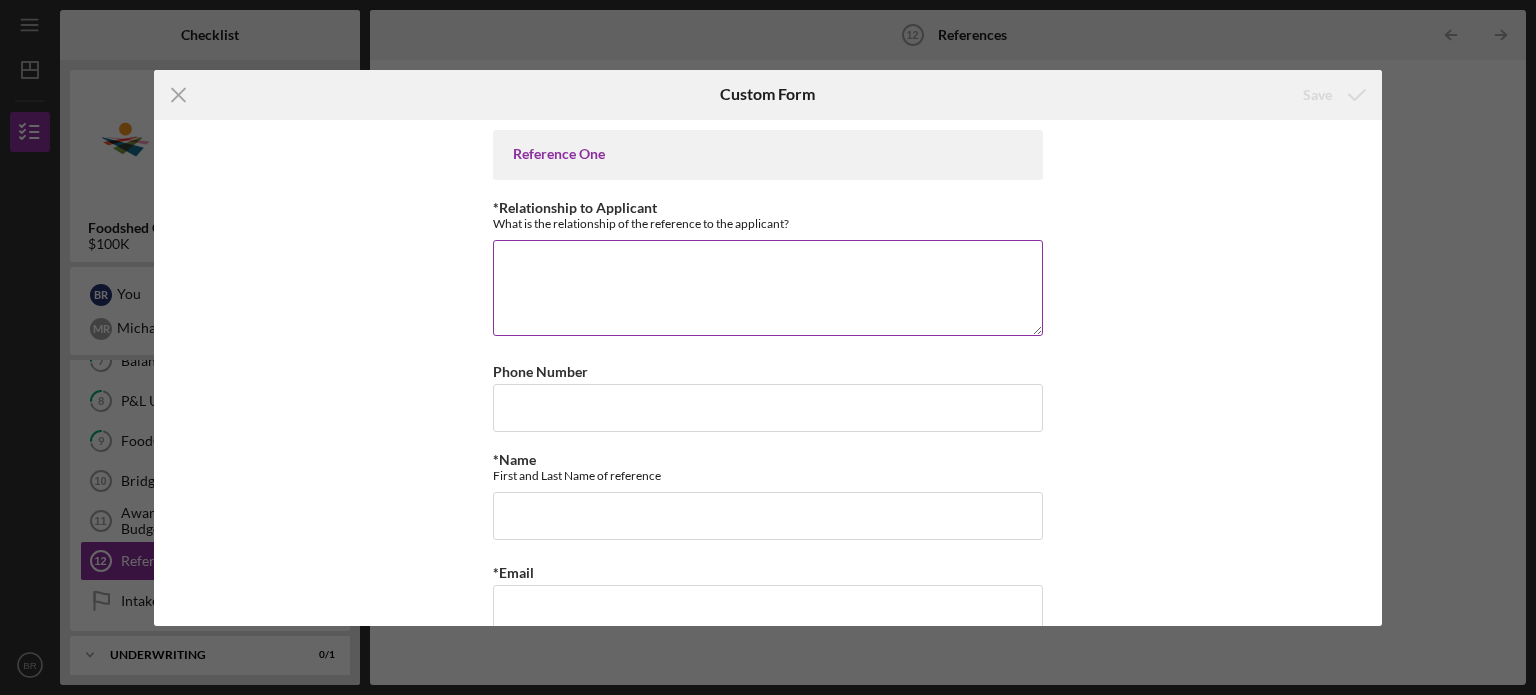 click on "*Relationship to Applicant" at bounding box center [768, 288] 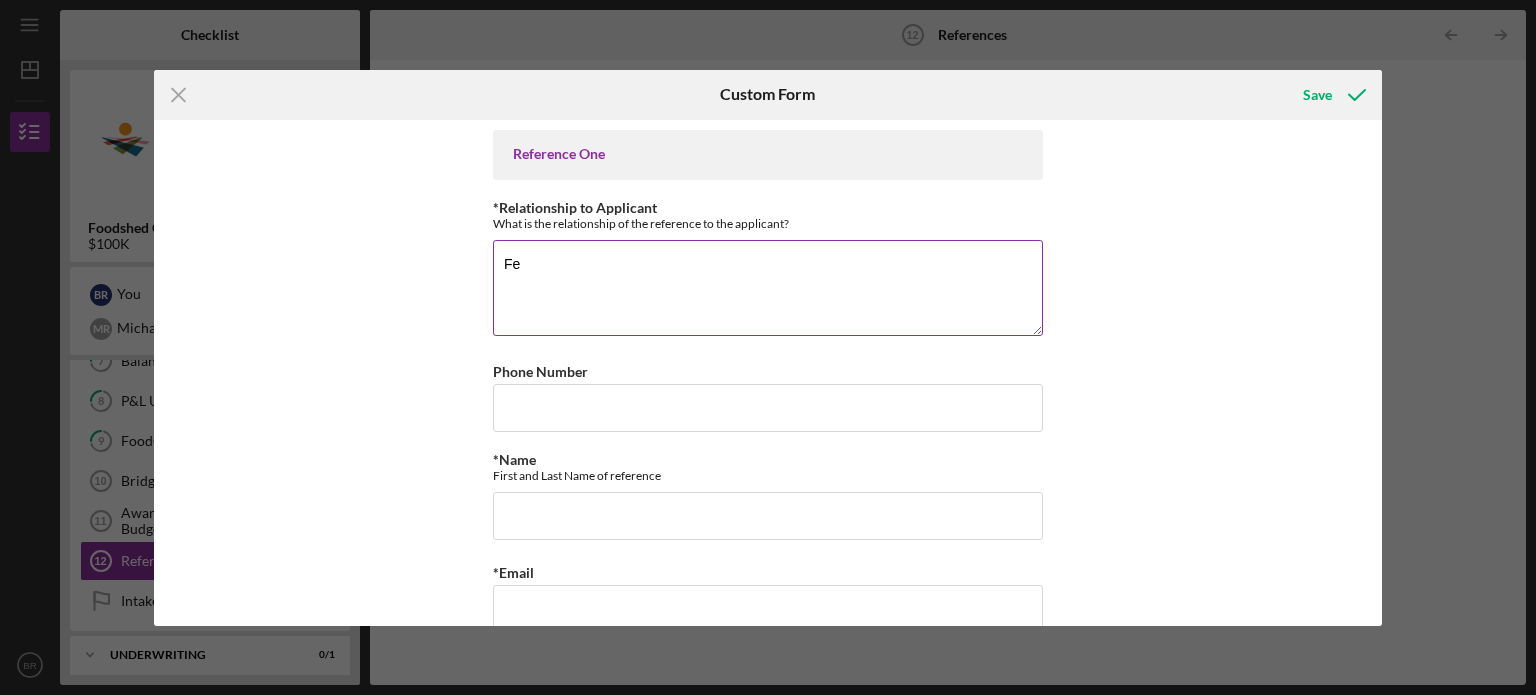 type on "F" 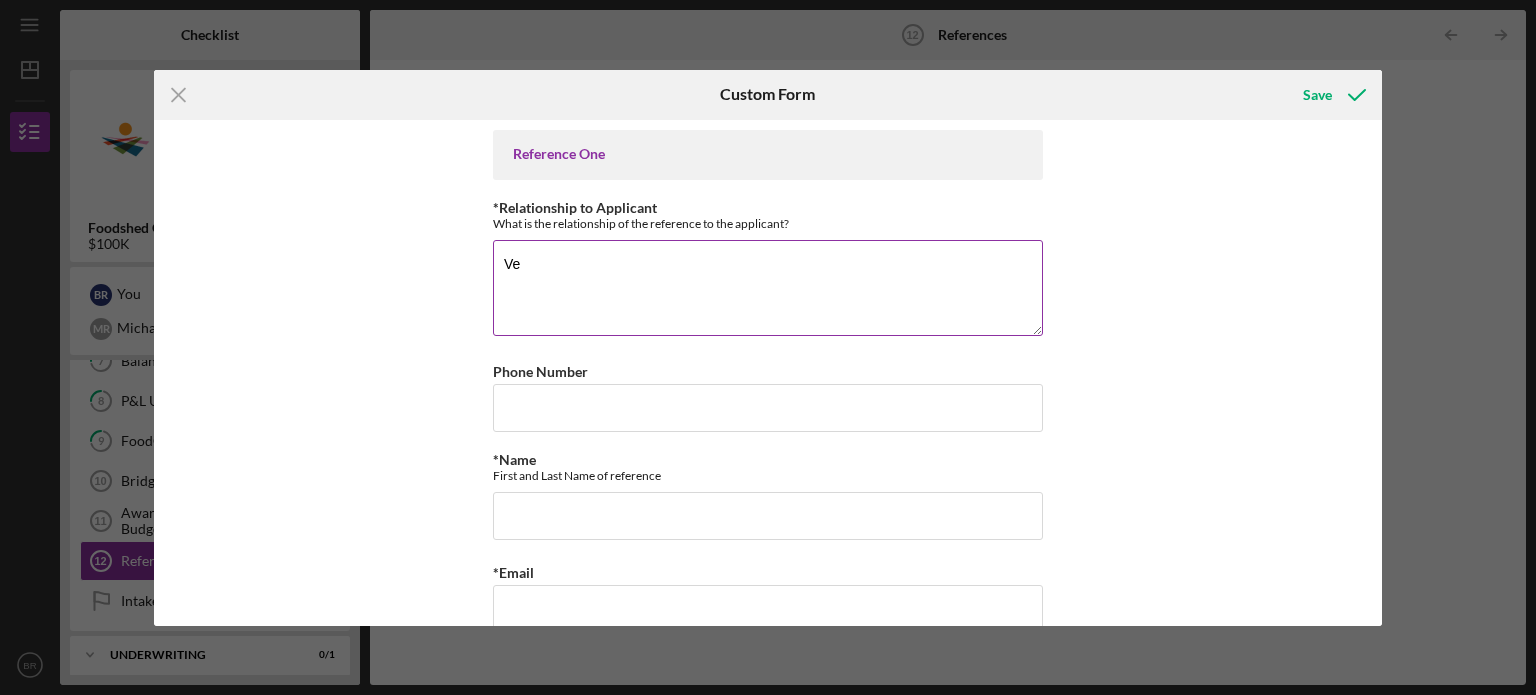 type on "V" 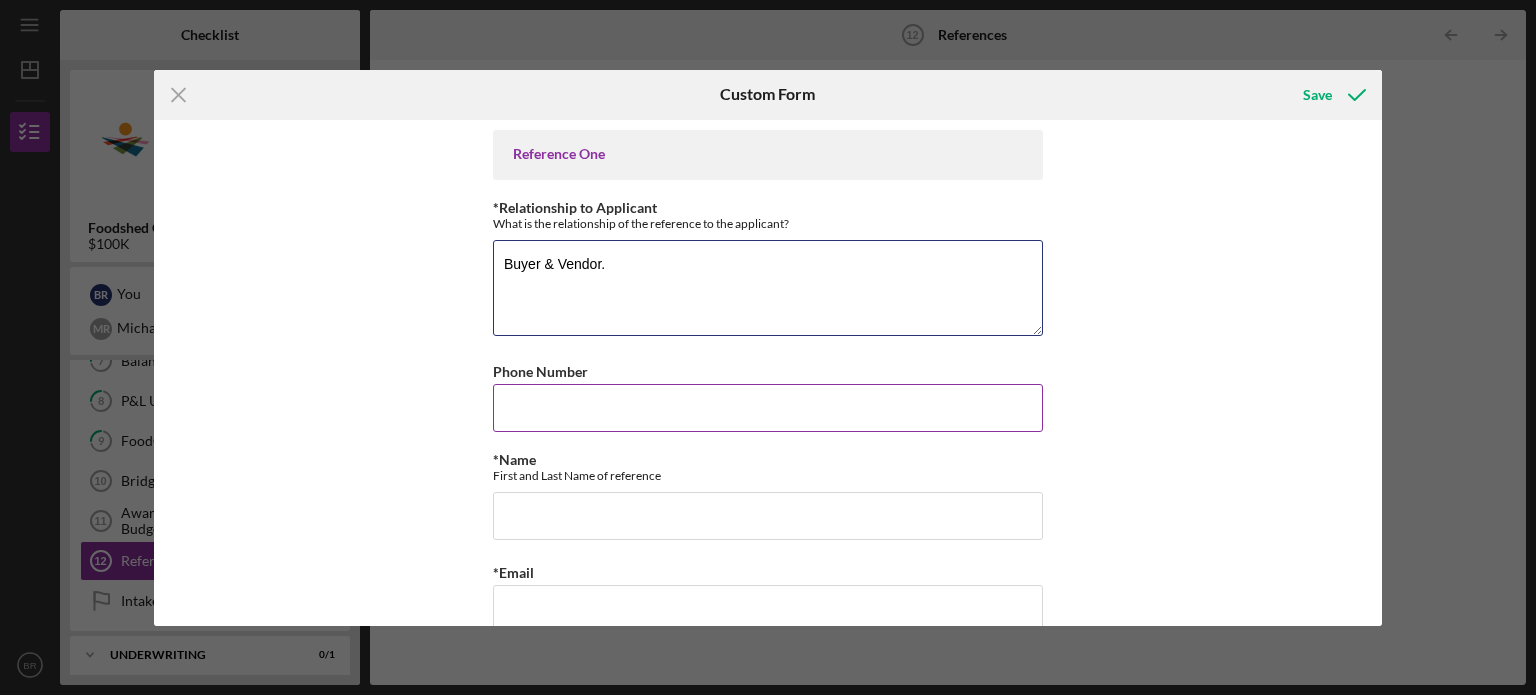 type on "Buyer & Vendor." 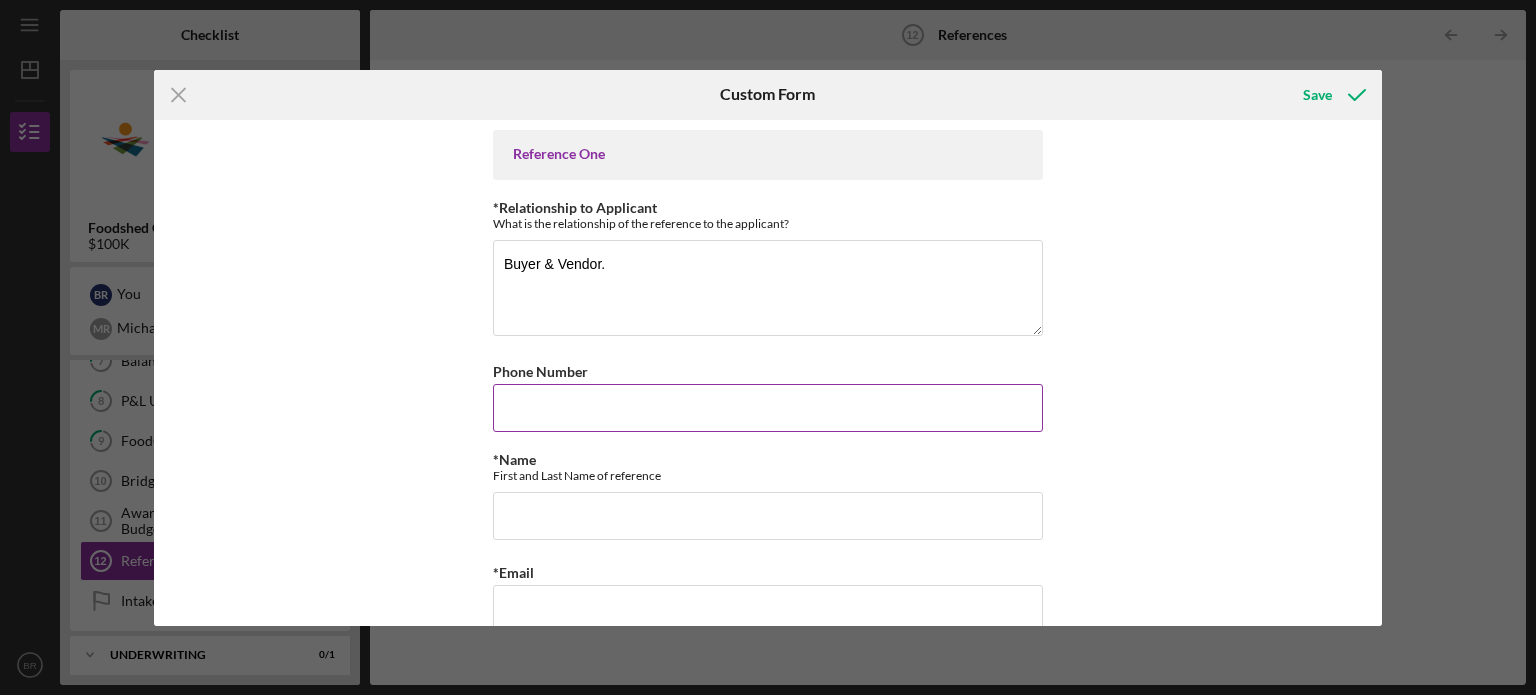 click on "Phone Number" at bounding box center [768, 408] 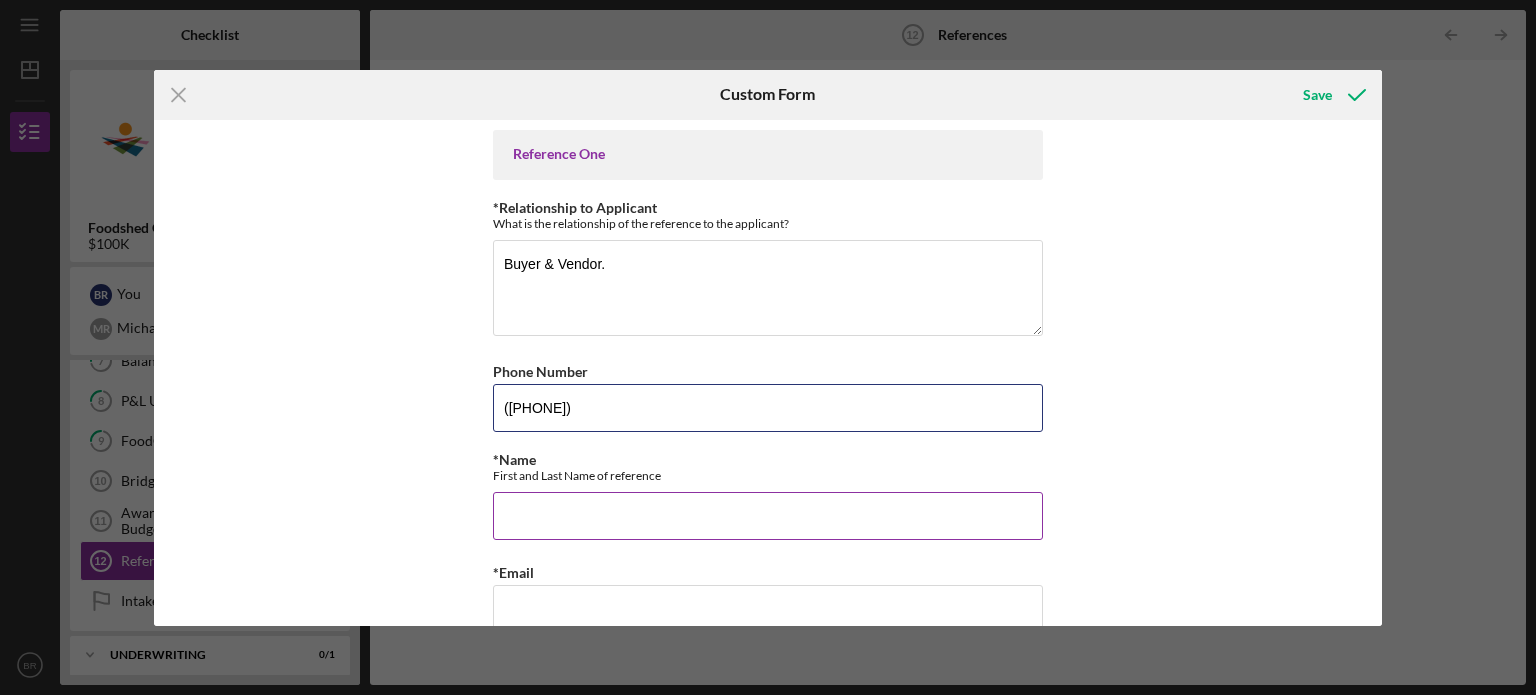 type on "([PHONE])" 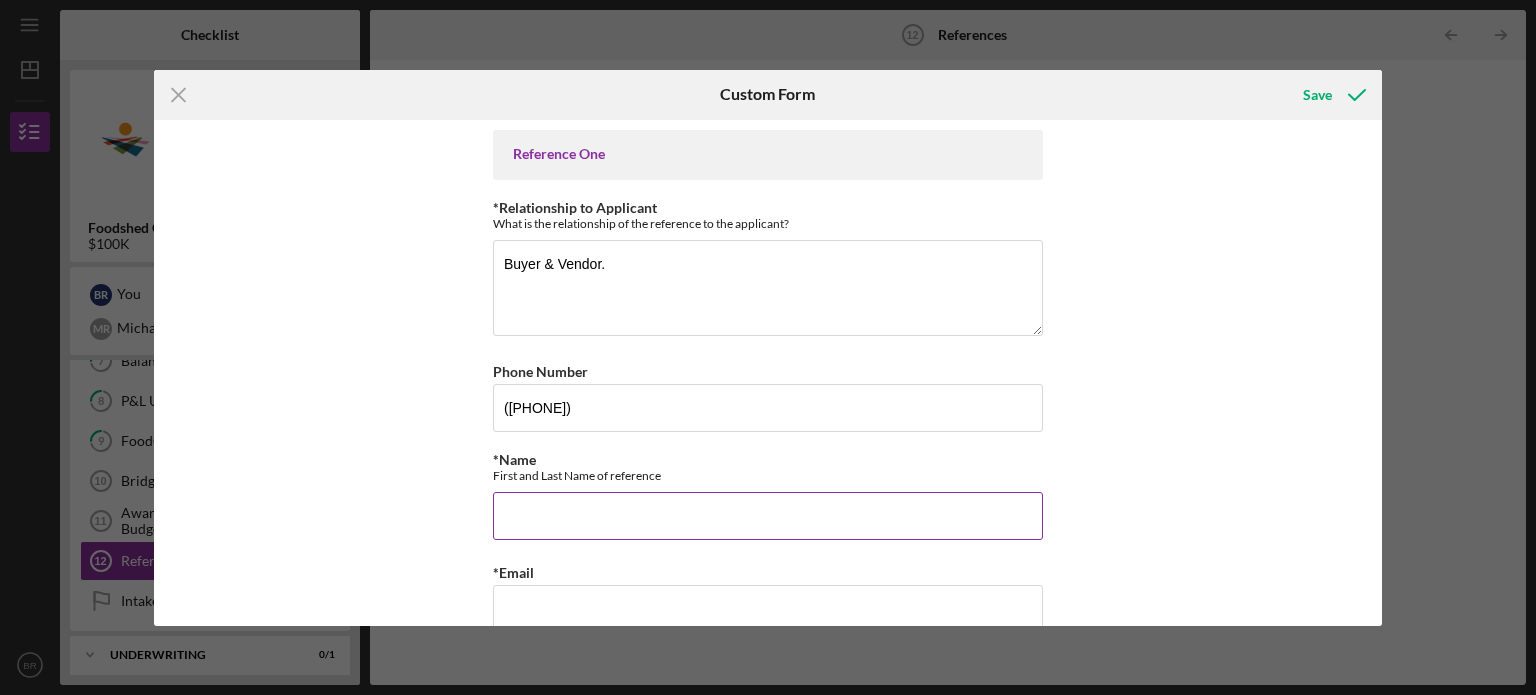 click on "*Name" at bounding box center (768, 516) 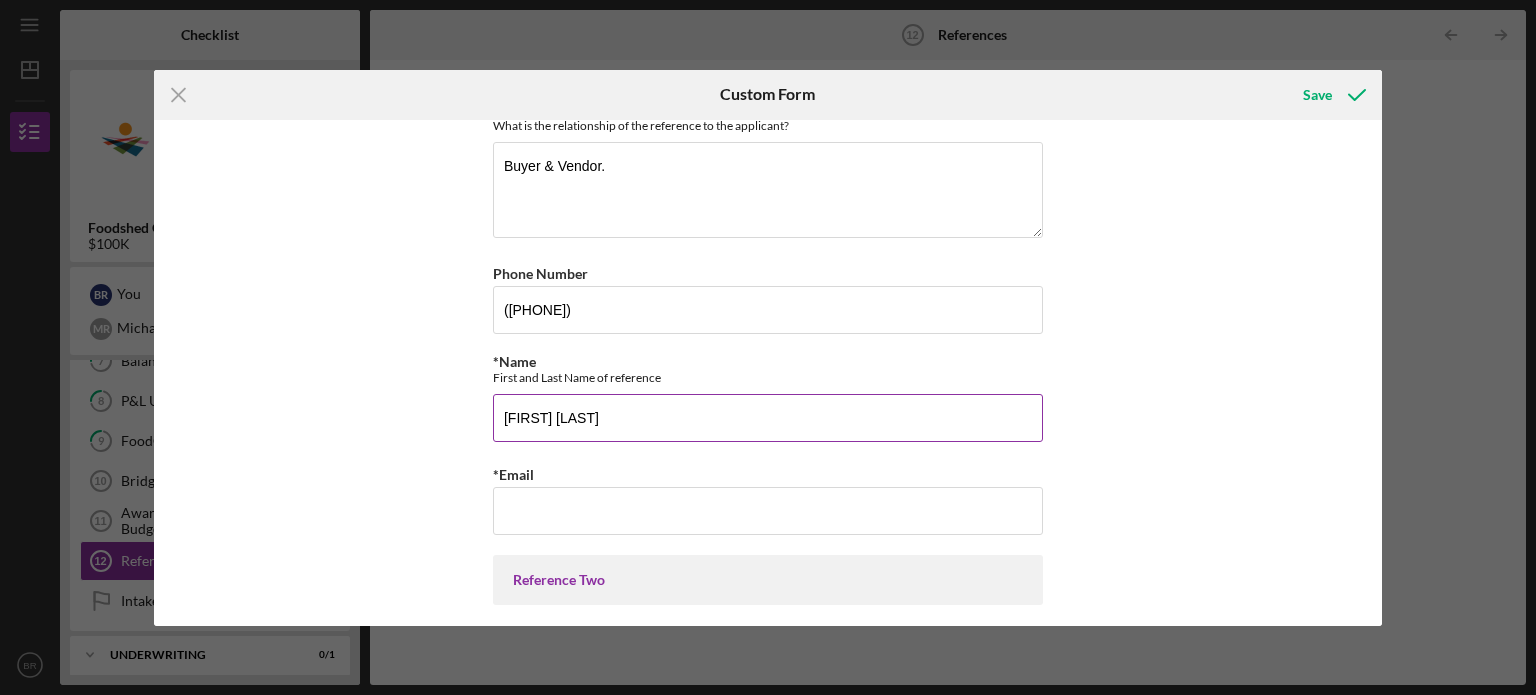 scroll, scrollTop: 100, scrollLeft: 0, axis: vertical 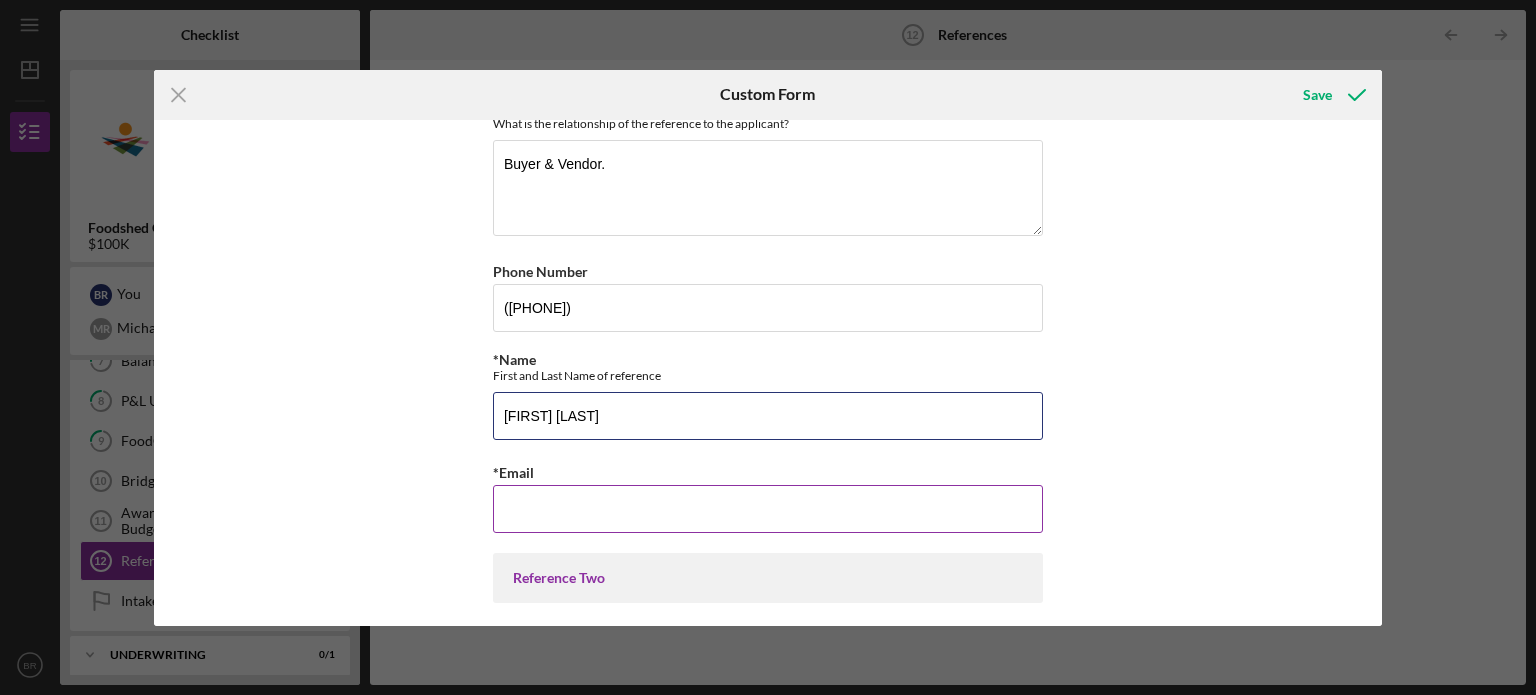type on "[FIRST] [LAST]" 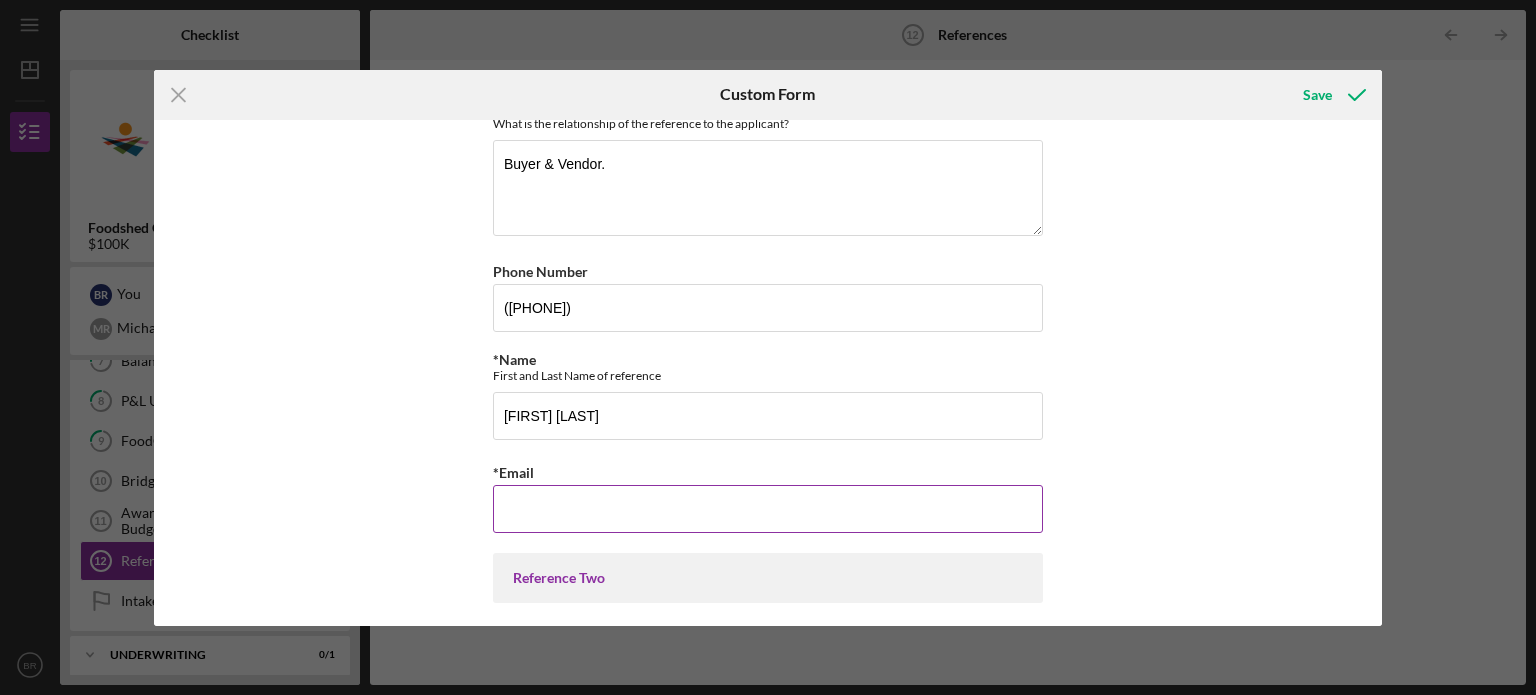 drag, startPoint x: 604, startPoint y: 503, endPoint x: 611, endPoint y: 483, distance: 21.189621 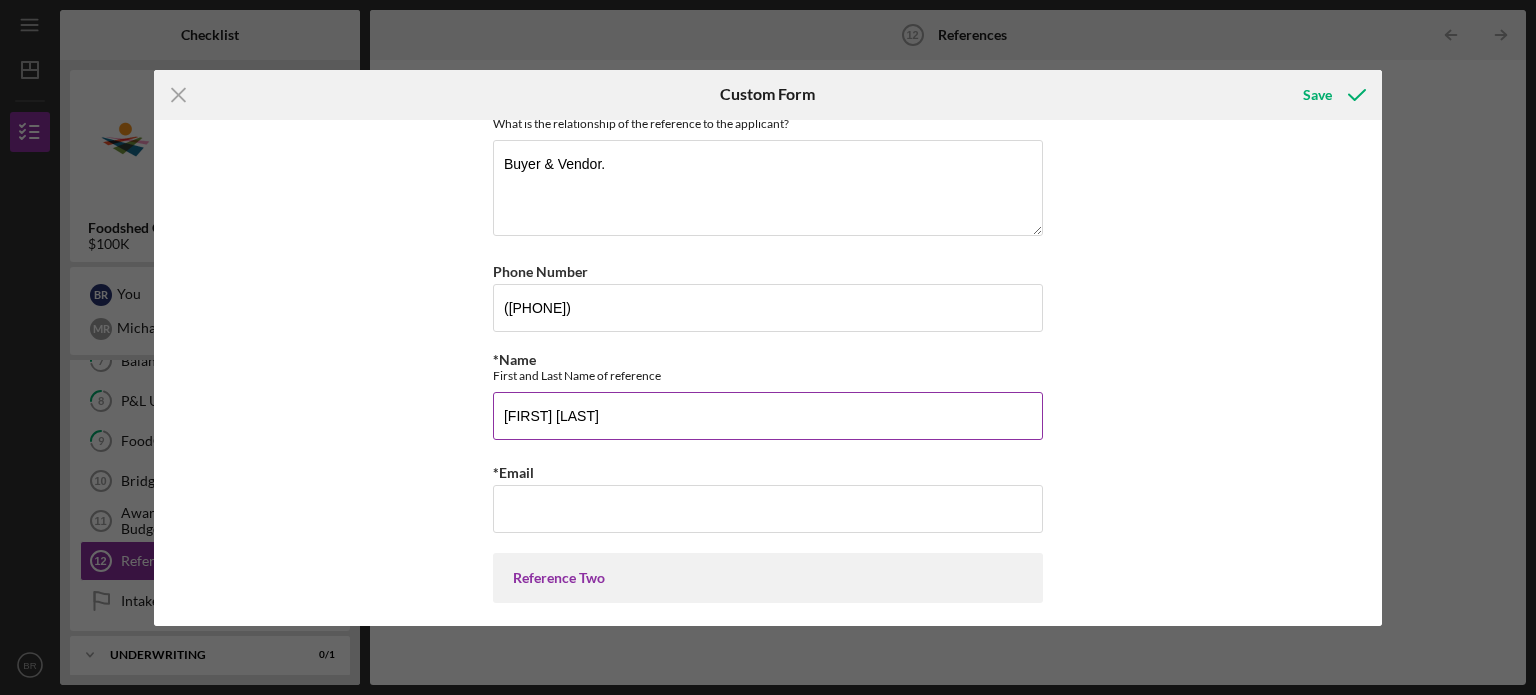 click on "[FIRST] [LAST]" at bounding box center (768, 416) 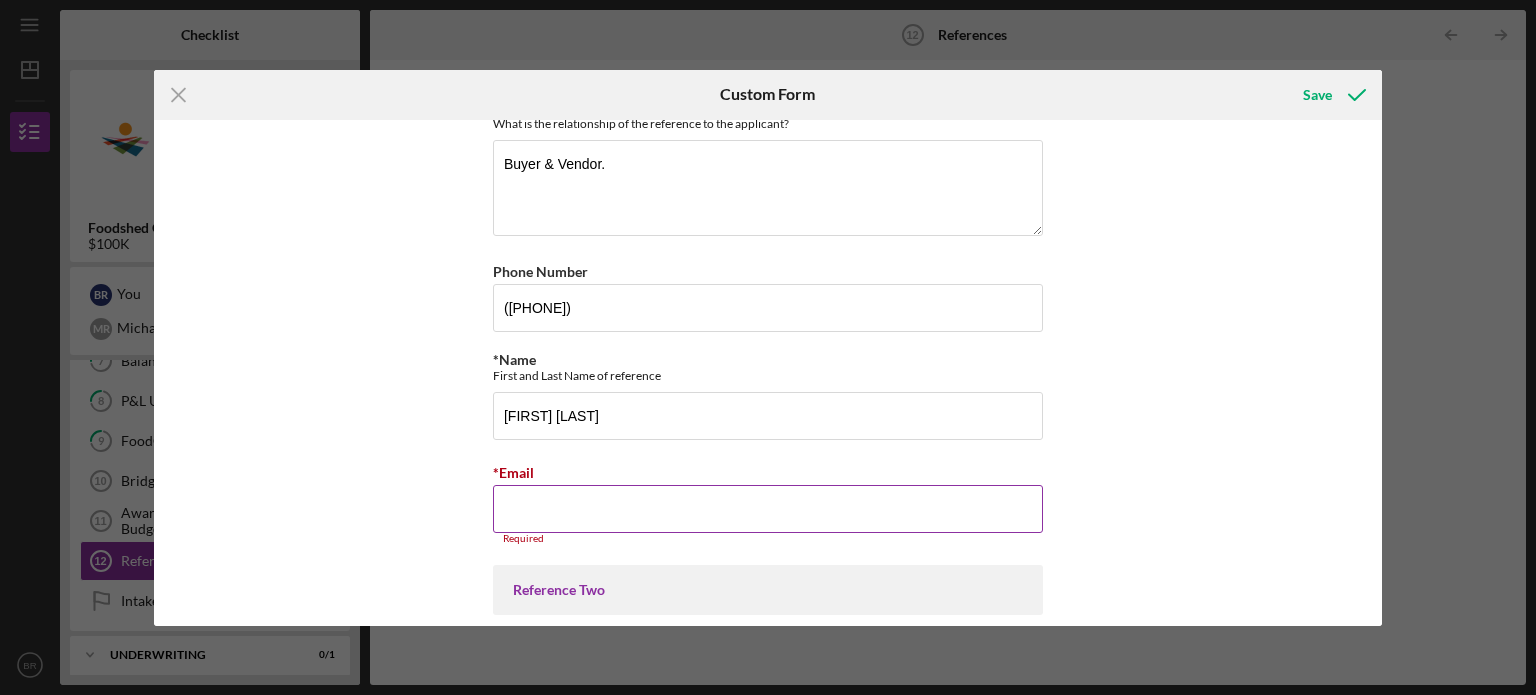 click on "Required" at bounding box center (768, 539) 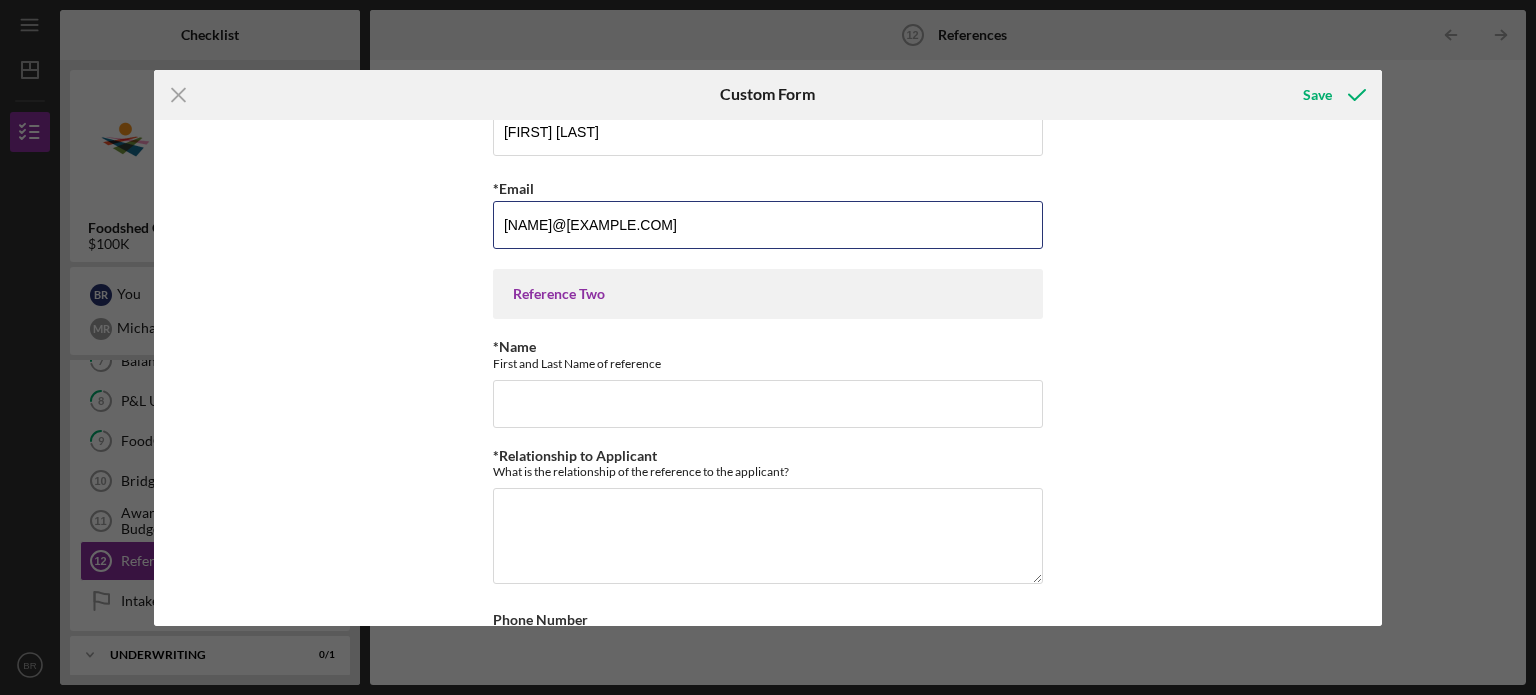 scroll, scrollTop: 400, scrollLeft: 0, axis: vertical 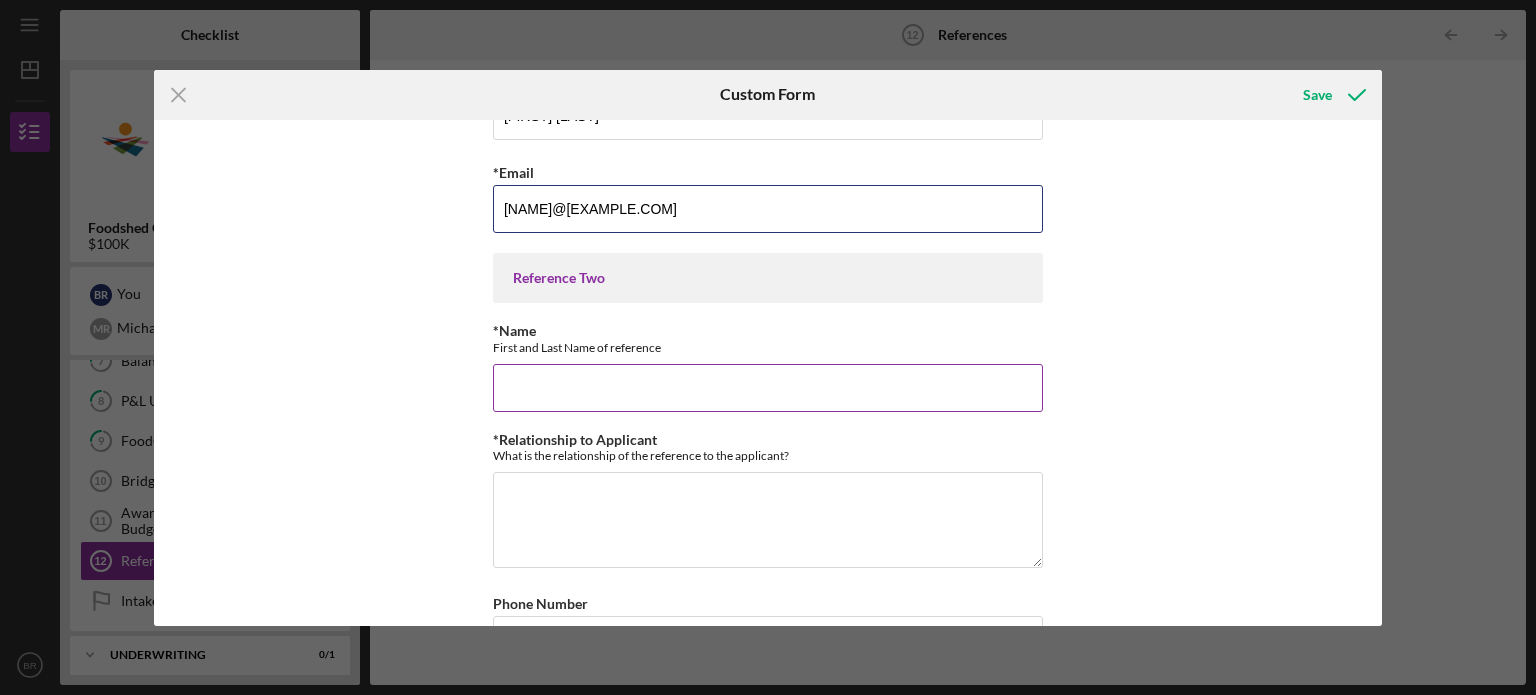 type on "[NAME]@[EXAMPLE.COM]" 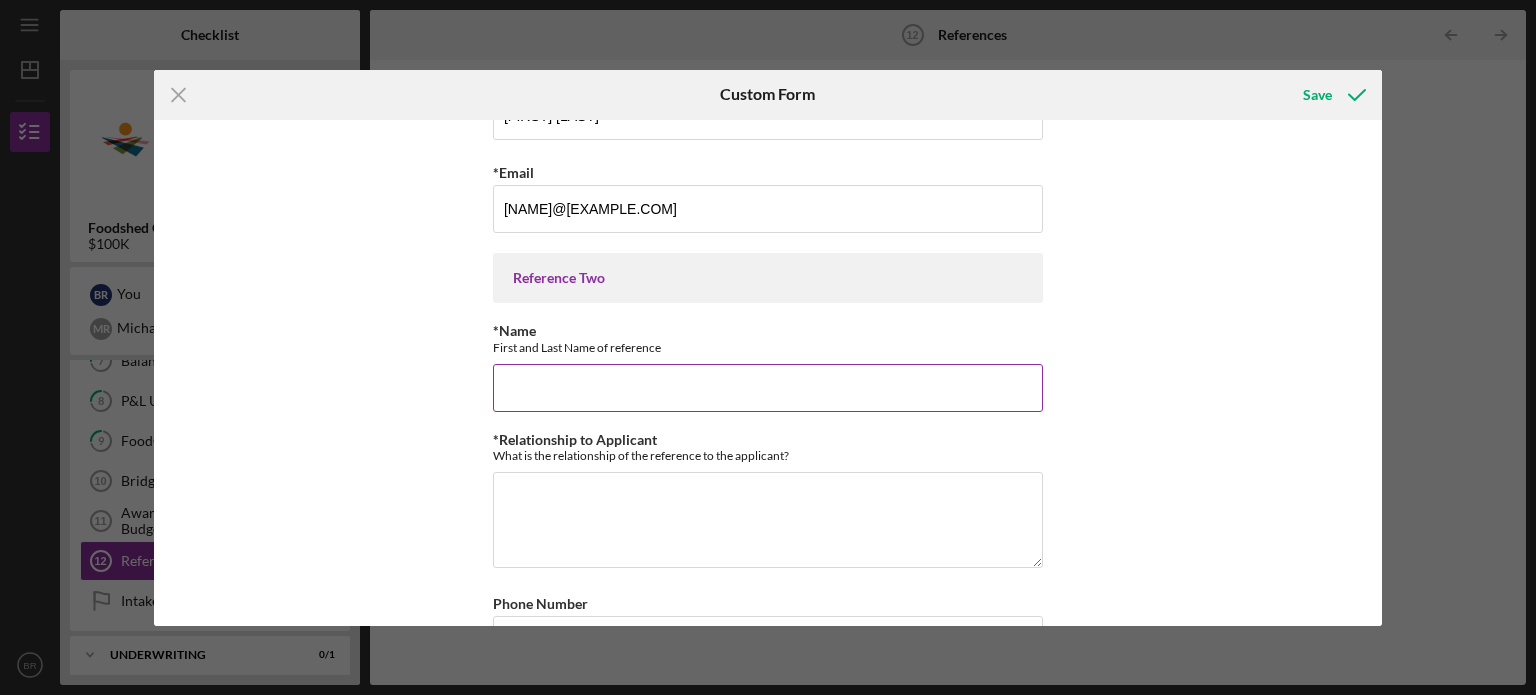 click on "*Name" at bounding box center (768, 388) 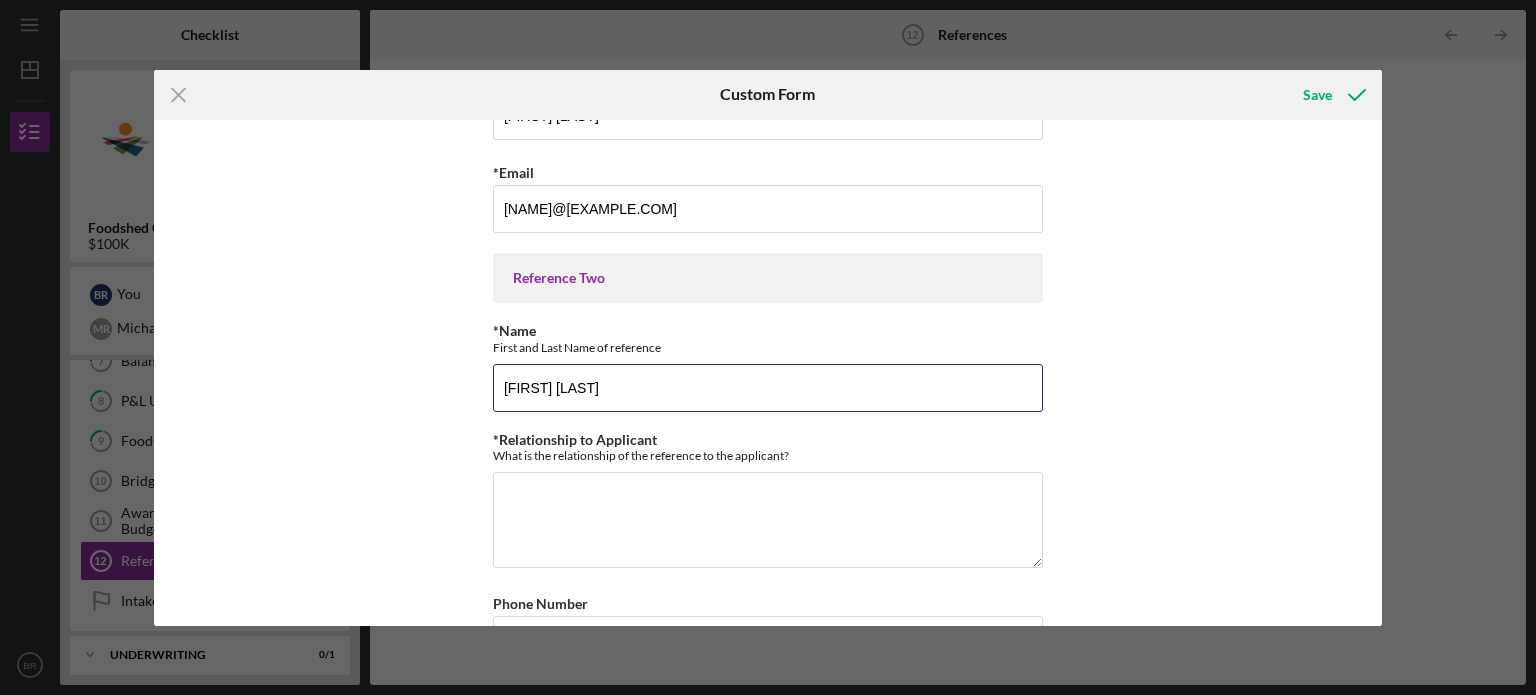 type on "[FIRST] [LAST]" 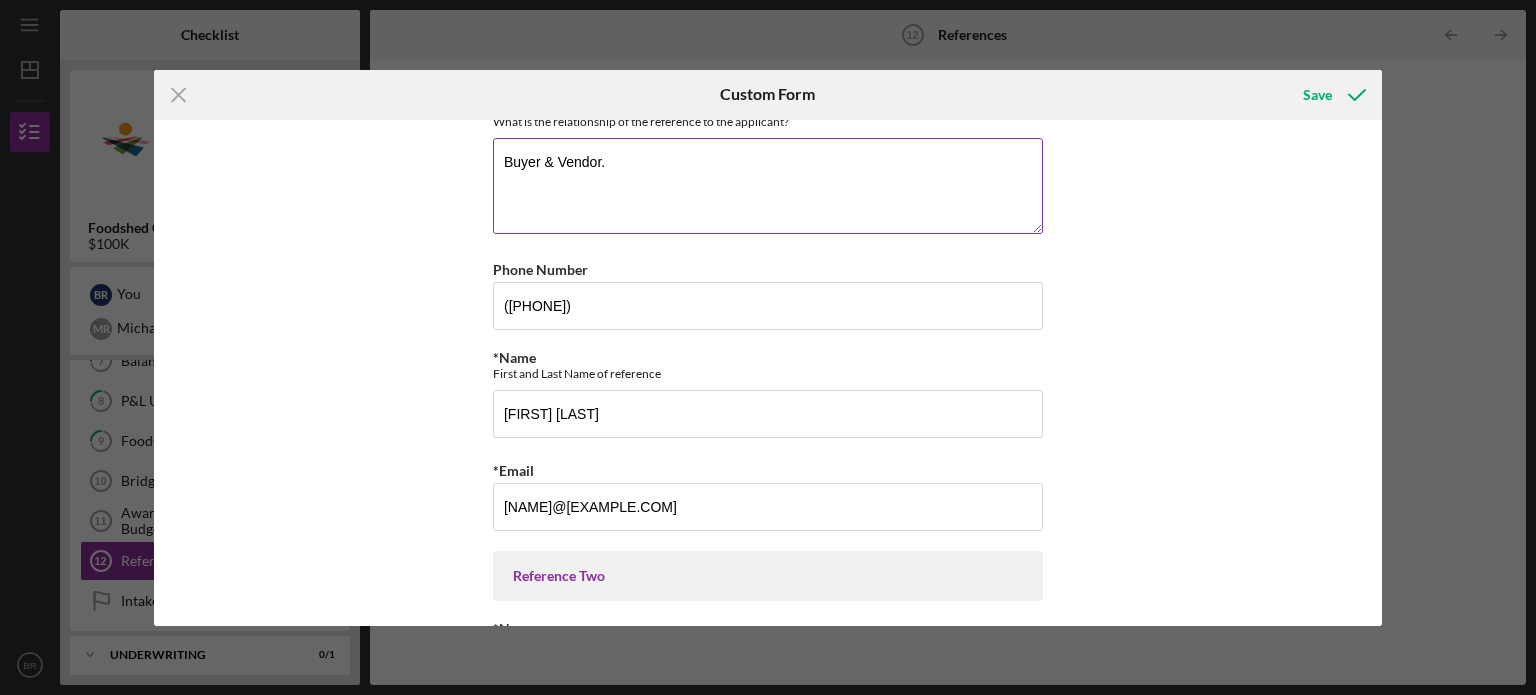 scroll, scrollTop: 500, scrollLeft: 0, axis: vertical 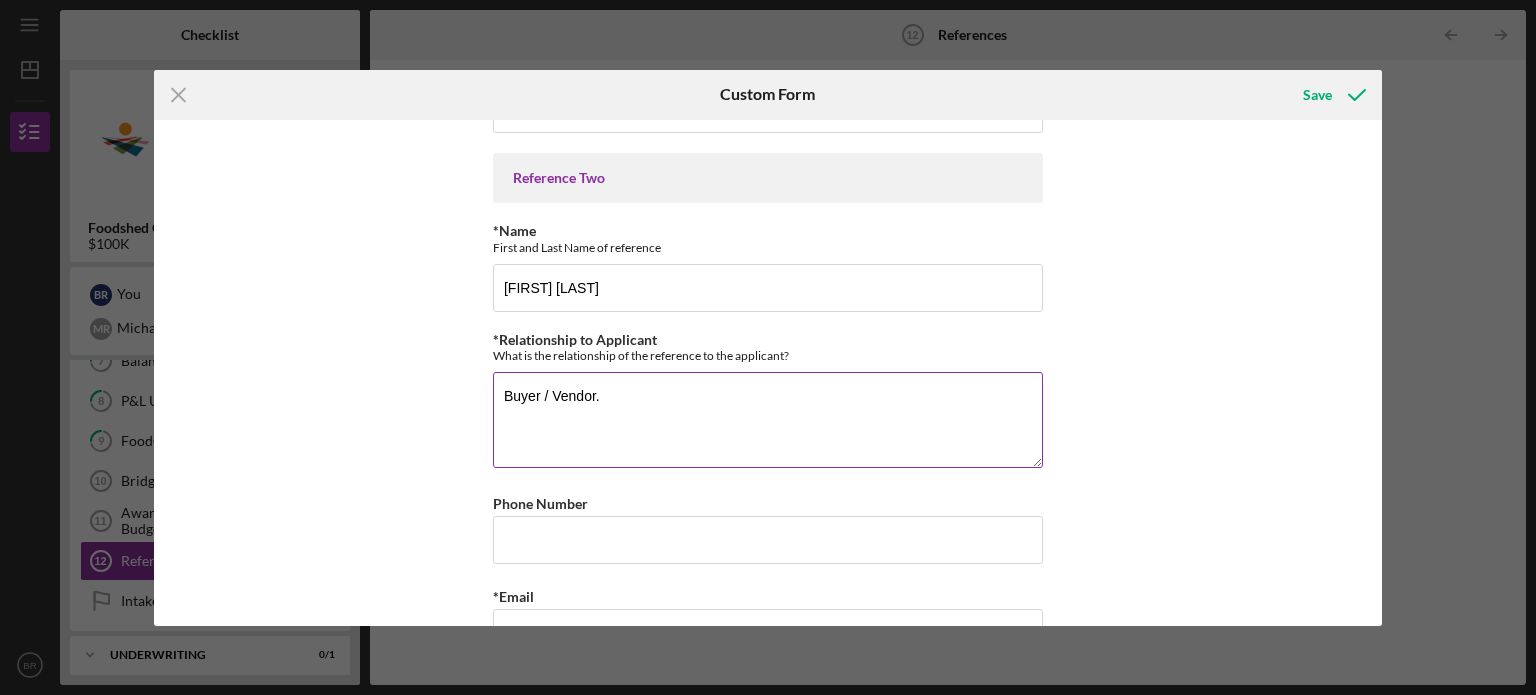 click on "Buyer / Vendor." at bounding box center (768, 420) 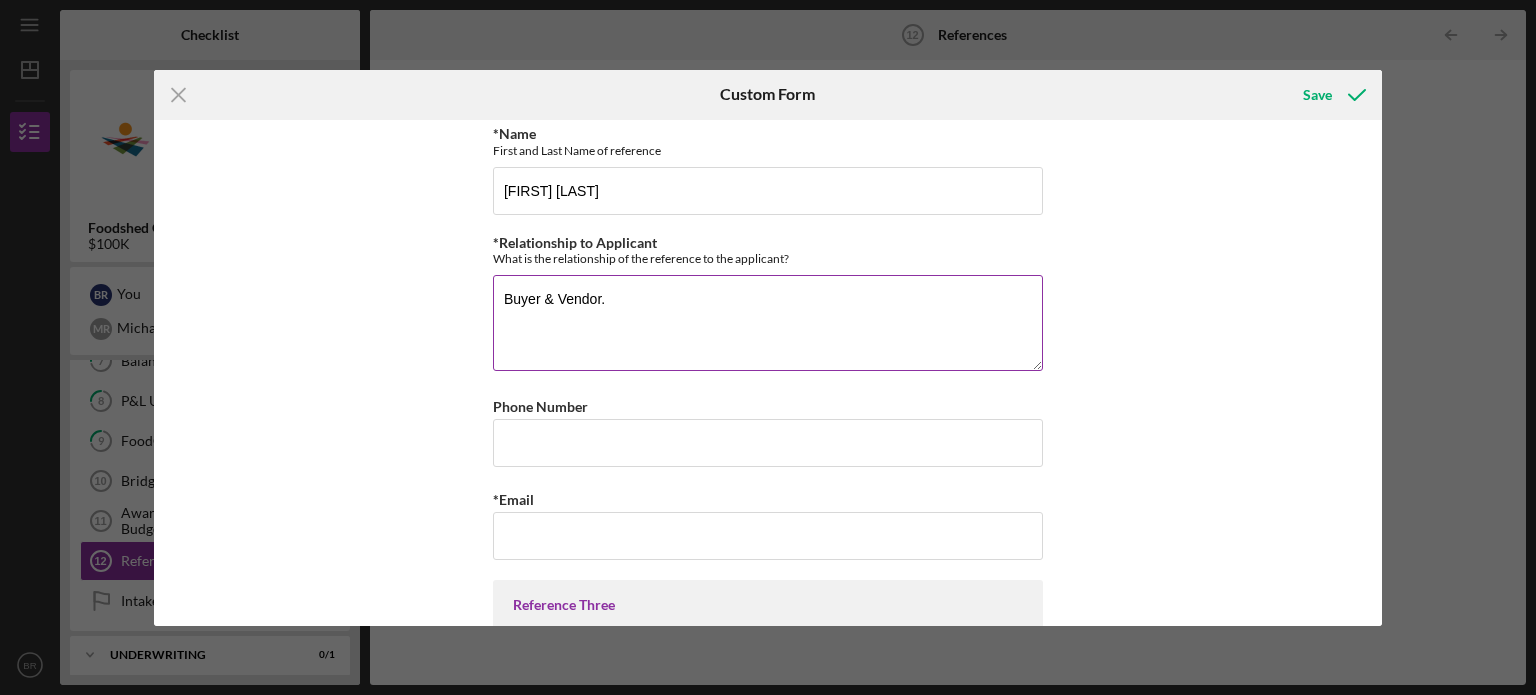 scroll, scrollTop: 600, scrollLeft: 0, axis: vertical 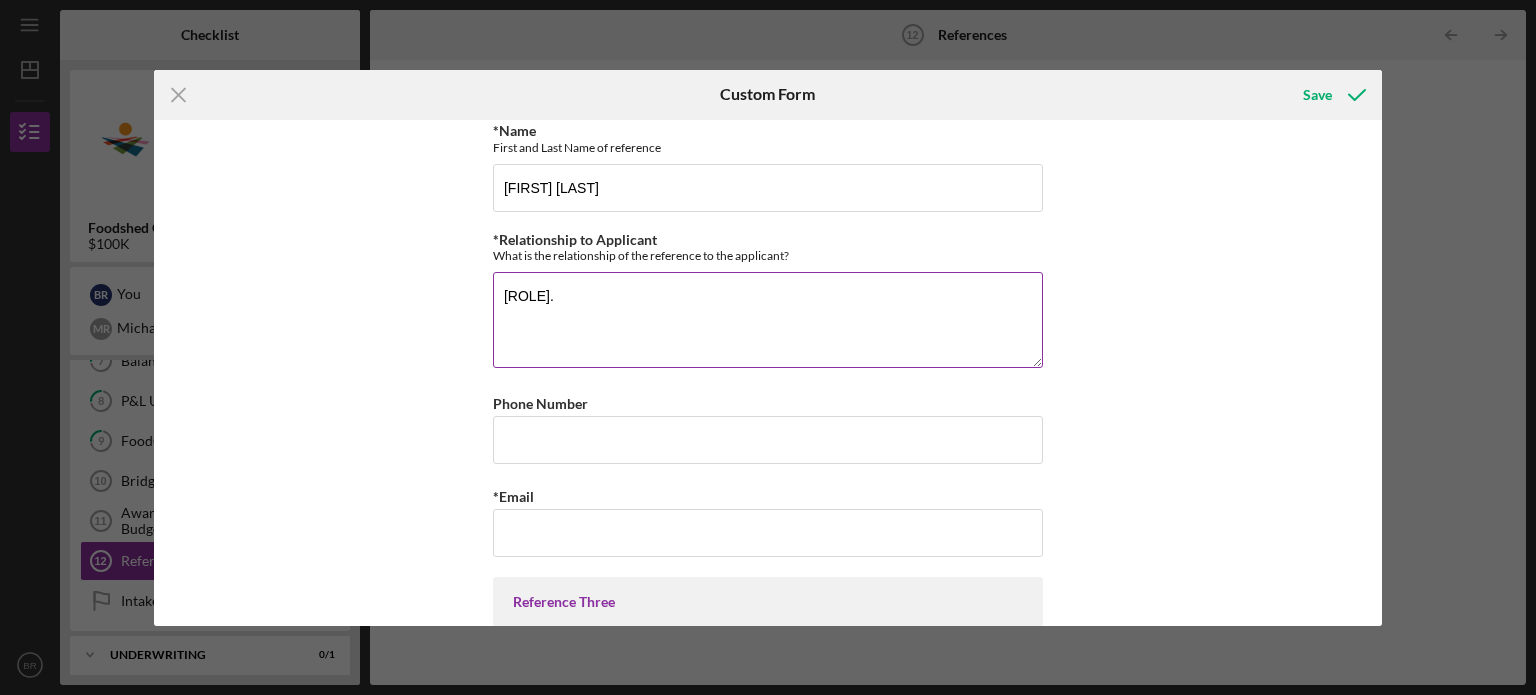 click on "[ROLE]." at bounding box center (768, 320) 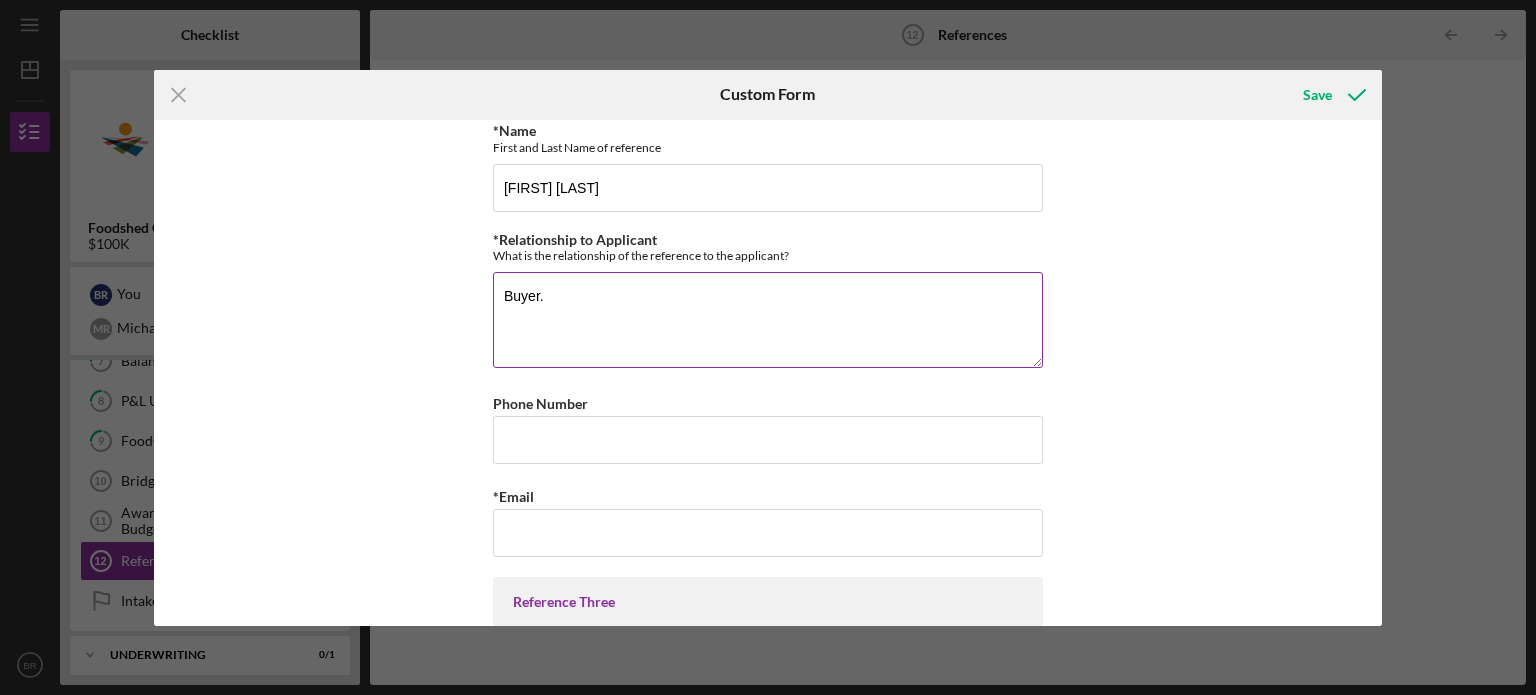 click on "Buyer." at bounding box center (768, 320) 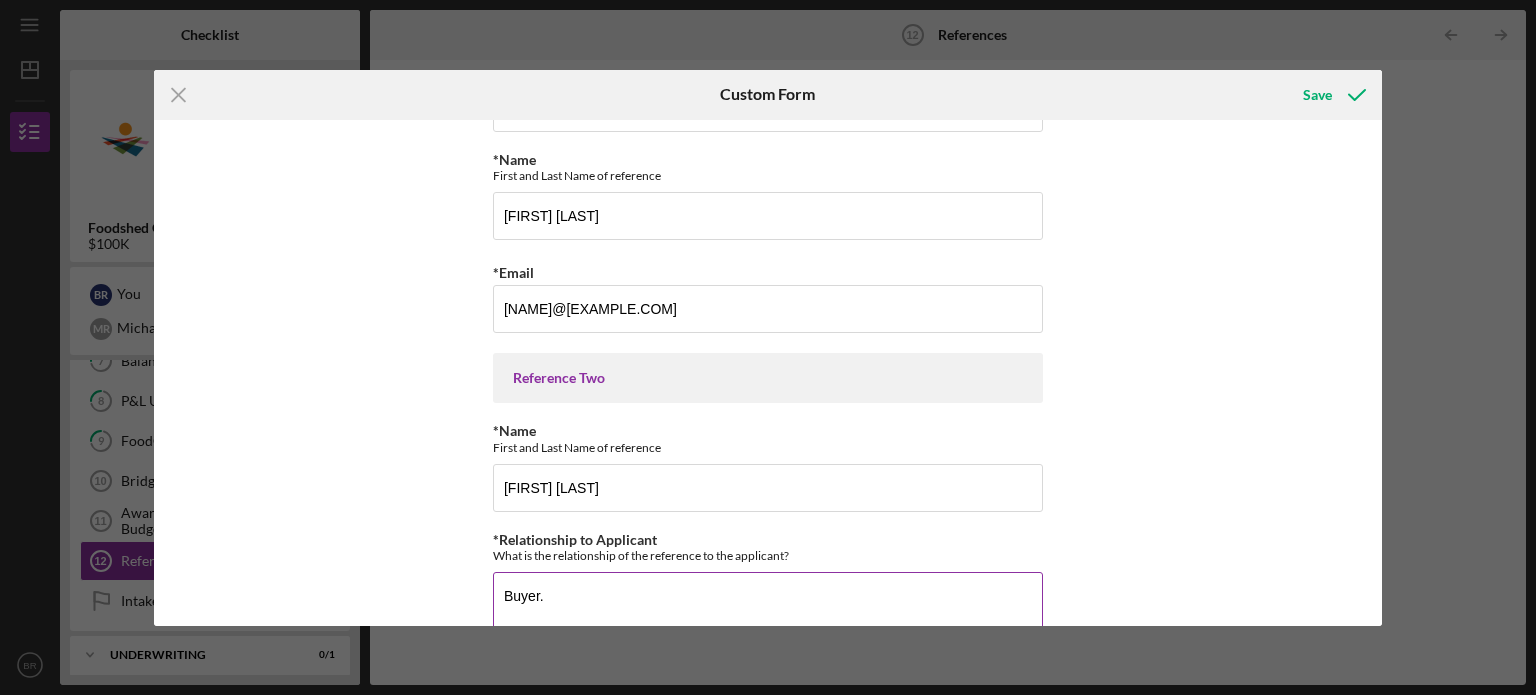 scroll, scrollTop: 0, scrollLeft: 0, axis: both 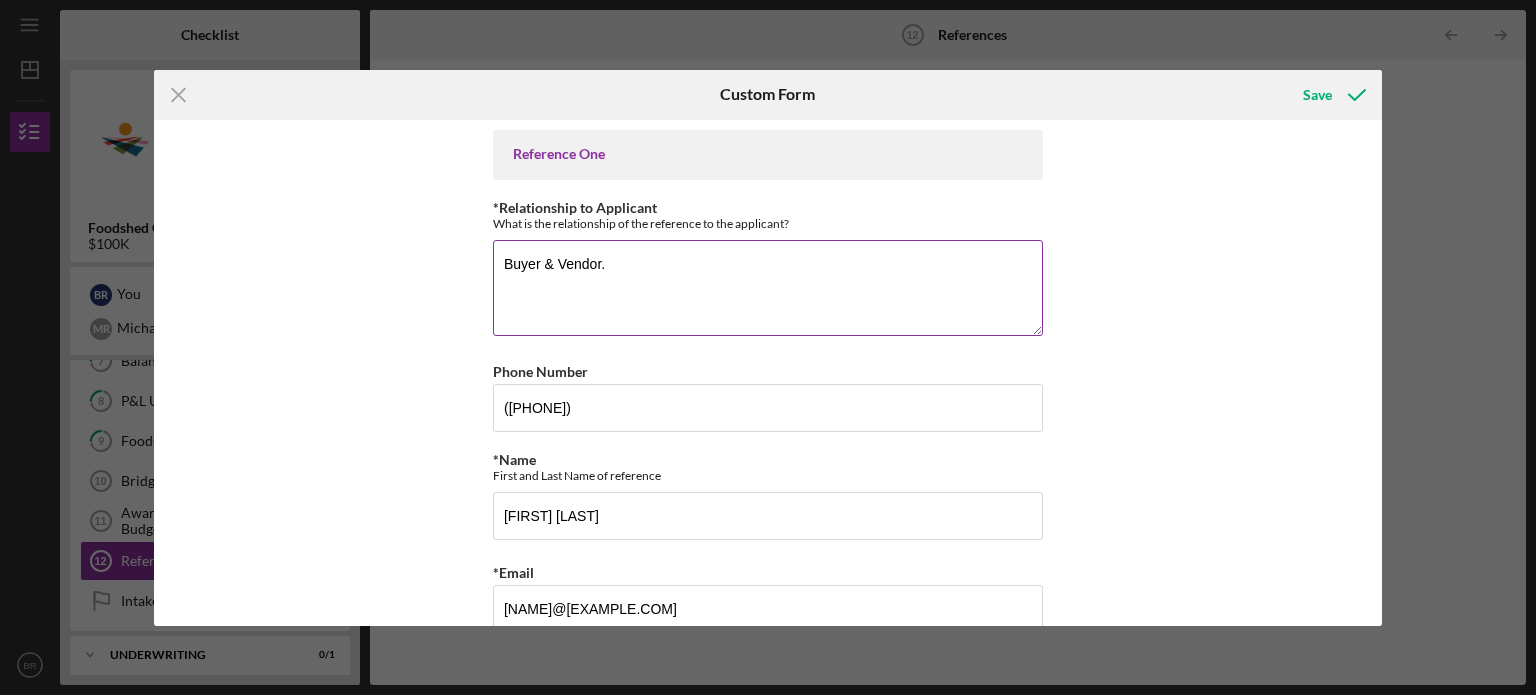 click on "Buyer & Vendor." at bounding box center [768, 288] 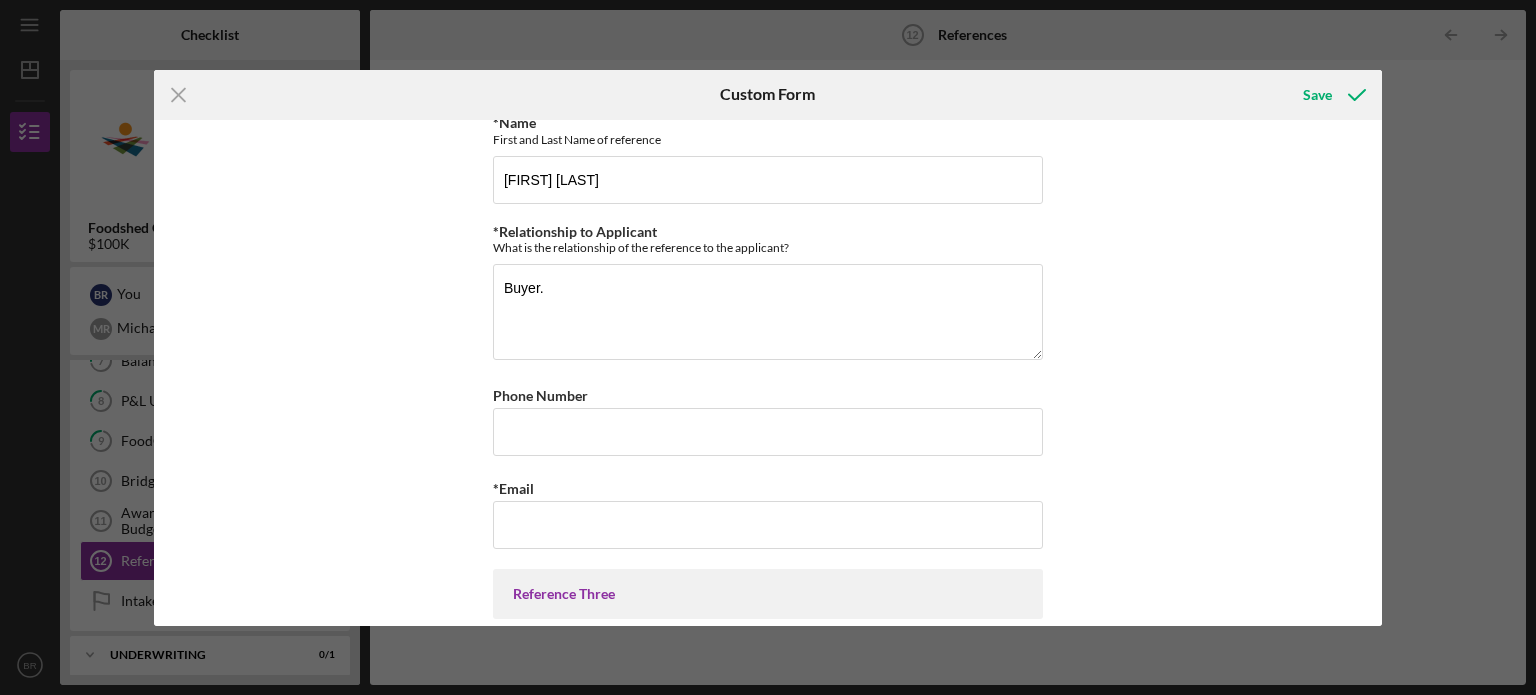 scroll, scrollTop: 600, scrollLeft: 0, axis: vertical 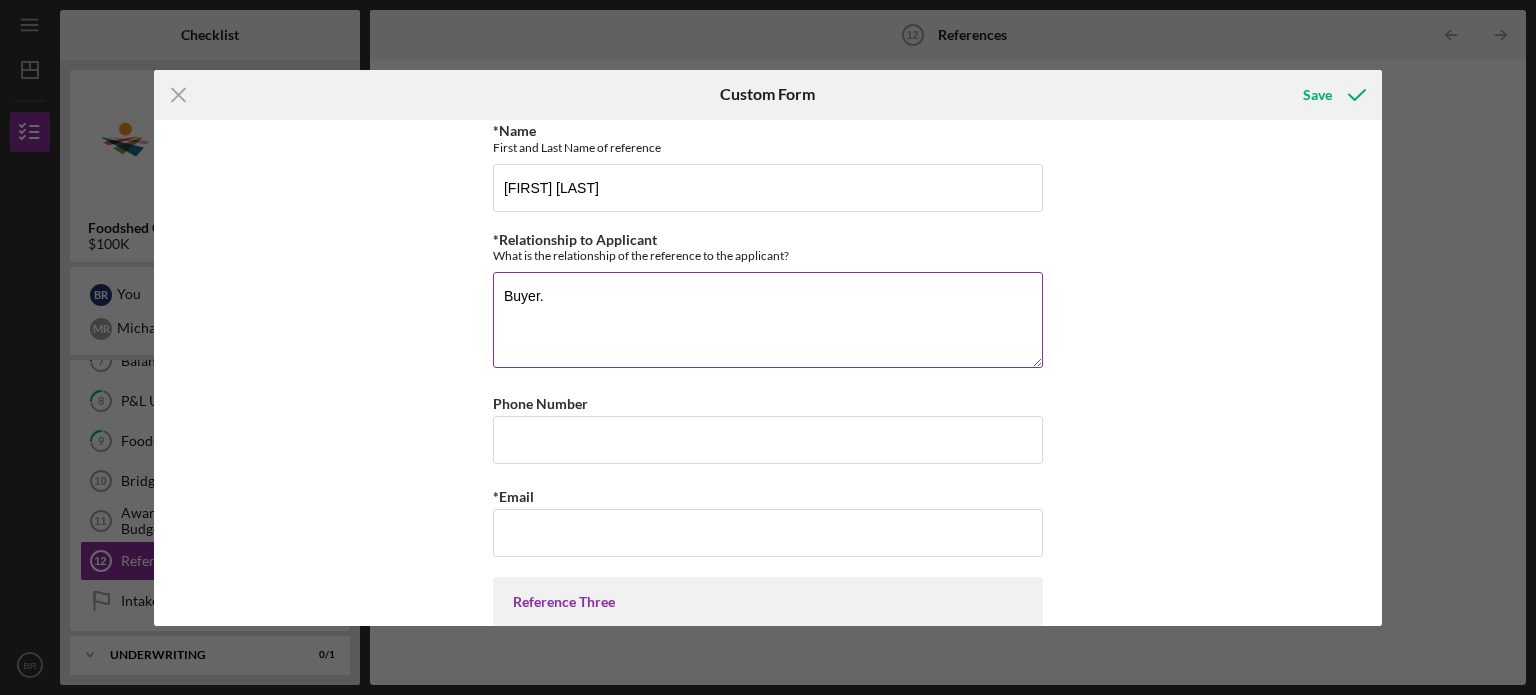 click on "Buyer." at bounding box center [768, 320] 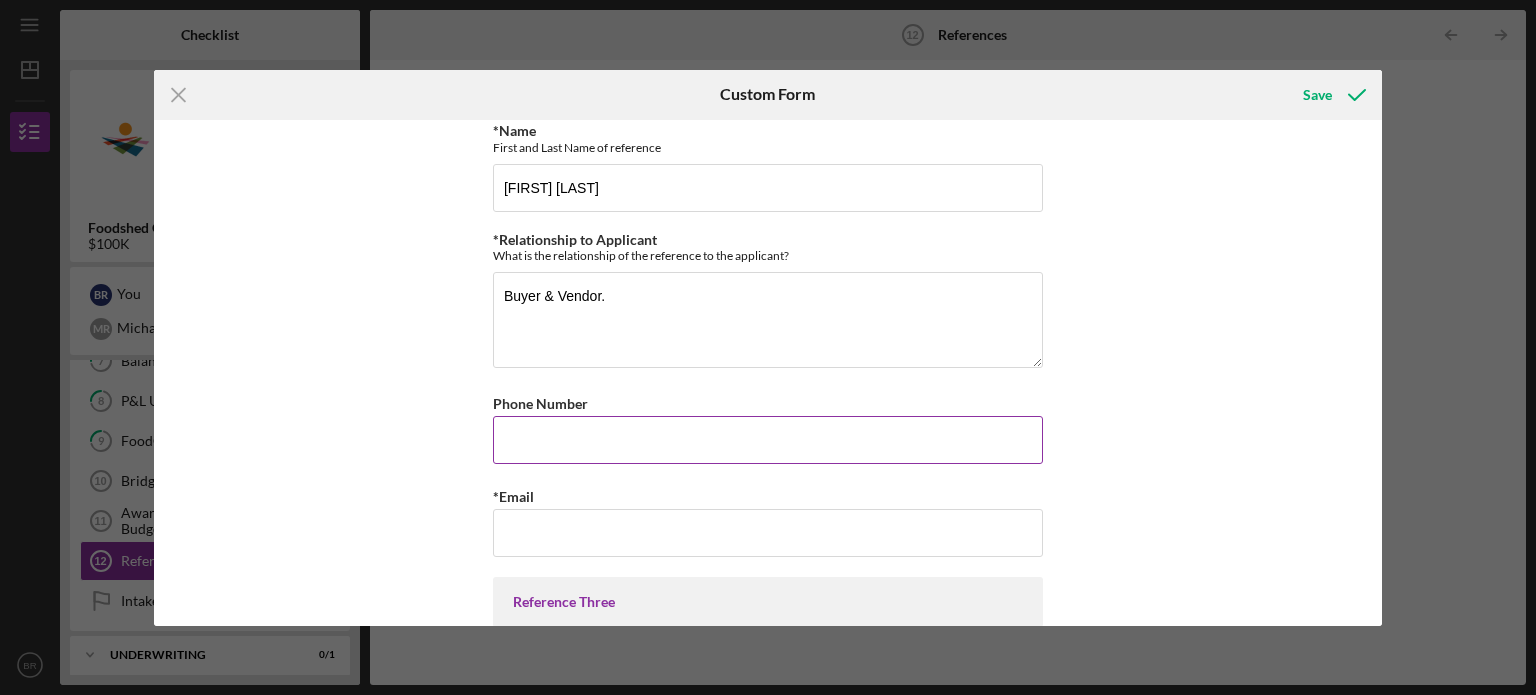 click on "Phone Number" at bounding box center (768, 440) 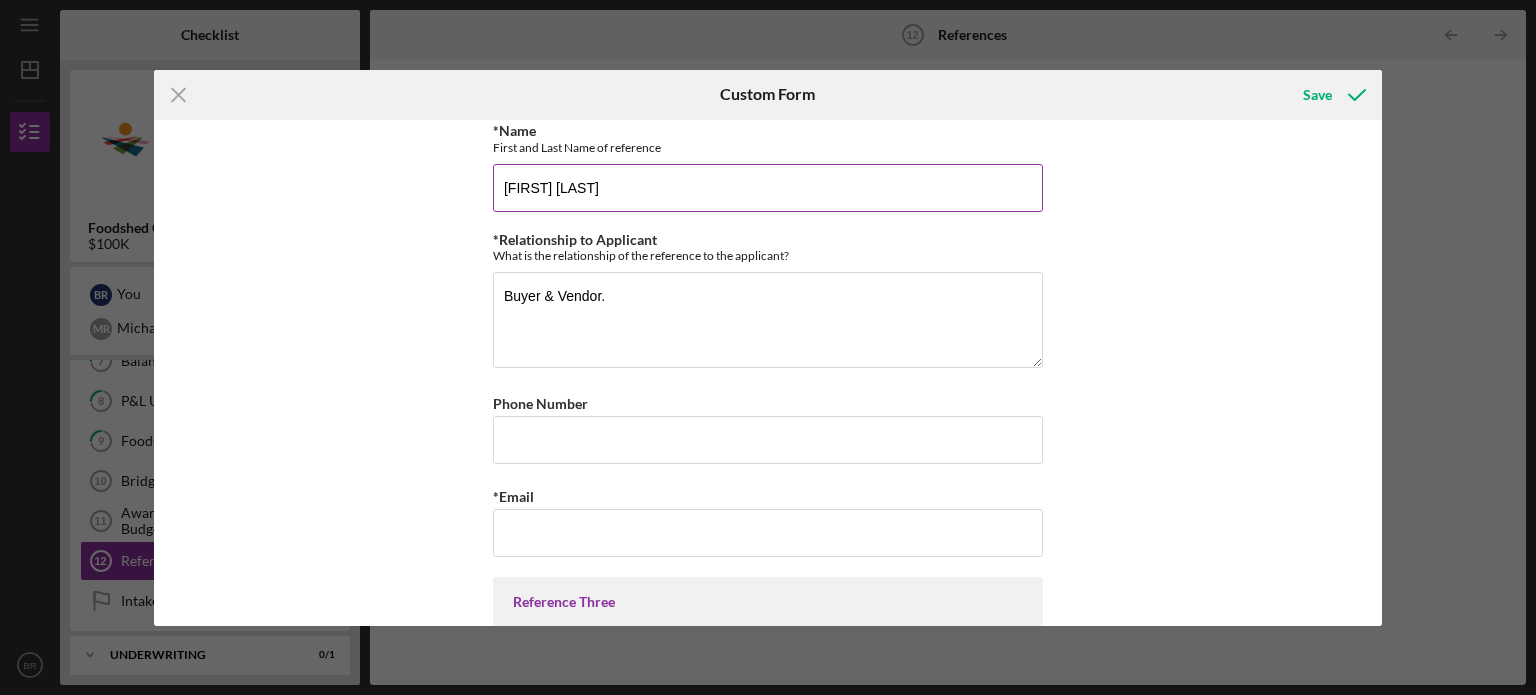 click on "[FIRST] [LAST]" at bounding box center (768, 188) 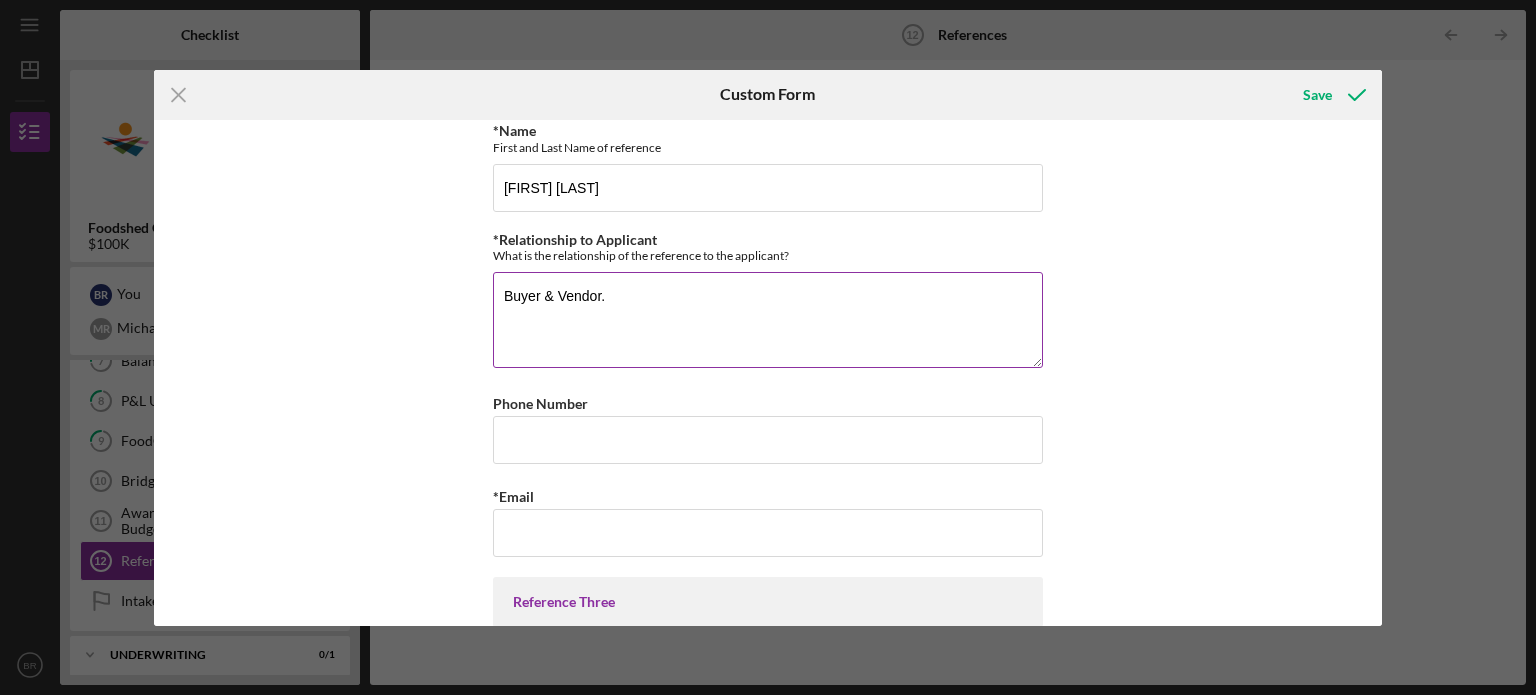 click on "Buyer & Vendor." at bounding box center (768, 320) 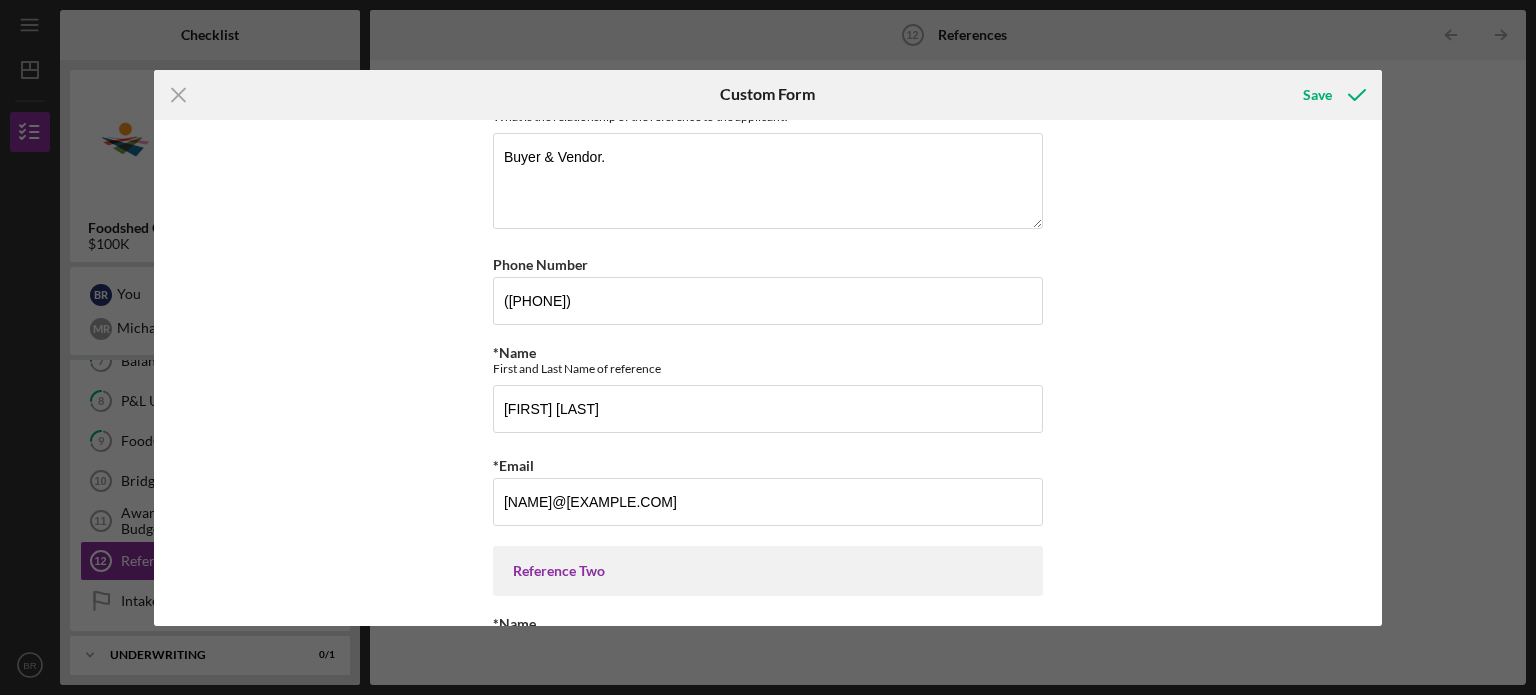 scroll, scrollTop: 100, scrollLeft: 0, axis: vertical 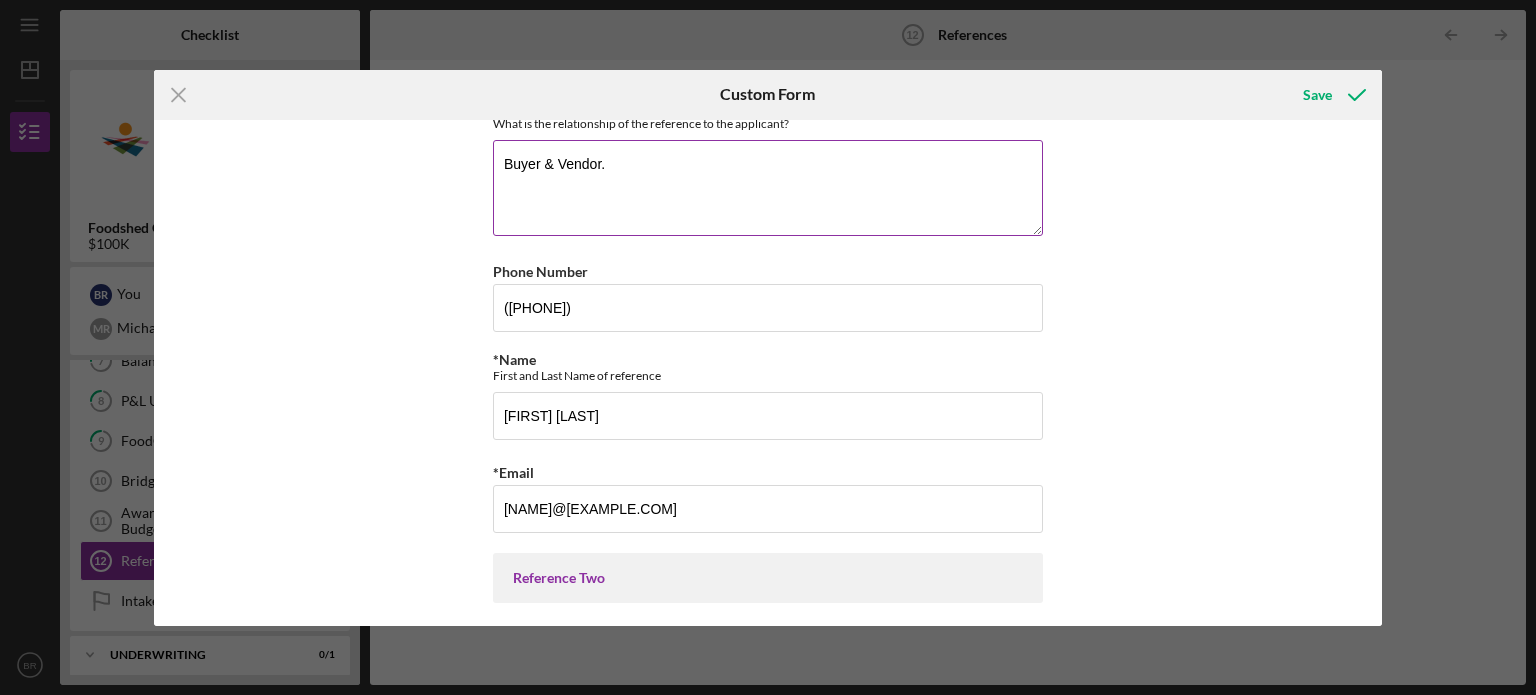 type on "Buyer & Vendor. Flying Plow Farm." 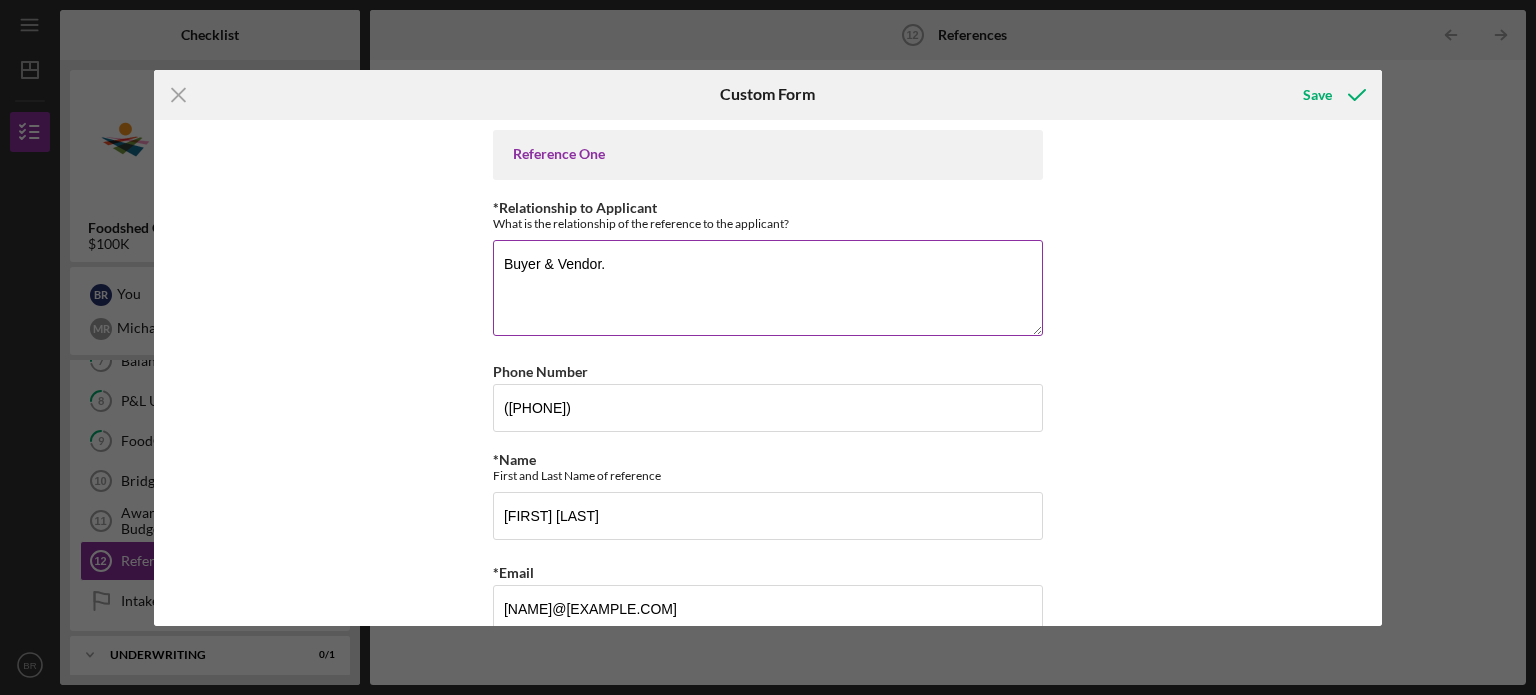 scroll, scrollTop: 0, scrollLeft: 0, axis: both 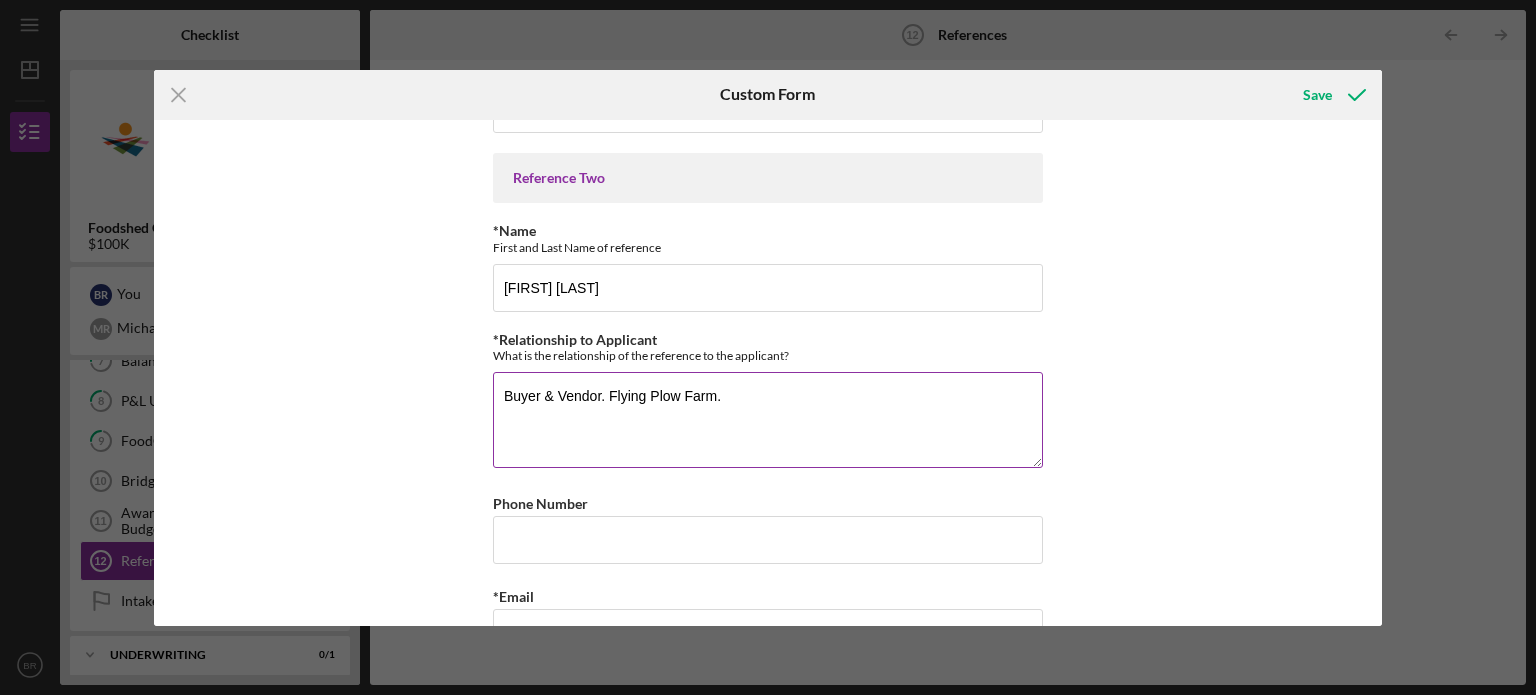 type on "Buyer & Vendor. [COMPANY]" 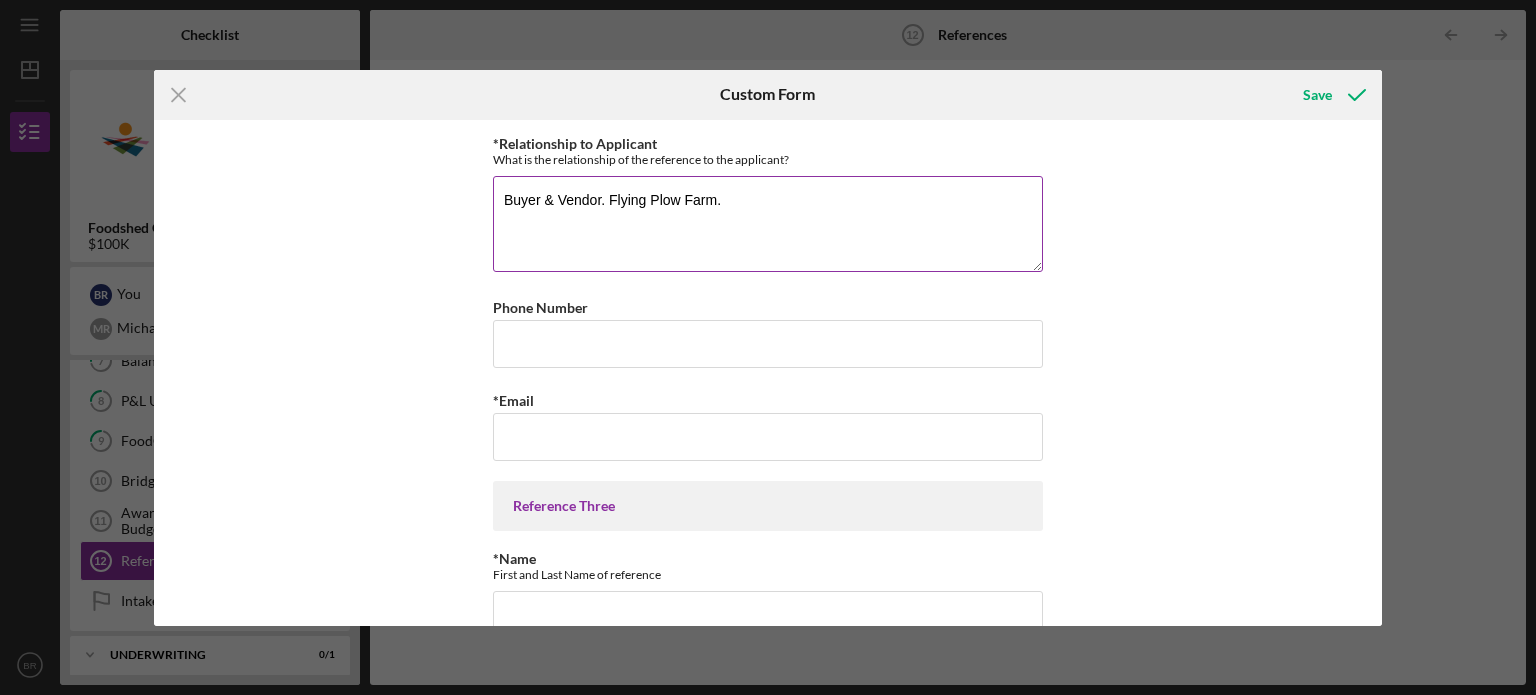 scroll, scrollTop: 700, scrollLeft: 0, axis: vertical 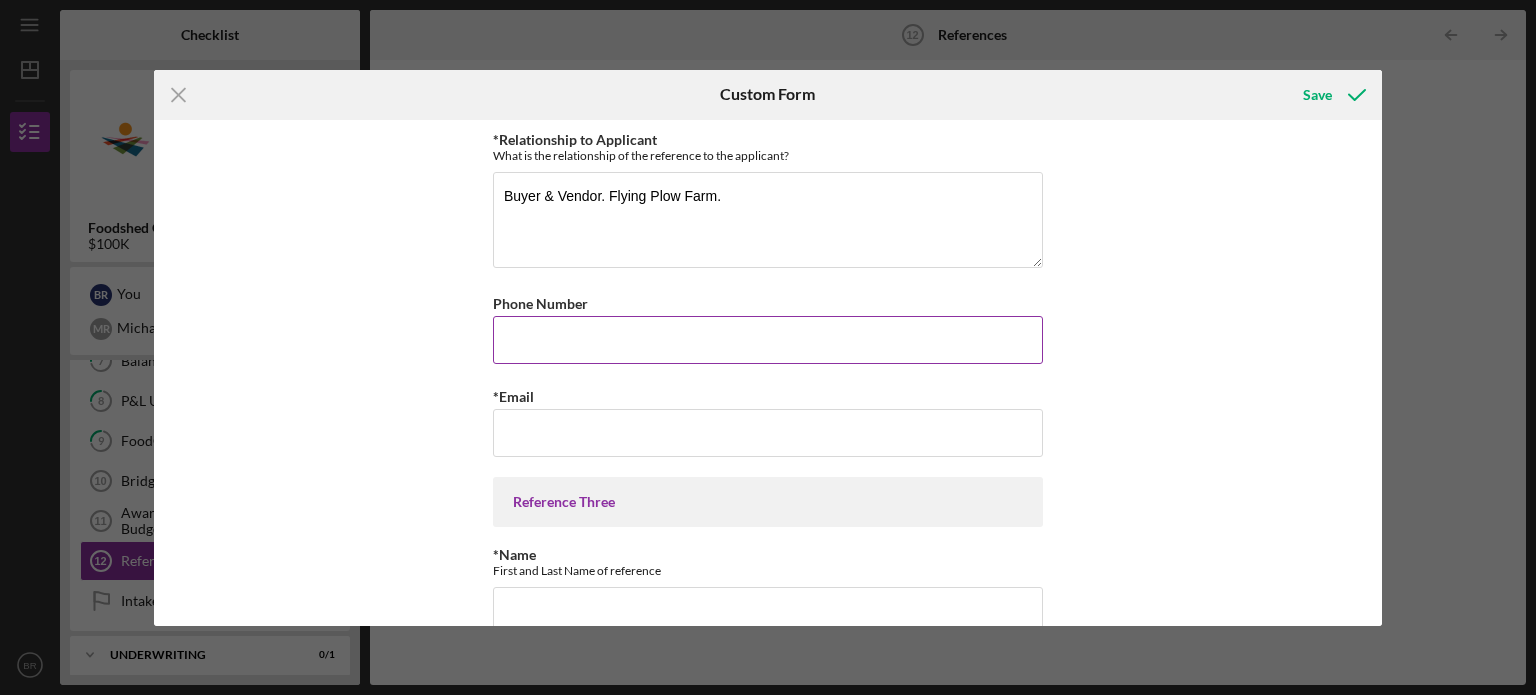 click on "Phone Number" at bounding box center (768, 303) 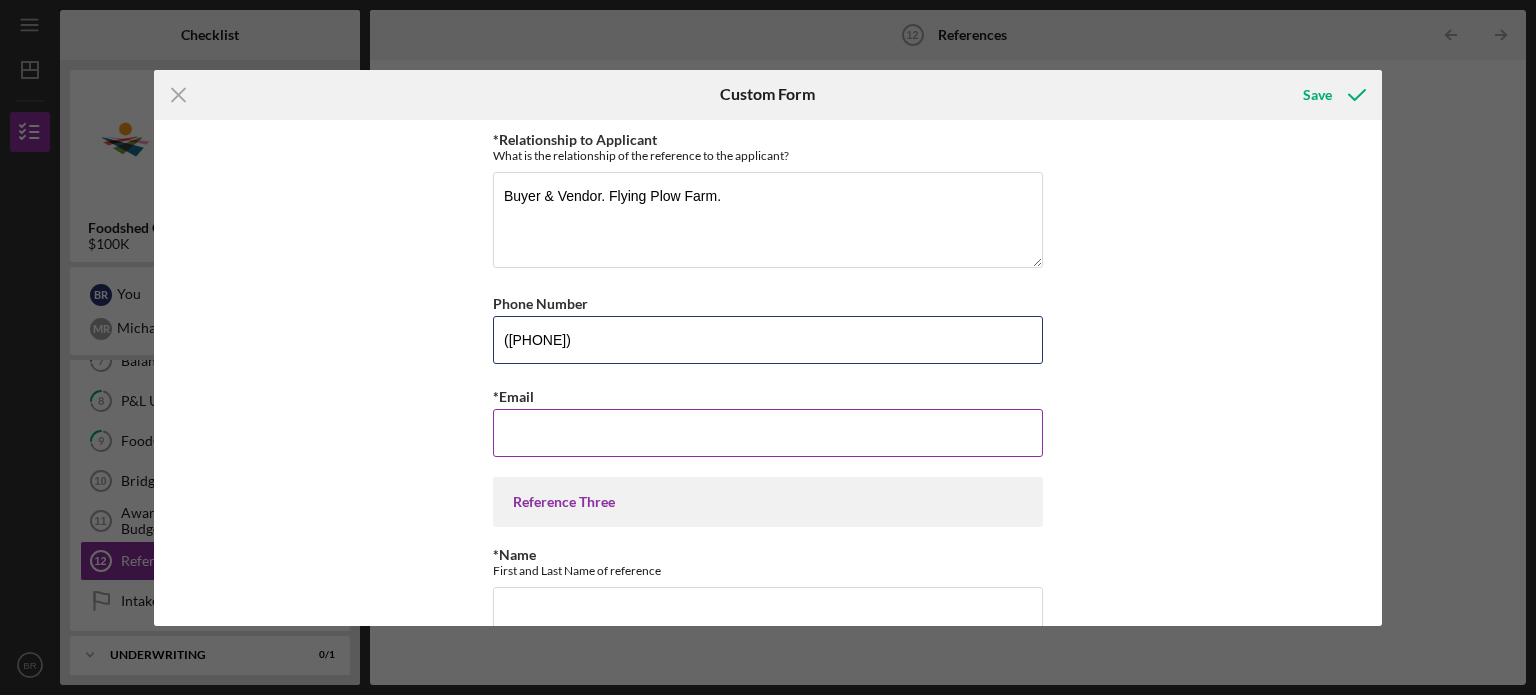 type on "([PHONE])" 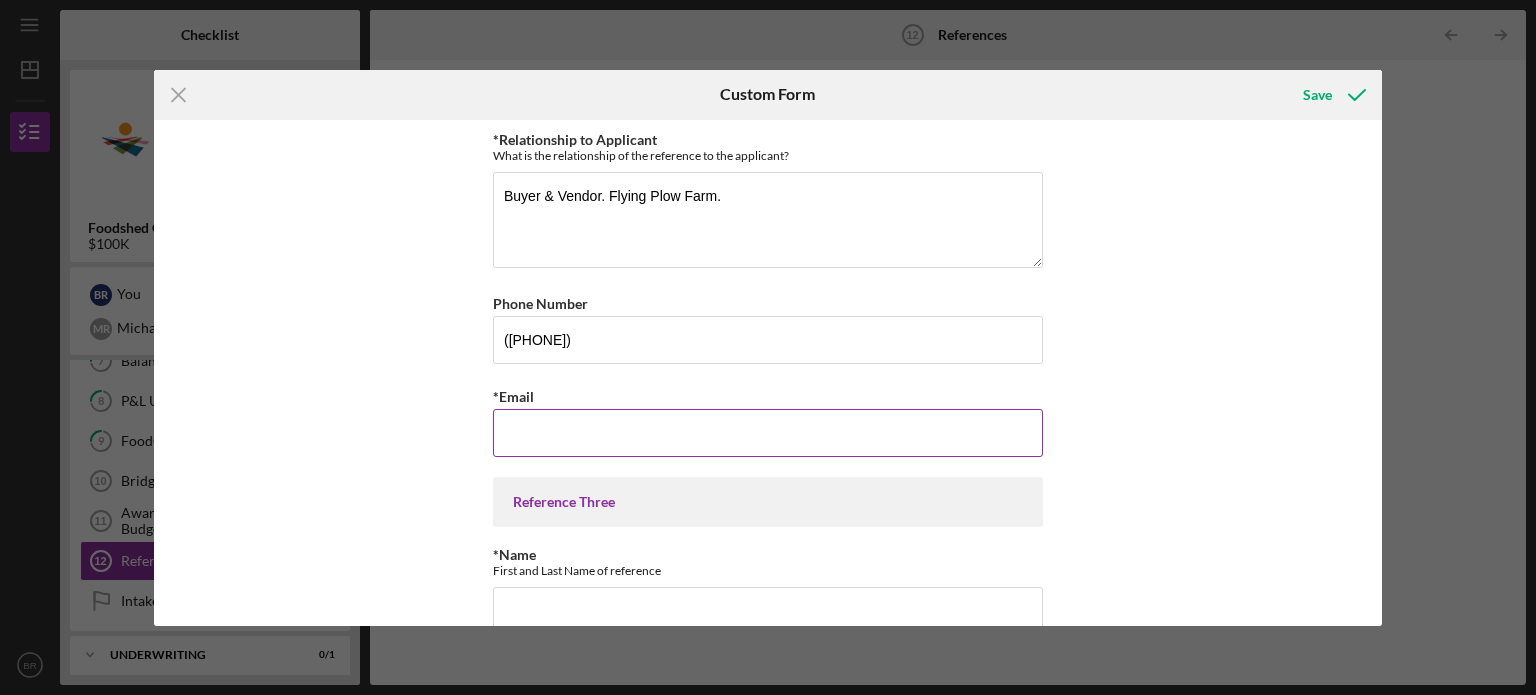click on "*Email" at bounding box center (768, 433) 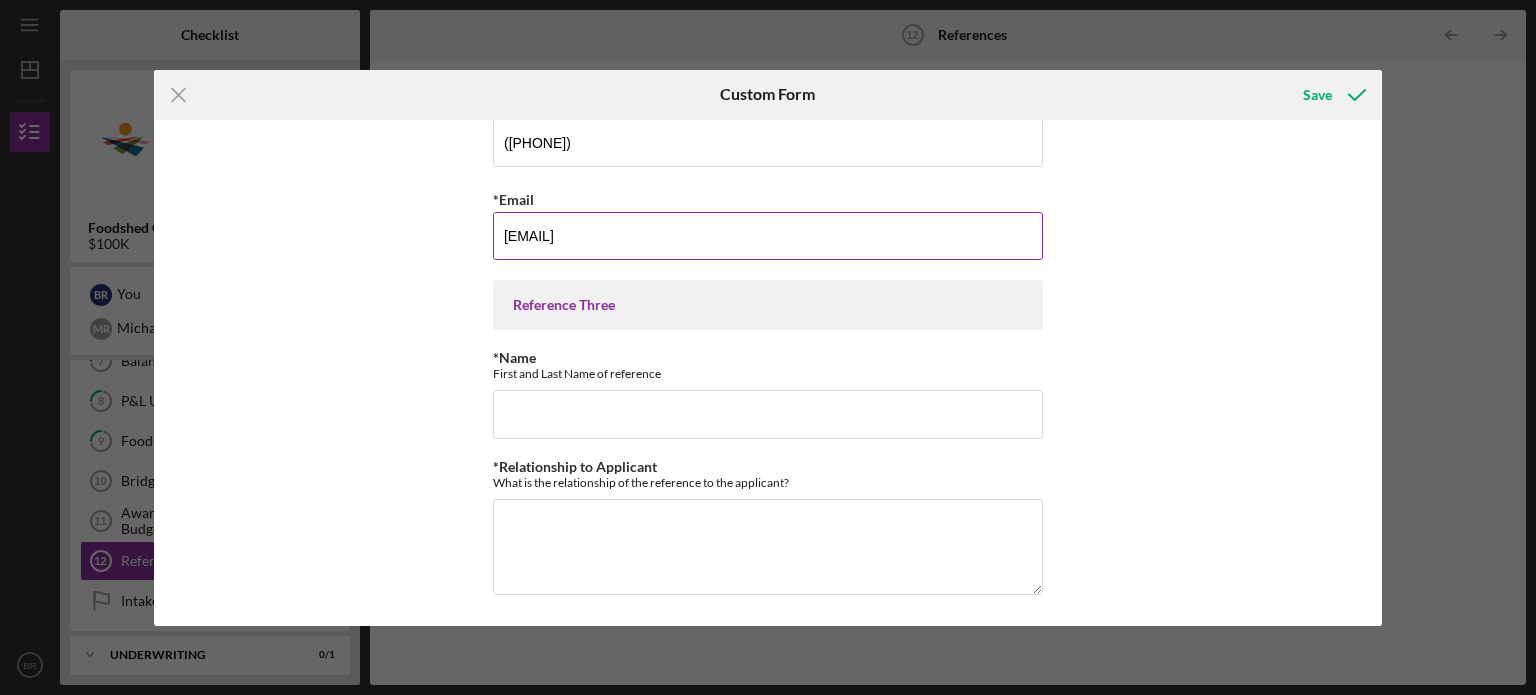 scroll, scrollTop: 900, scrollLeft: 0, axis: vertical 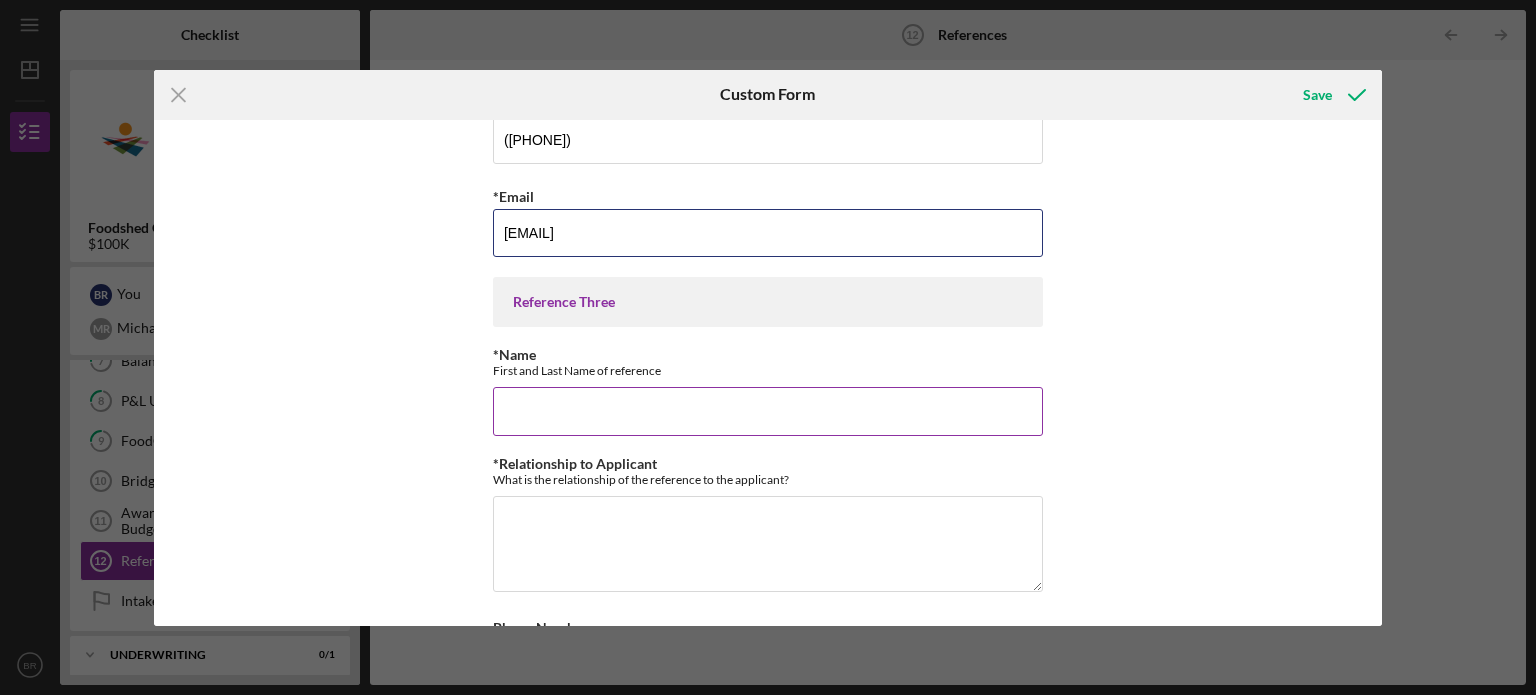 type on "[EMAIL]" 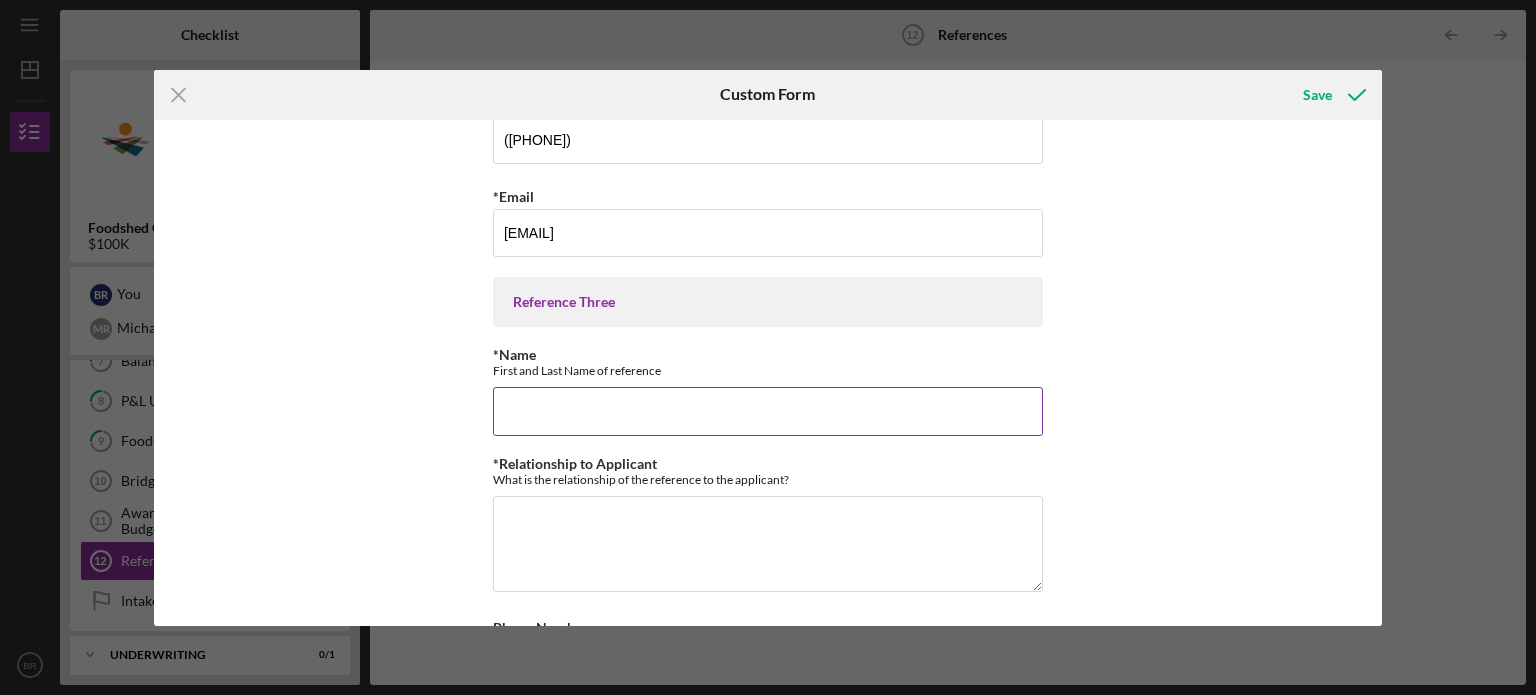 click on "*Name" at bounding box center [768, 411] 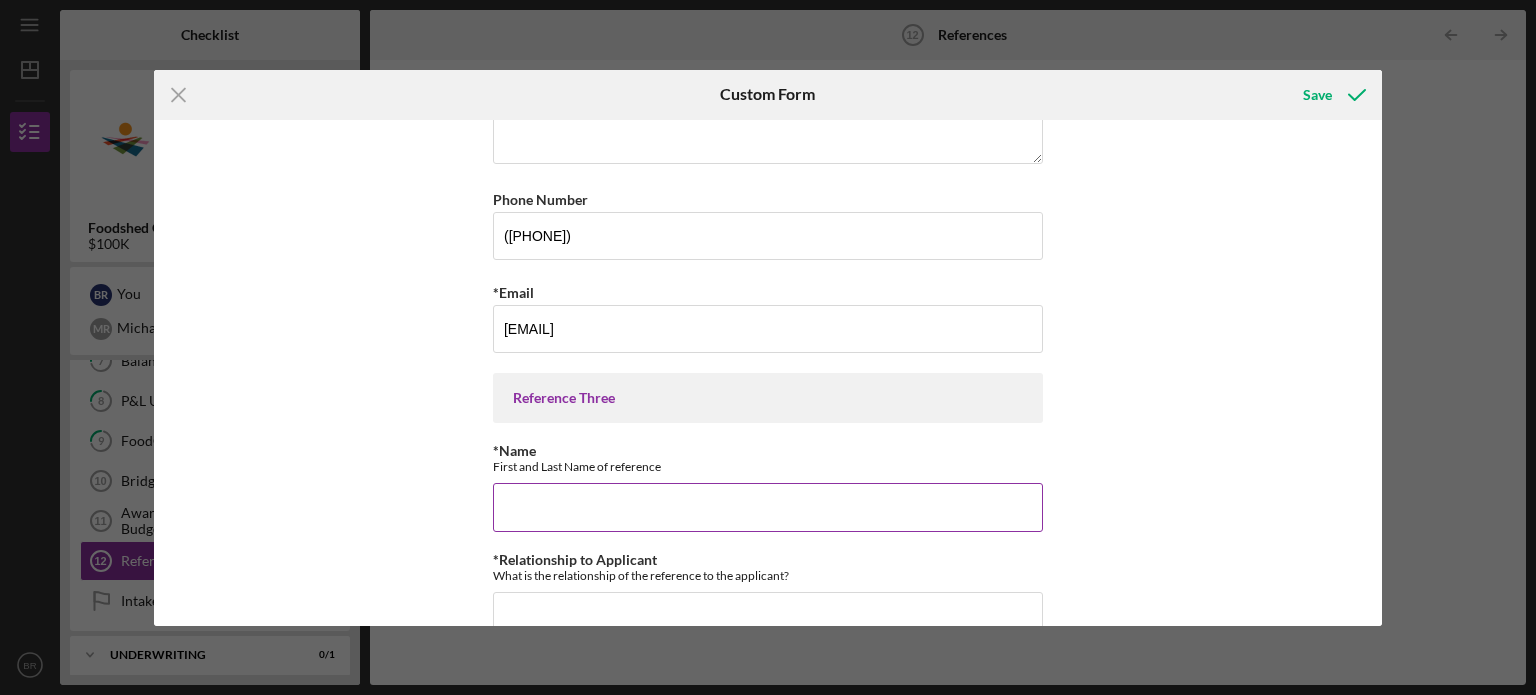 scroll, scrollTop: 800, scrollLeft: 0, axis: vertical 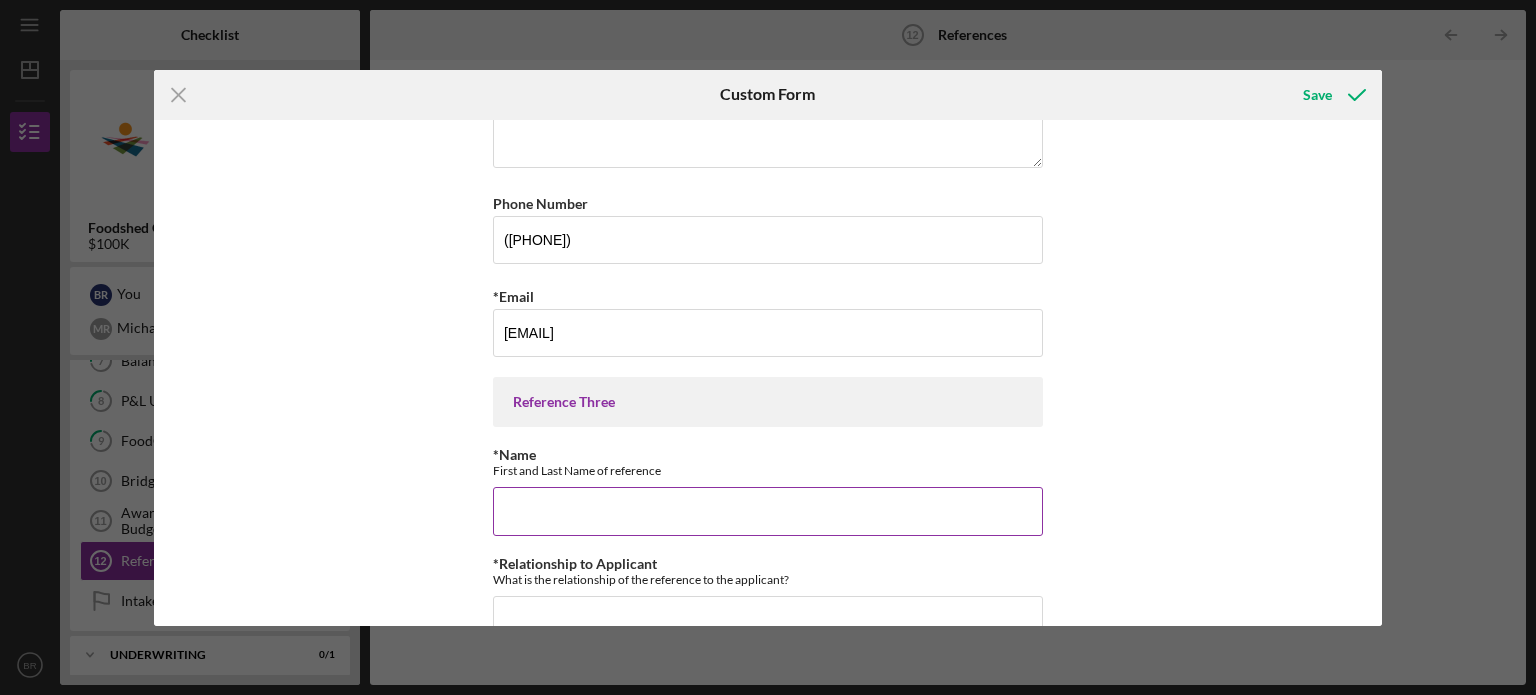 click on "*Name" at bounding box center (768, 511) 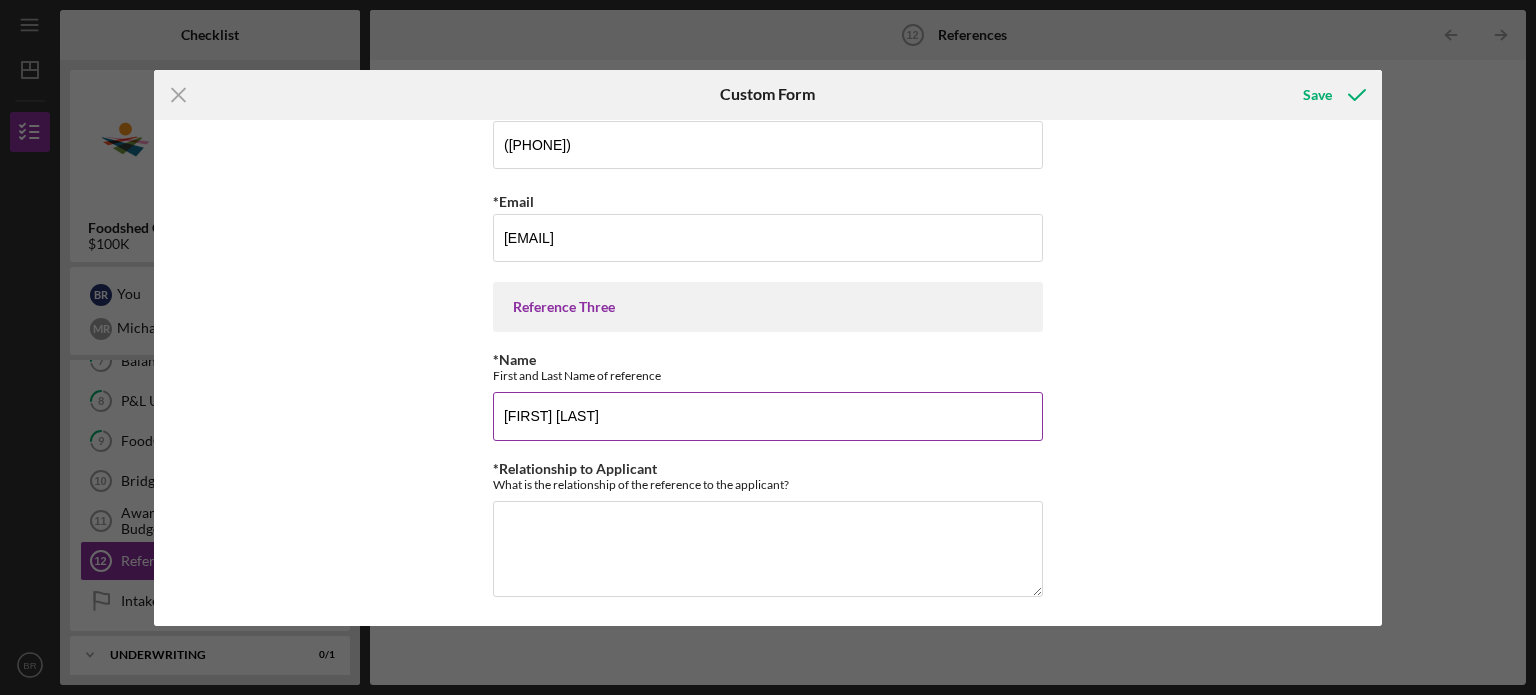 scroll, scrollTop: 900, scrollLeft: 0, axis: vertical 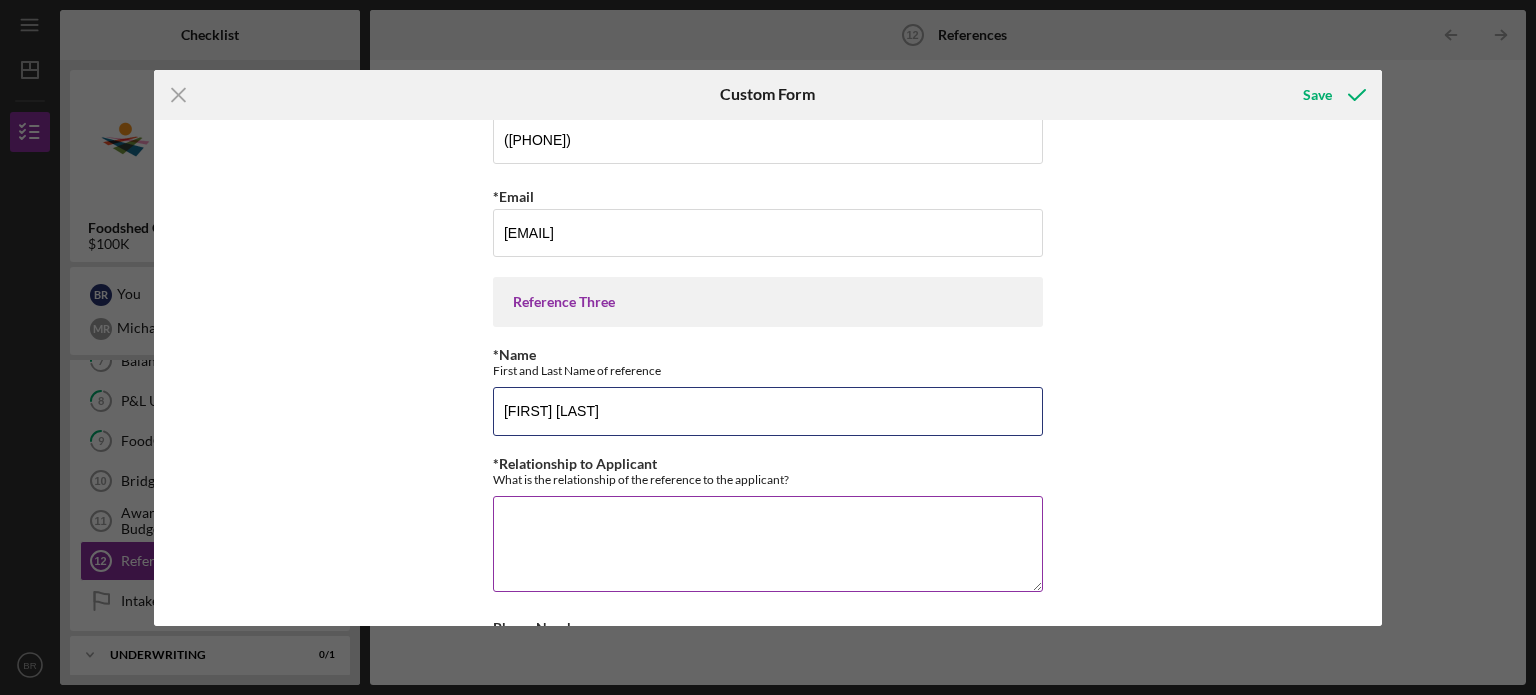type on "[FIRST] [LAST]" 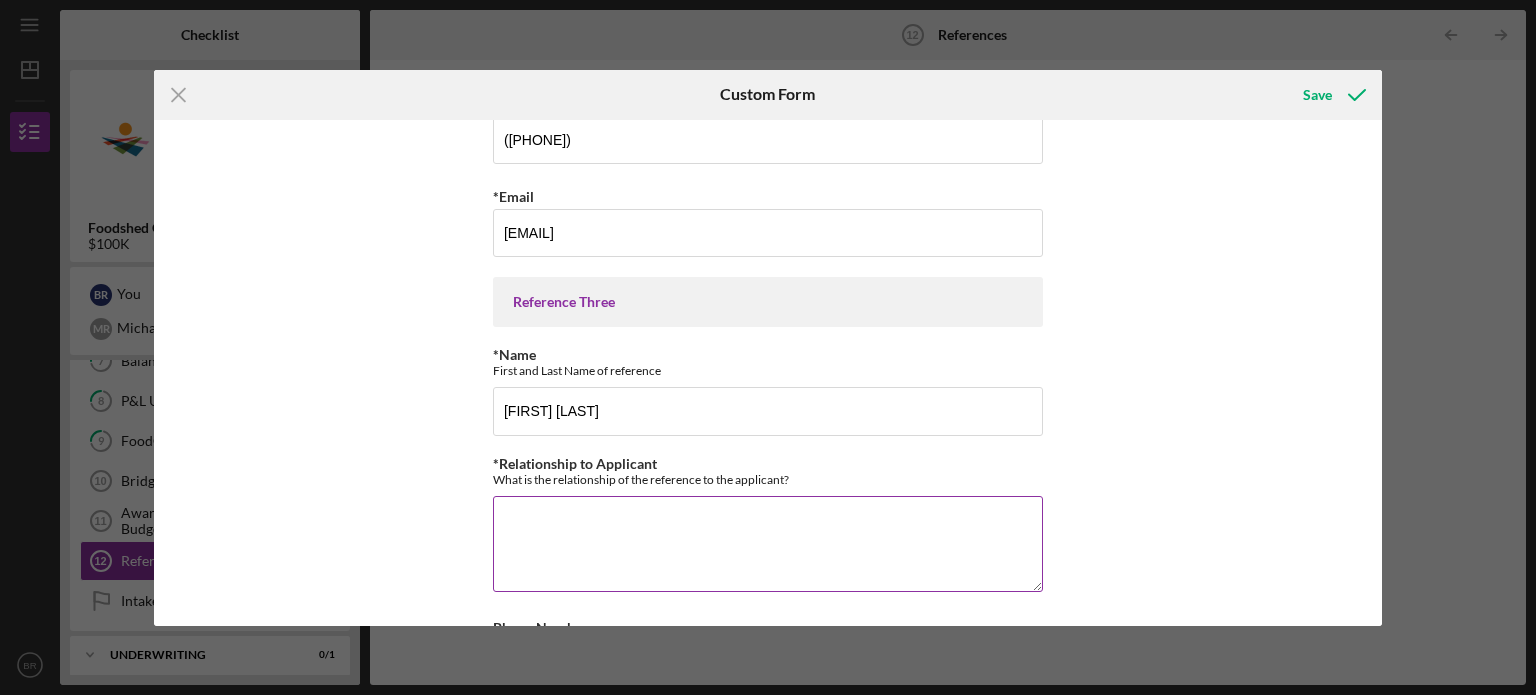 click on "*Relationship to Applicant" at bounding box center [768, 544] 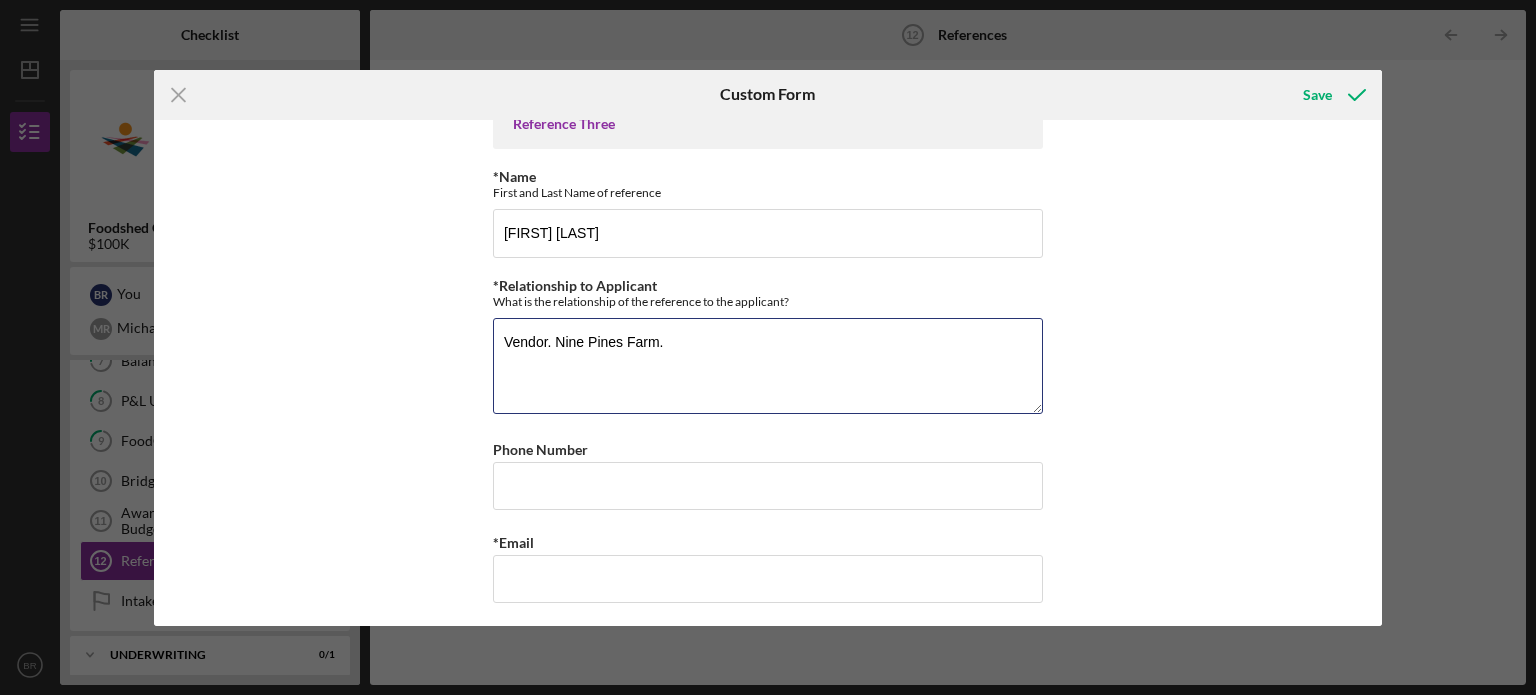 scroll, scrollTop: 1081, scrollLeft: 0, axis: vertical 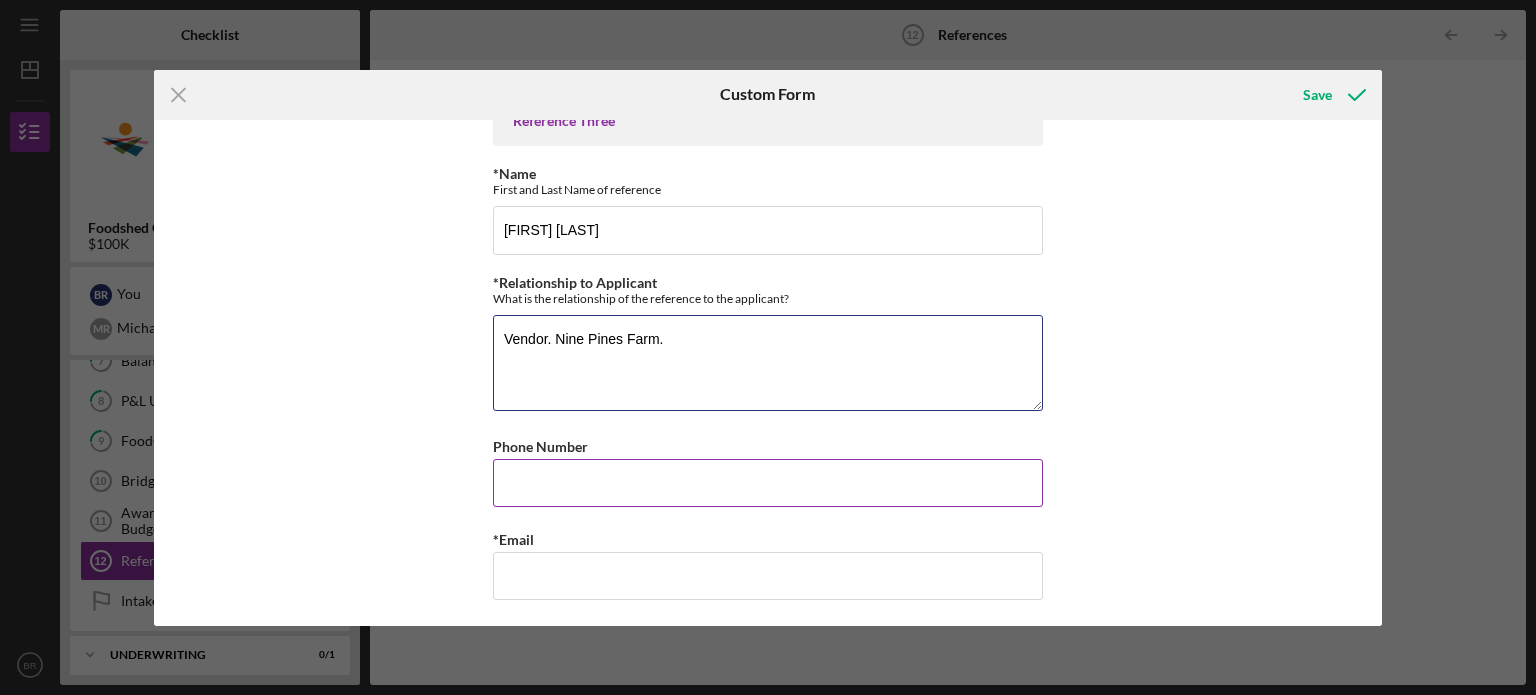 type on "Vendor. Nine Pines Farm." 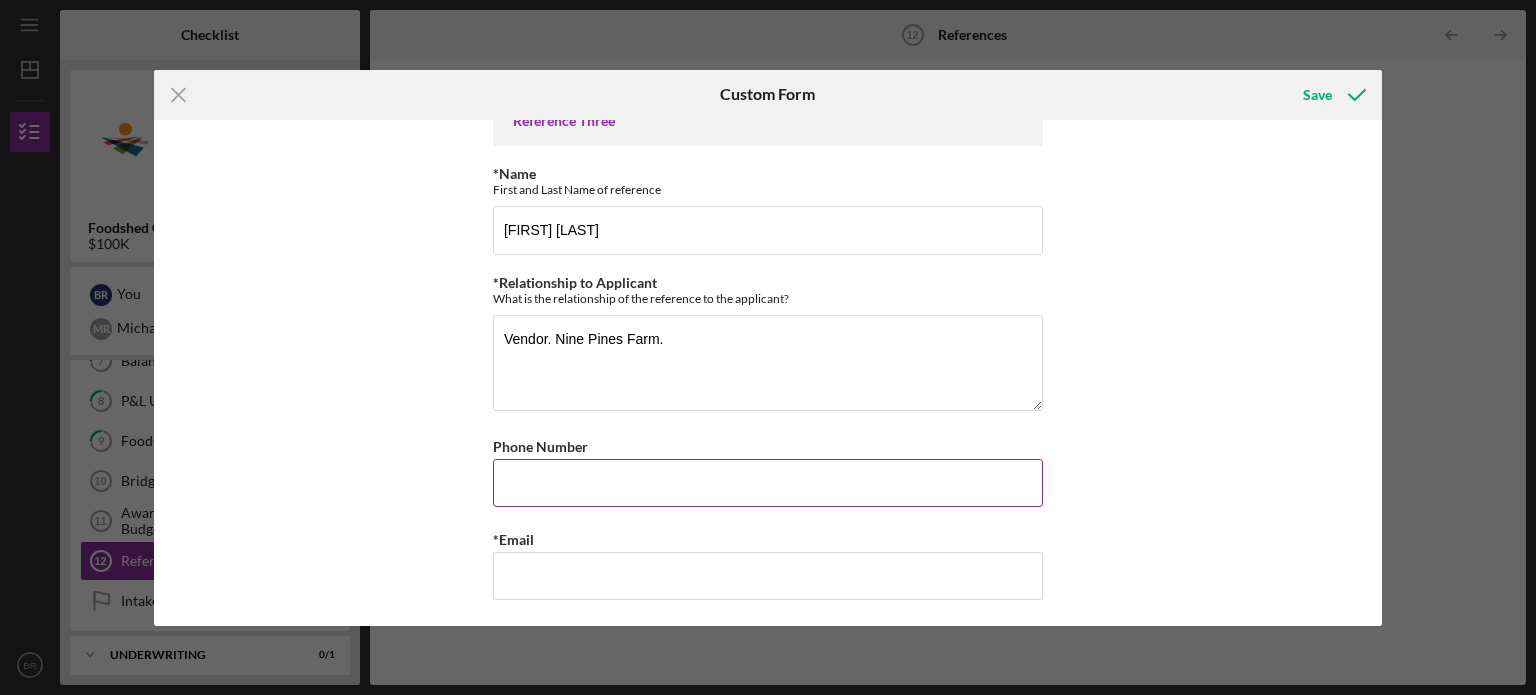 click on "Phone Number" at bounding box center (768, 483) 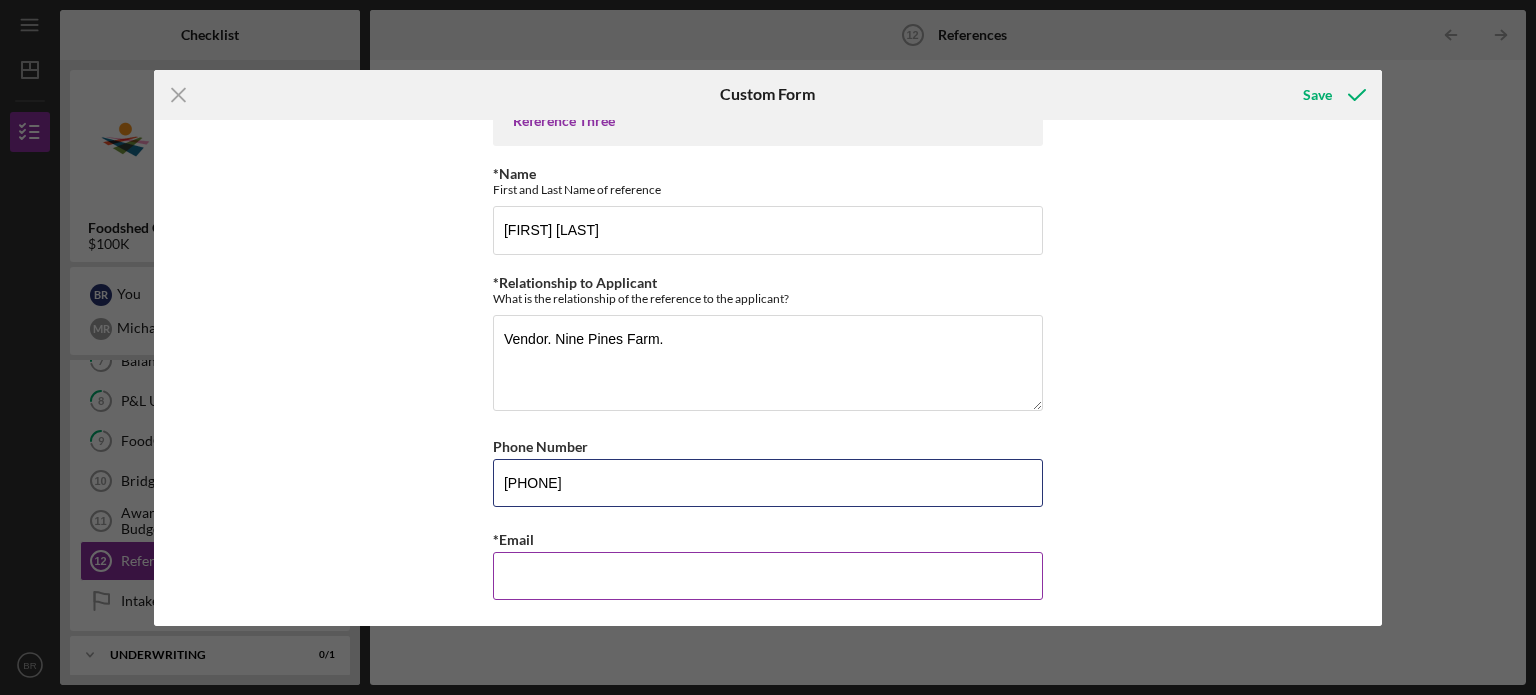 type on "[PHONE]" 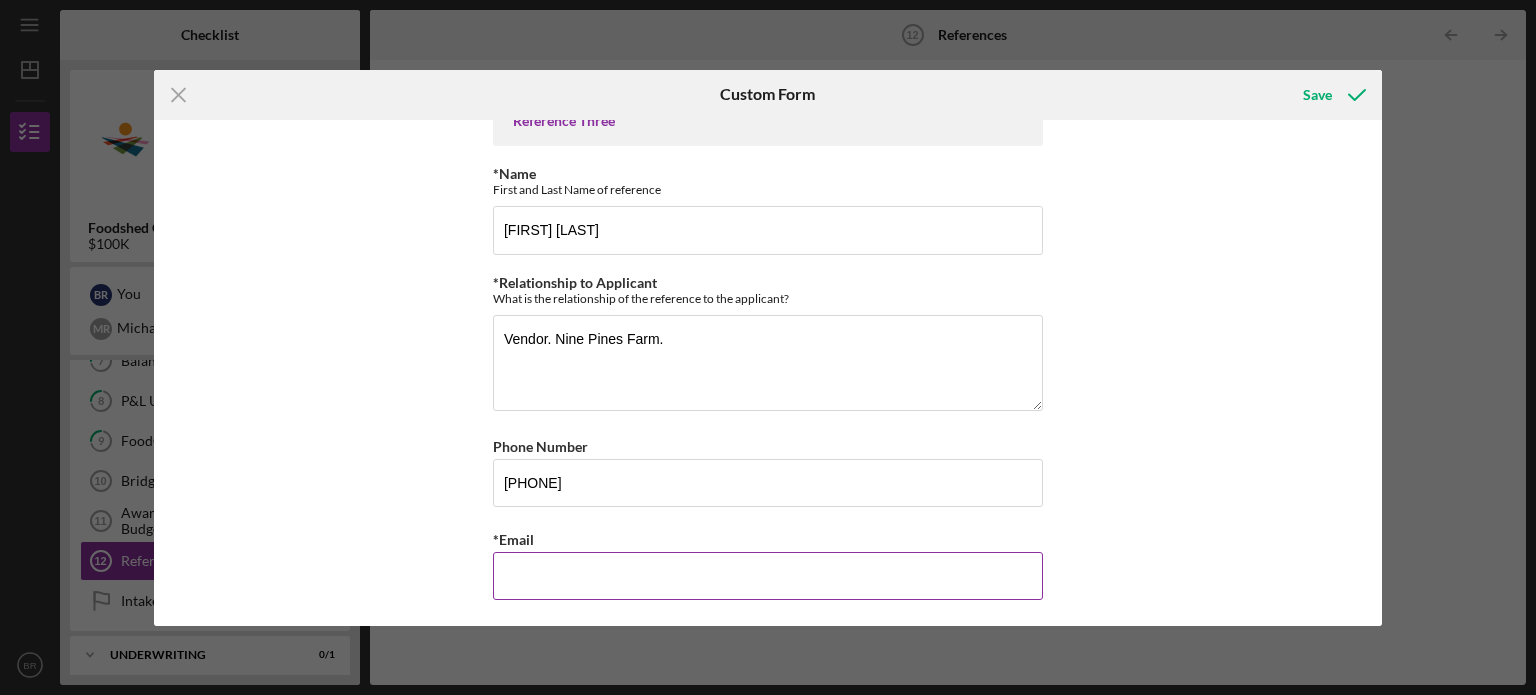 click on "*Email" at bounding box center [768, 576] 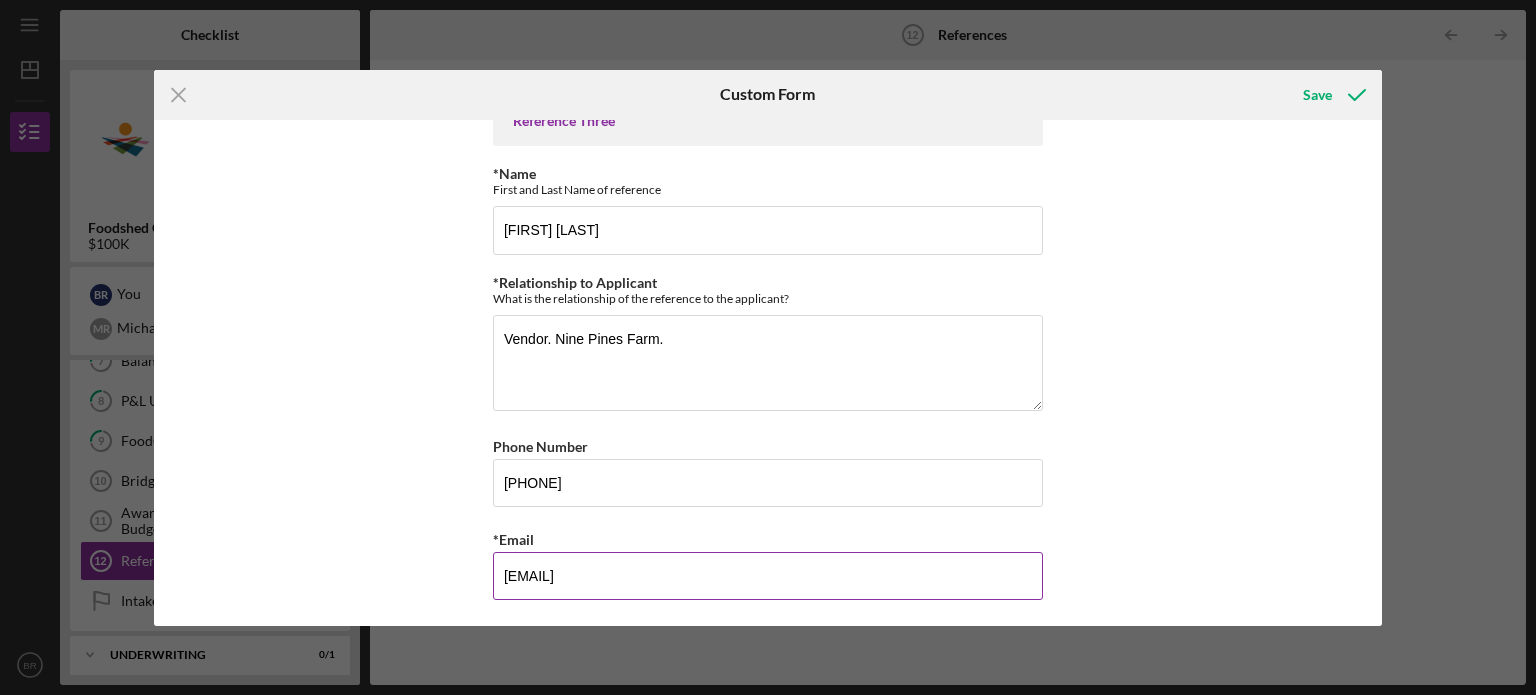 click on "[EMAIL]" at bounding box center (768, 576) 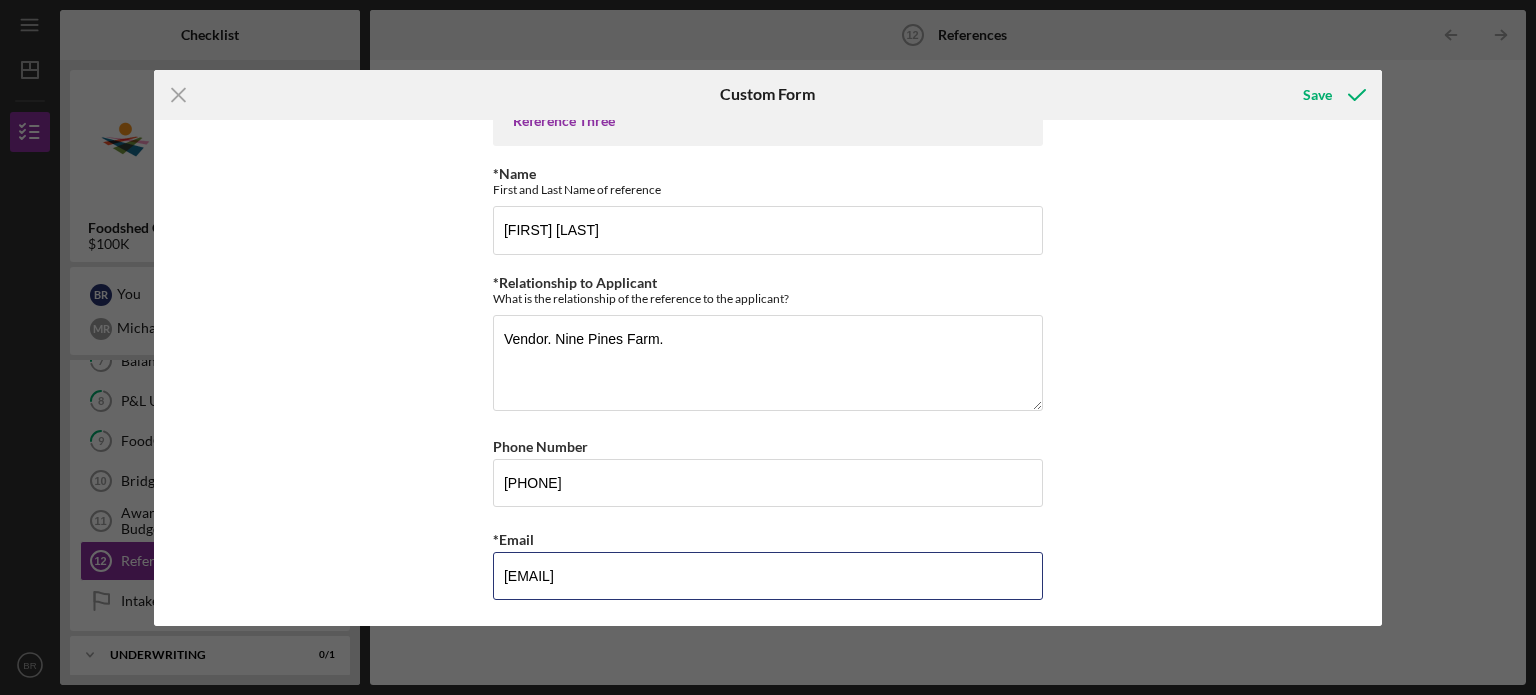 type on "[EMAIL]" 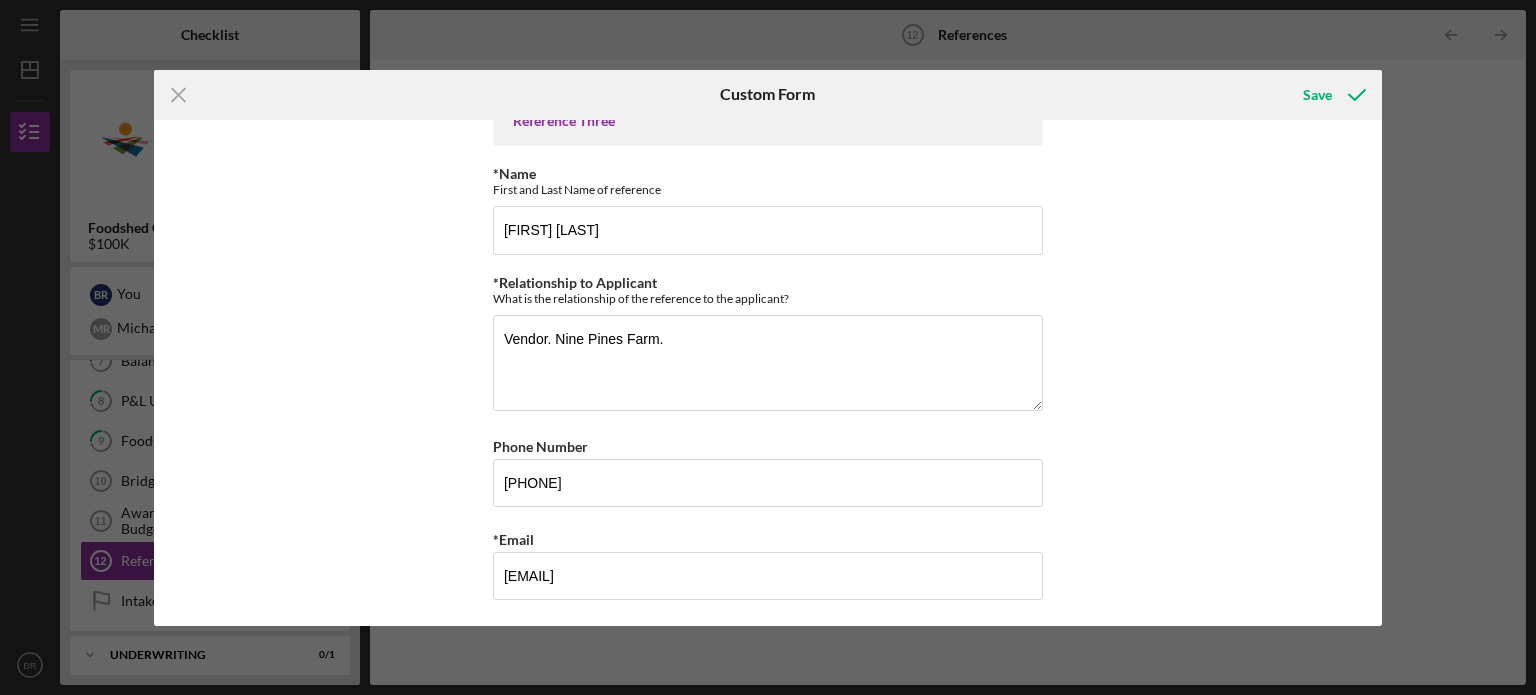 click on "Reference One *Relationship to Applicant What is the relationship of the reference to the applicant? Buyer & Vendor. Rowantree Farm. Phone Number ([PHONE]) *Name First and Last Name of reference [FIRST] [LAST] *Email [EMAIL] Reference Two *Name First and Last Name of reference [FIRST] [LAST] *Relationship to Applicant What is the relationship of the reference to the applicant? Buyer & Vendor. Flying Plow Farm. Phone Number ([PHONE]) *Email [EMAIL] Reference Three *Name First and Last Name of reference [FIRST] [LAST] *Relationship to Applicant What is the relationship of the reference to the applicant? Vendor. Nine Pines Farm. Phone Number ([PHONE]) *Email [EMAIL]" at bounding box center [768, 373] 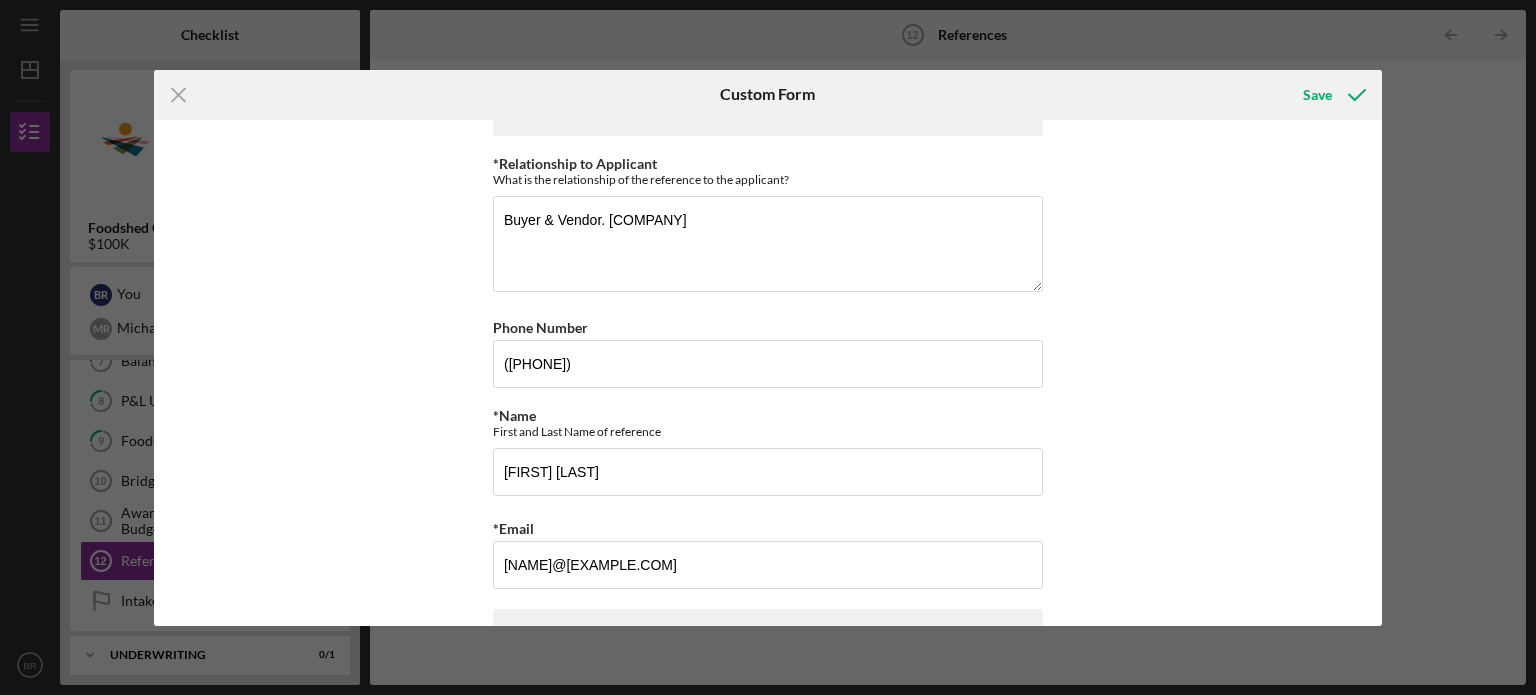 scroll, scrollTop: 0, scrollLeft: 0, axis: both 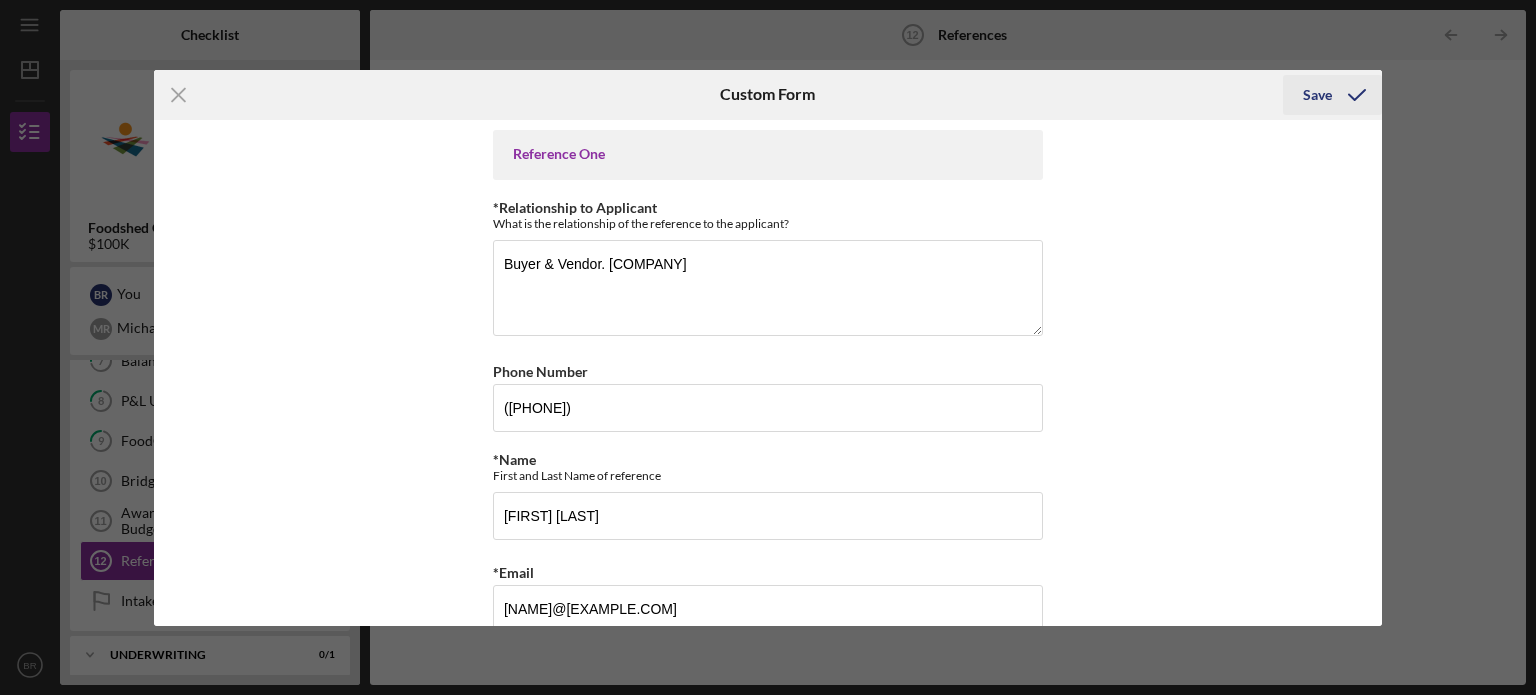 click 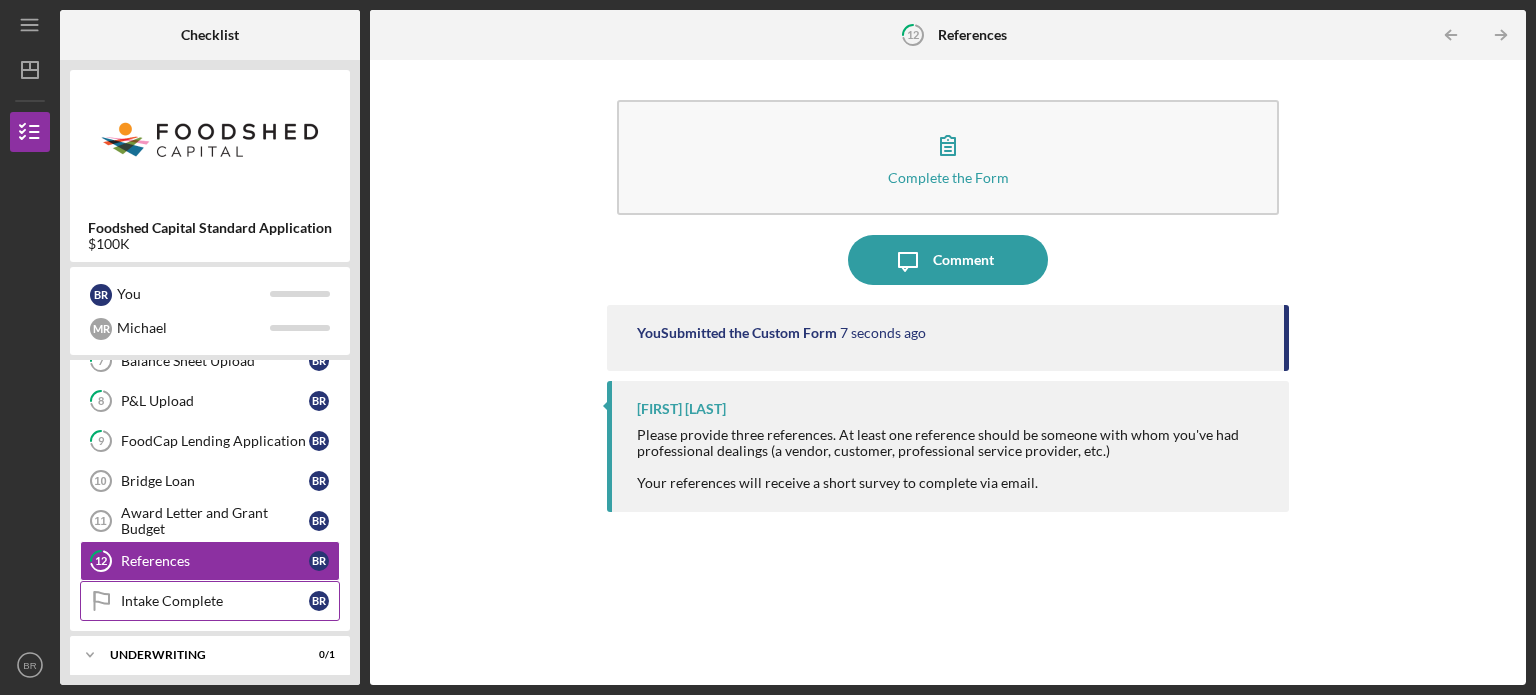 click on "Intake Complete" at bounding box center [215, 601] 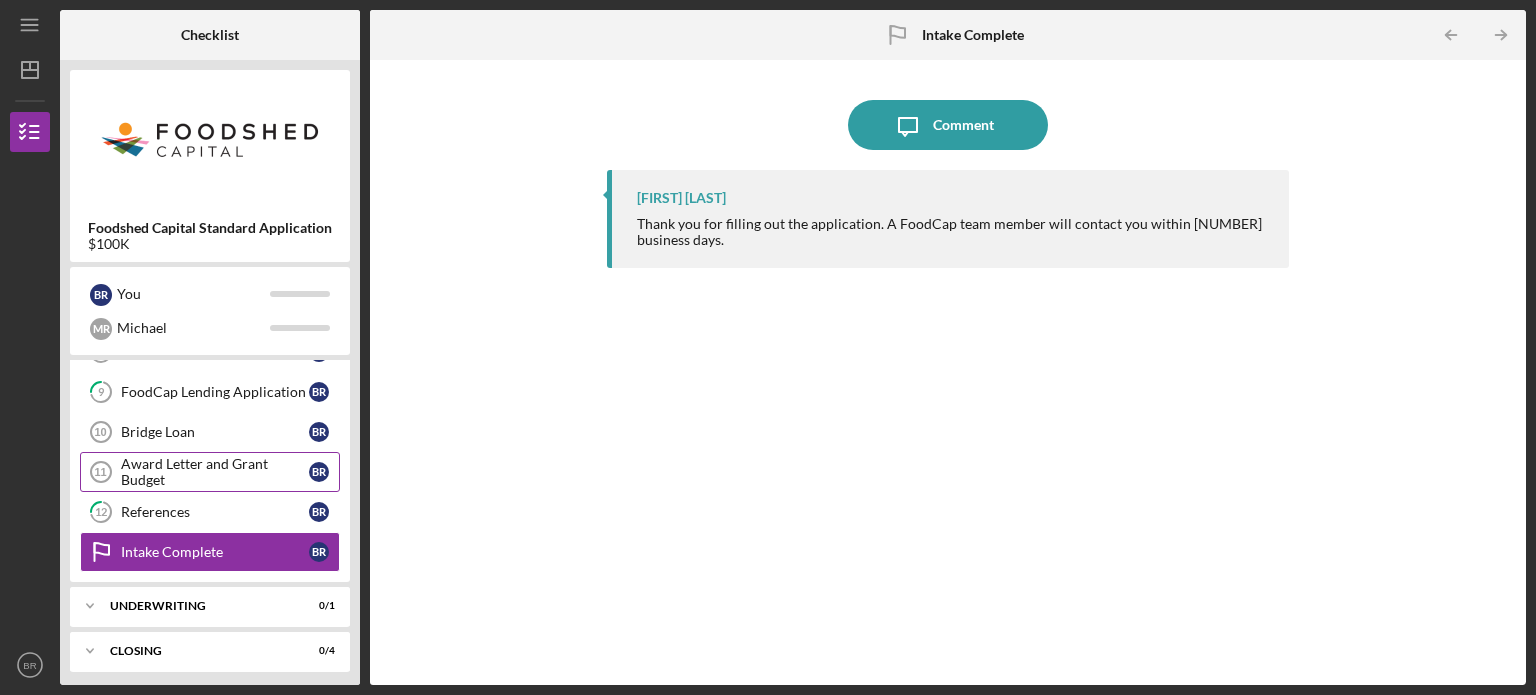 scroll, scrollTop: 350, scrollLeft: 0, axis: vertical 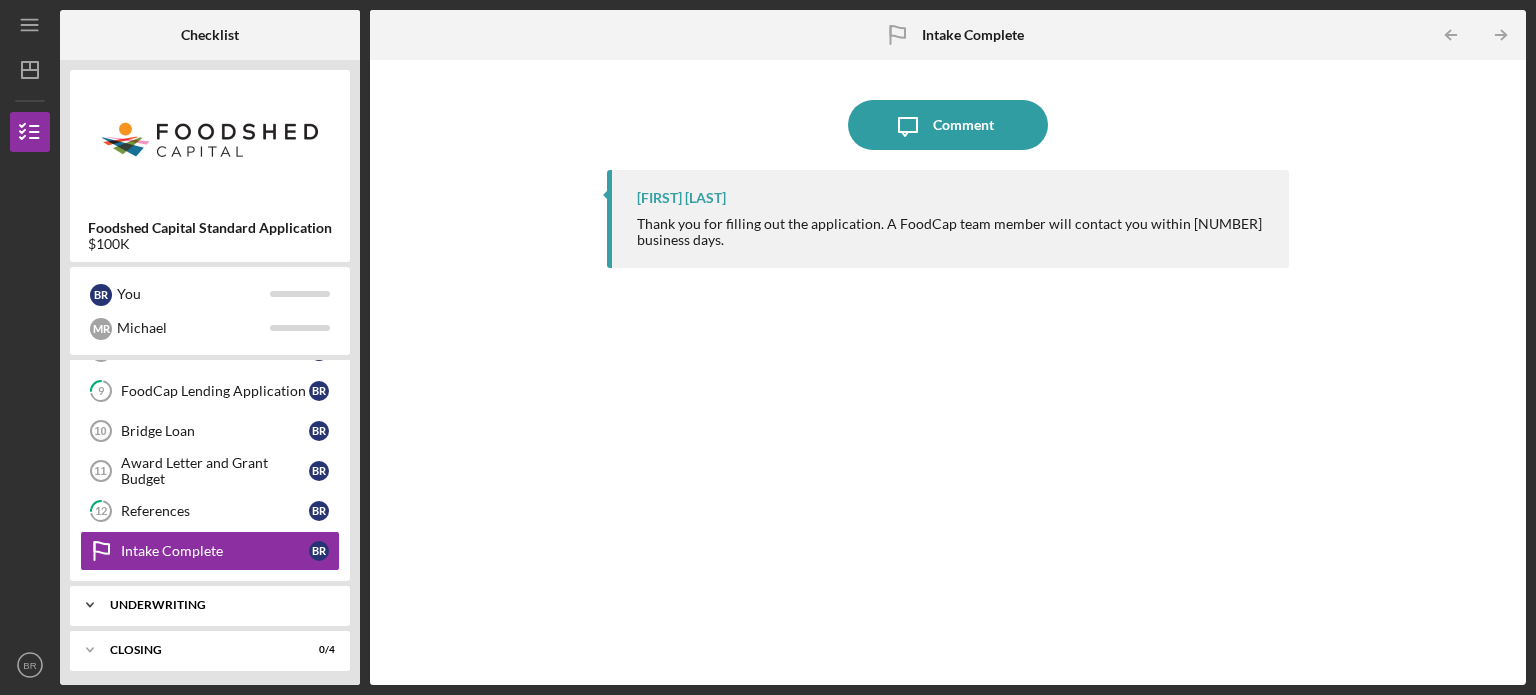 click on "Underwriting" at bounding box center [217, 605] 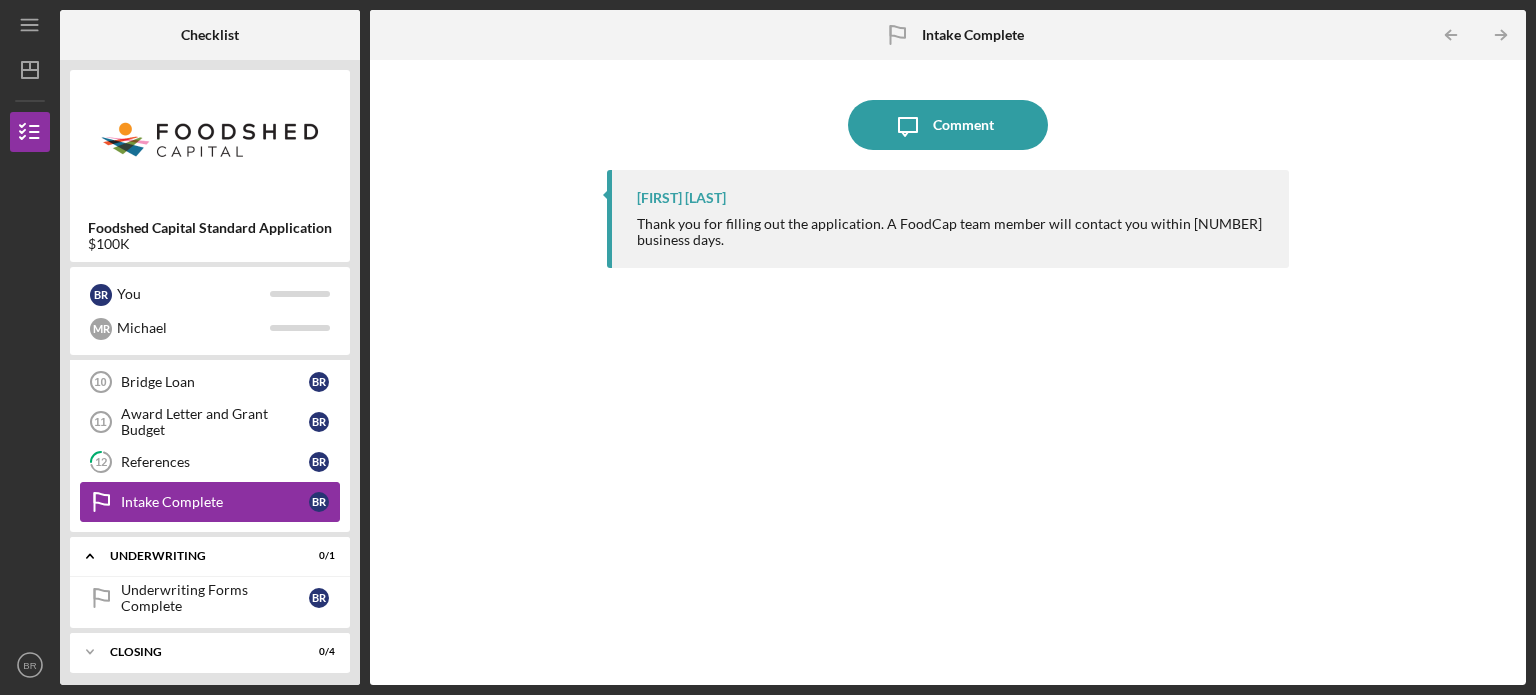 scroll, scrollTop: 400, scrollLeft: 0, axis: vertical 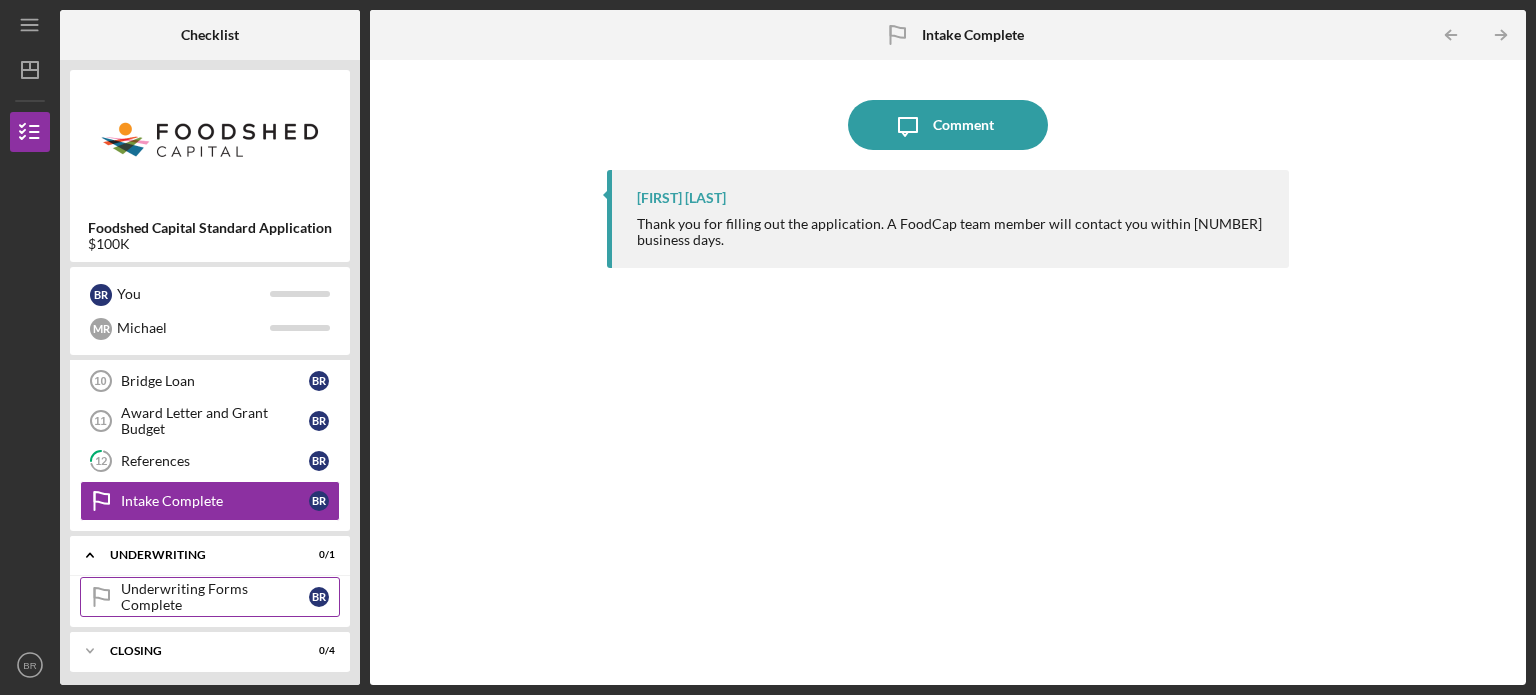 click on "Underwriting Forms Complete Underwriting Forms Complete B R" at bounding box center (210, 597) 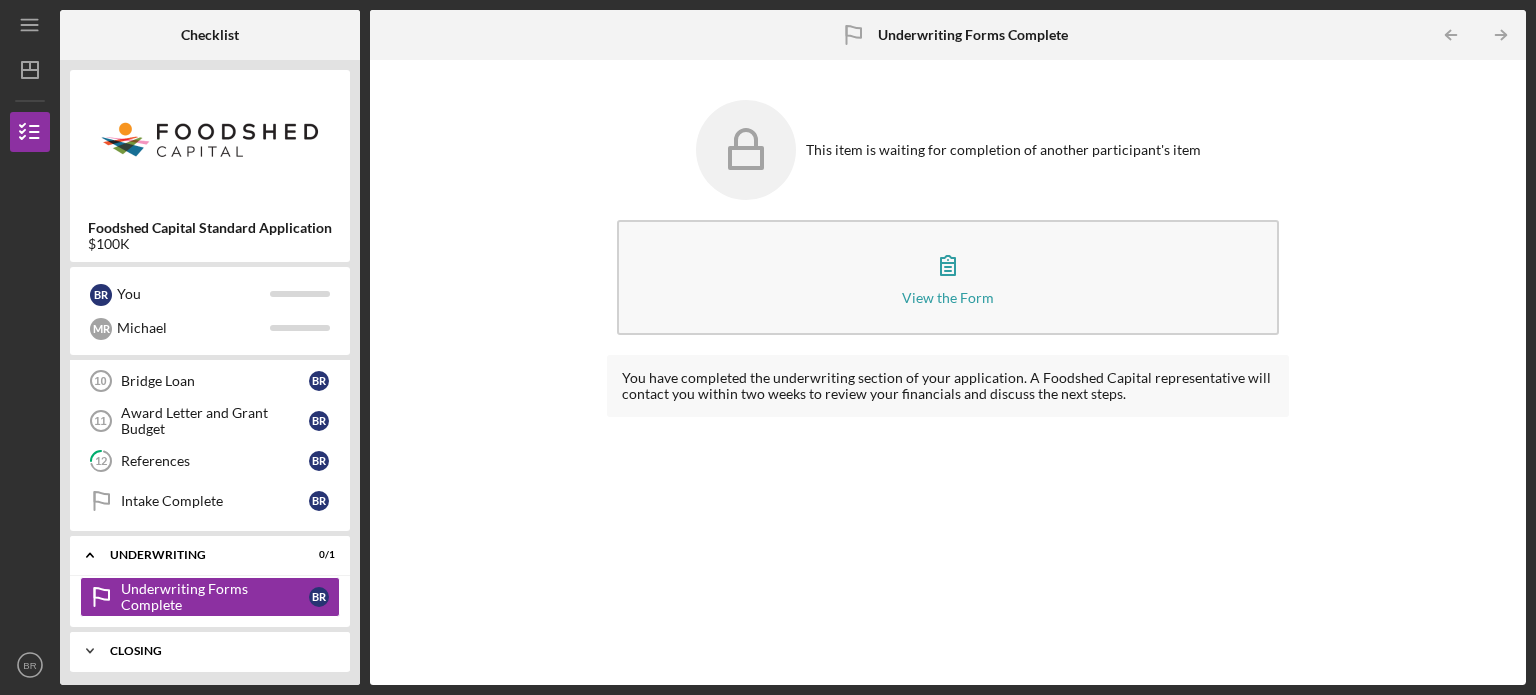 click on "Icon/Expander Closing 0 / 4" at bounding box center [210, 651] 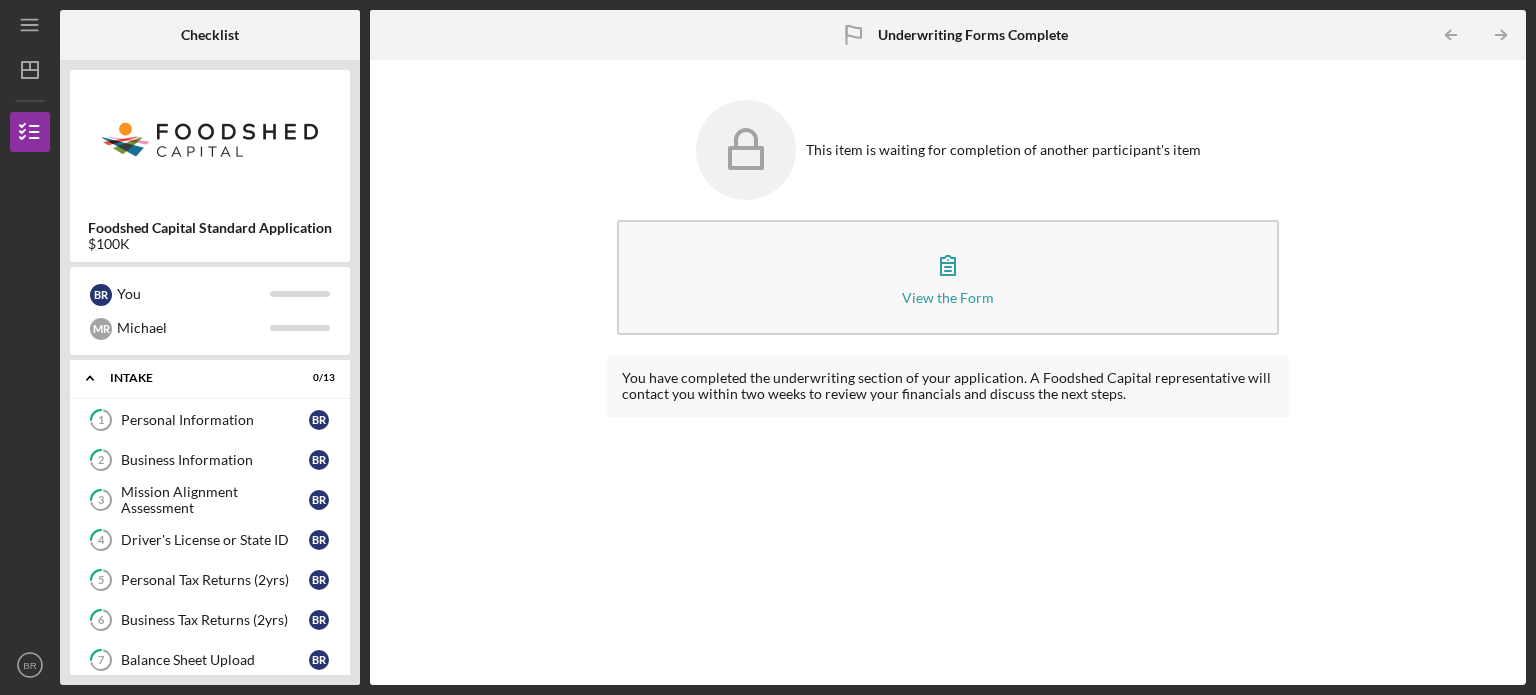 scroll, scrollTop: 0, scrollLeft: 0, axis: both 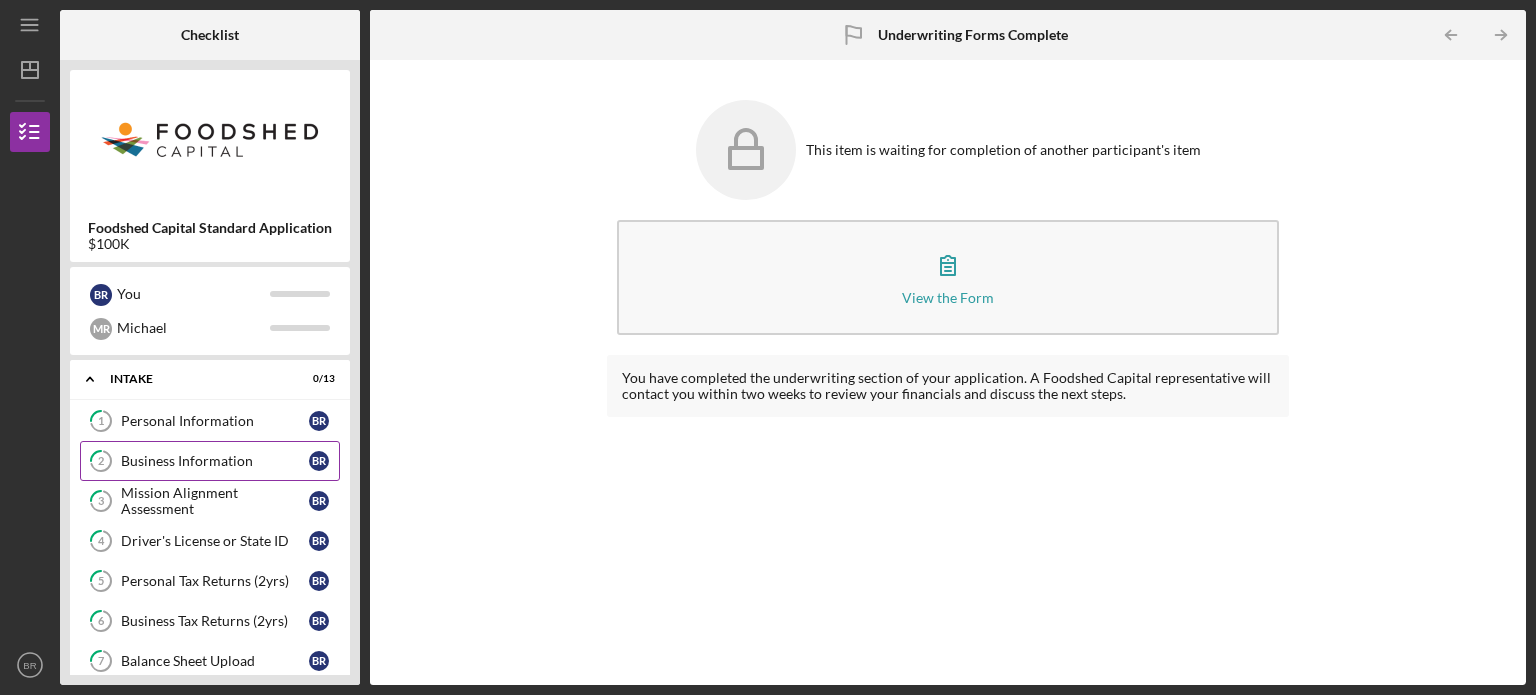 click on "Business Information" at bounding box center (215, 461) 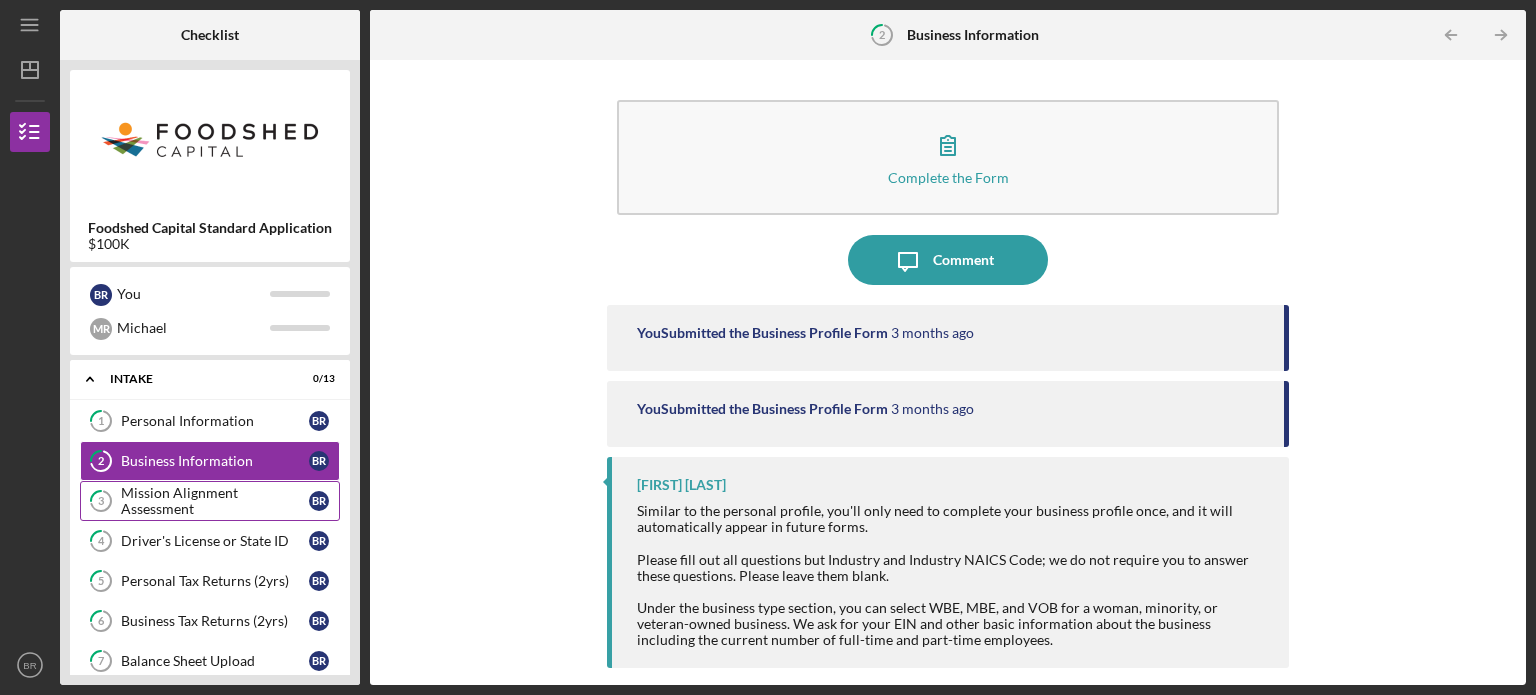 click on "Mission Alignment Assessment" at bounding box center (215, 501) 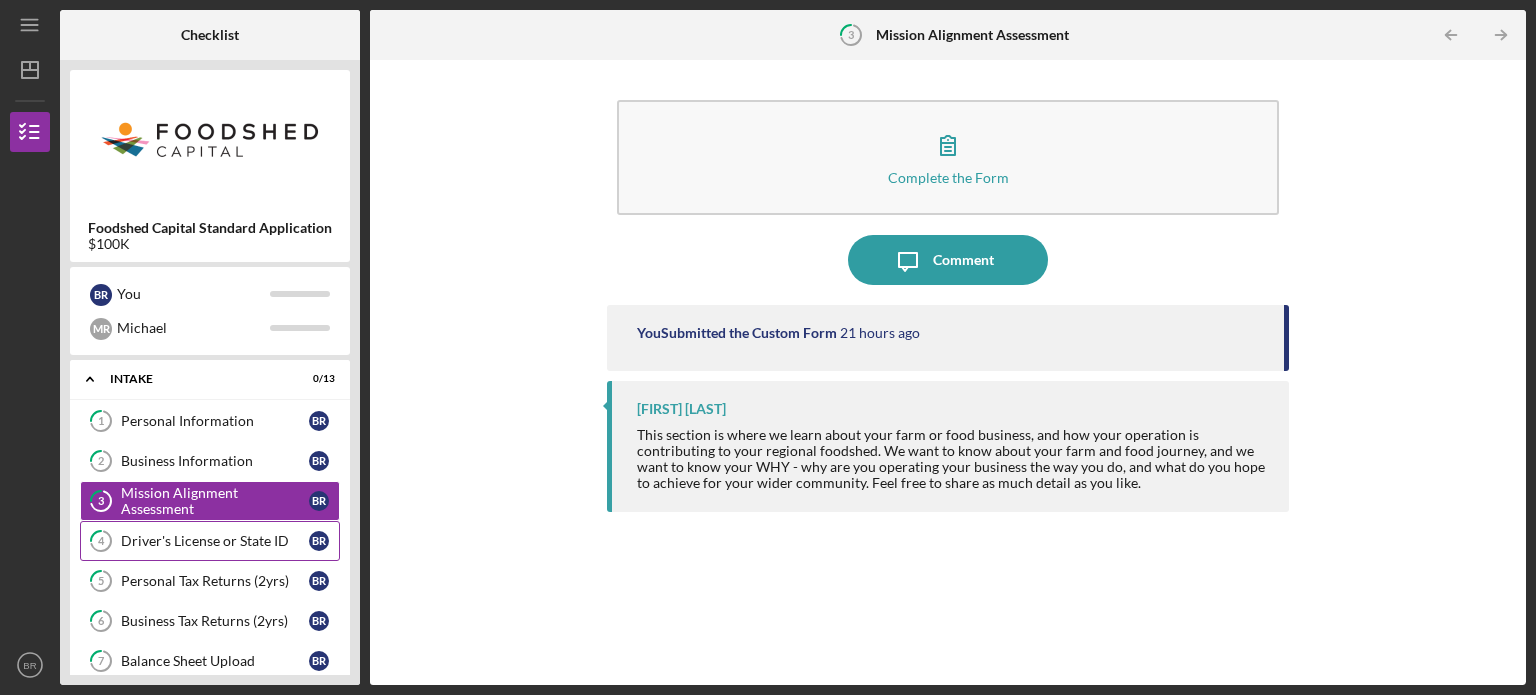 click on "4 Driver's License or State ID B R" at bounding box center (210, 541) 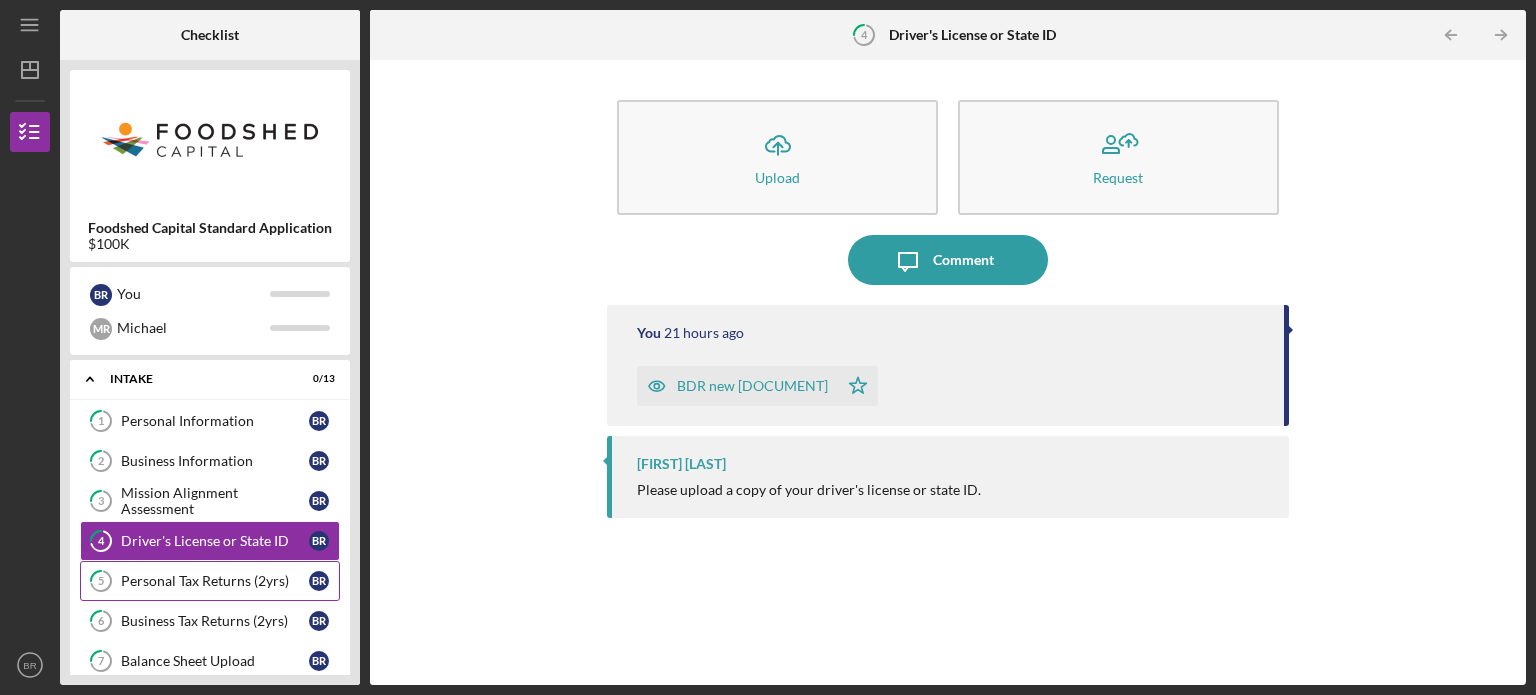 click on "Personal Tax Returns (2yrs)" at bounding box center [215, 581] 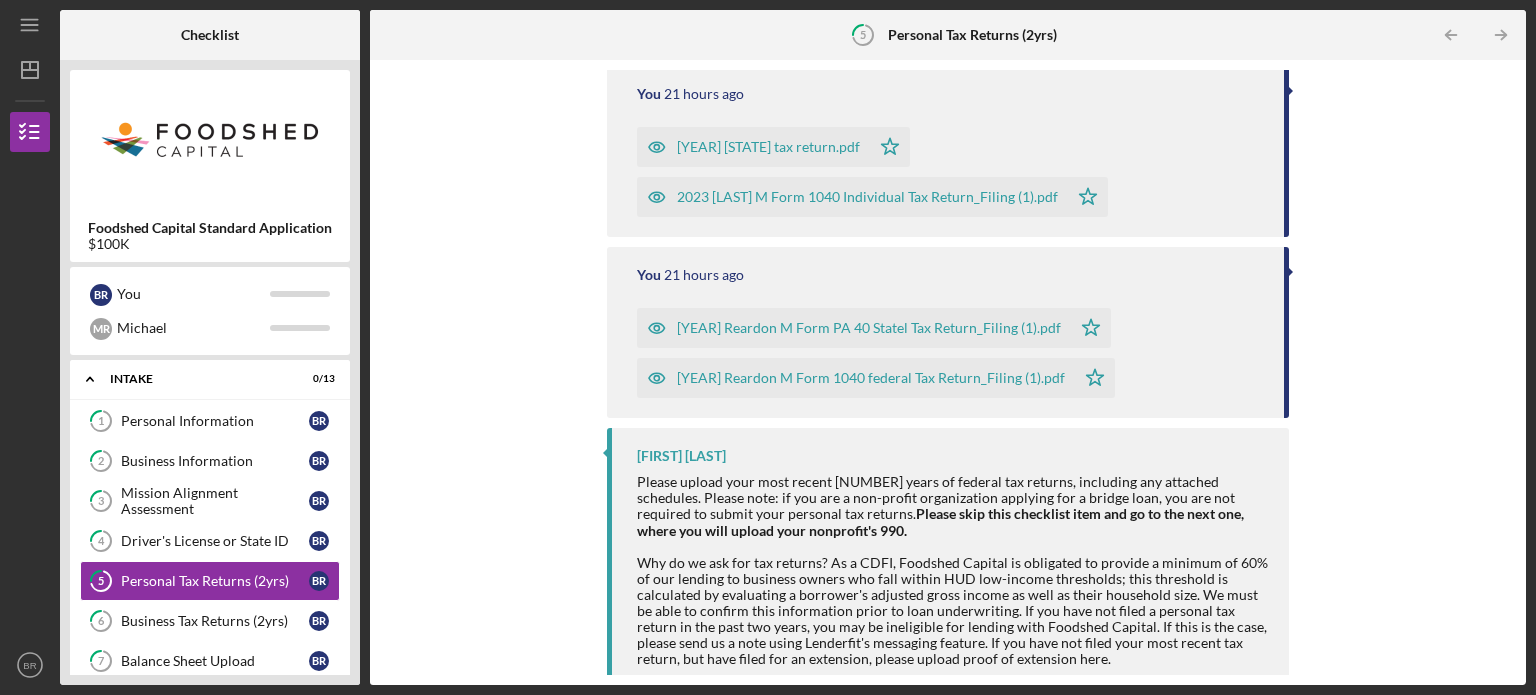 scroll, scrollTop: 251, scrollLeft: 0, axis: vertical 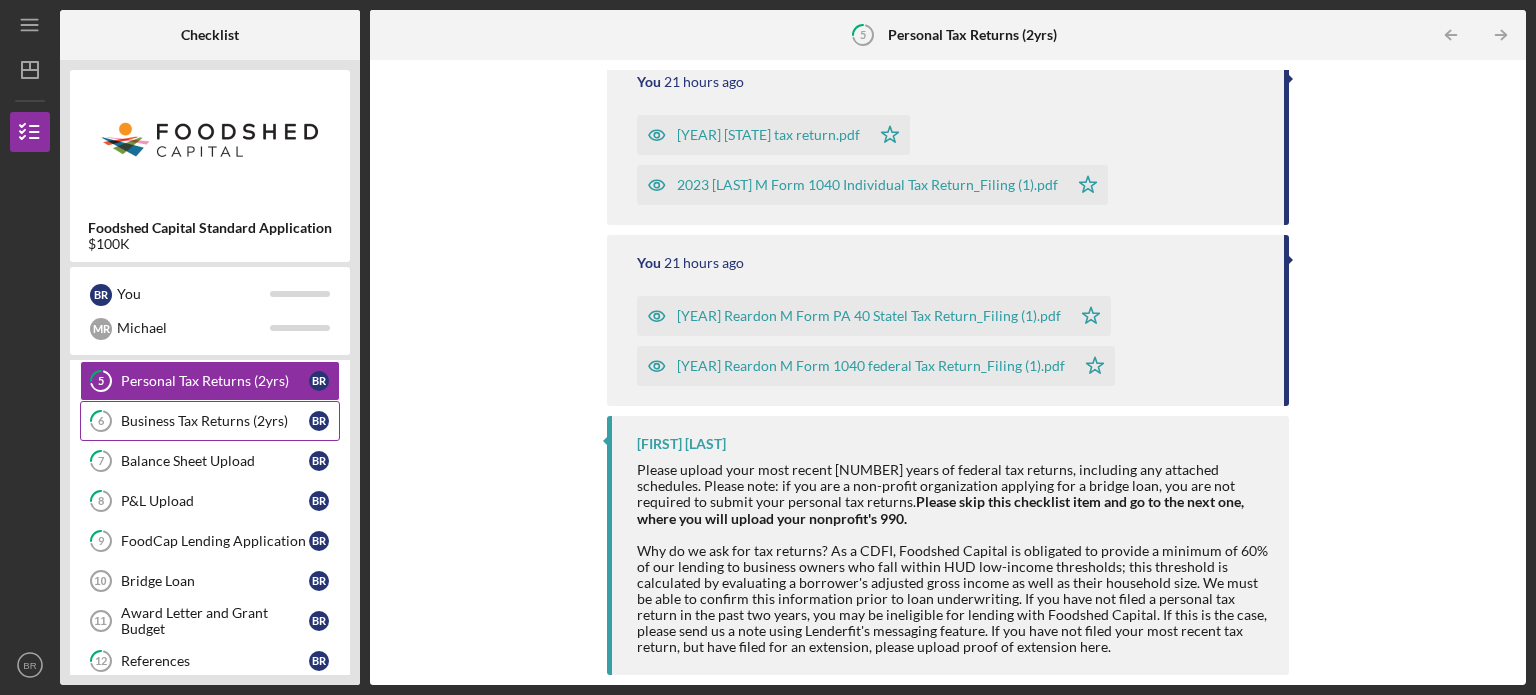 click on "Business Tax Returns (2yrs)" at bounding box center (215, 421) 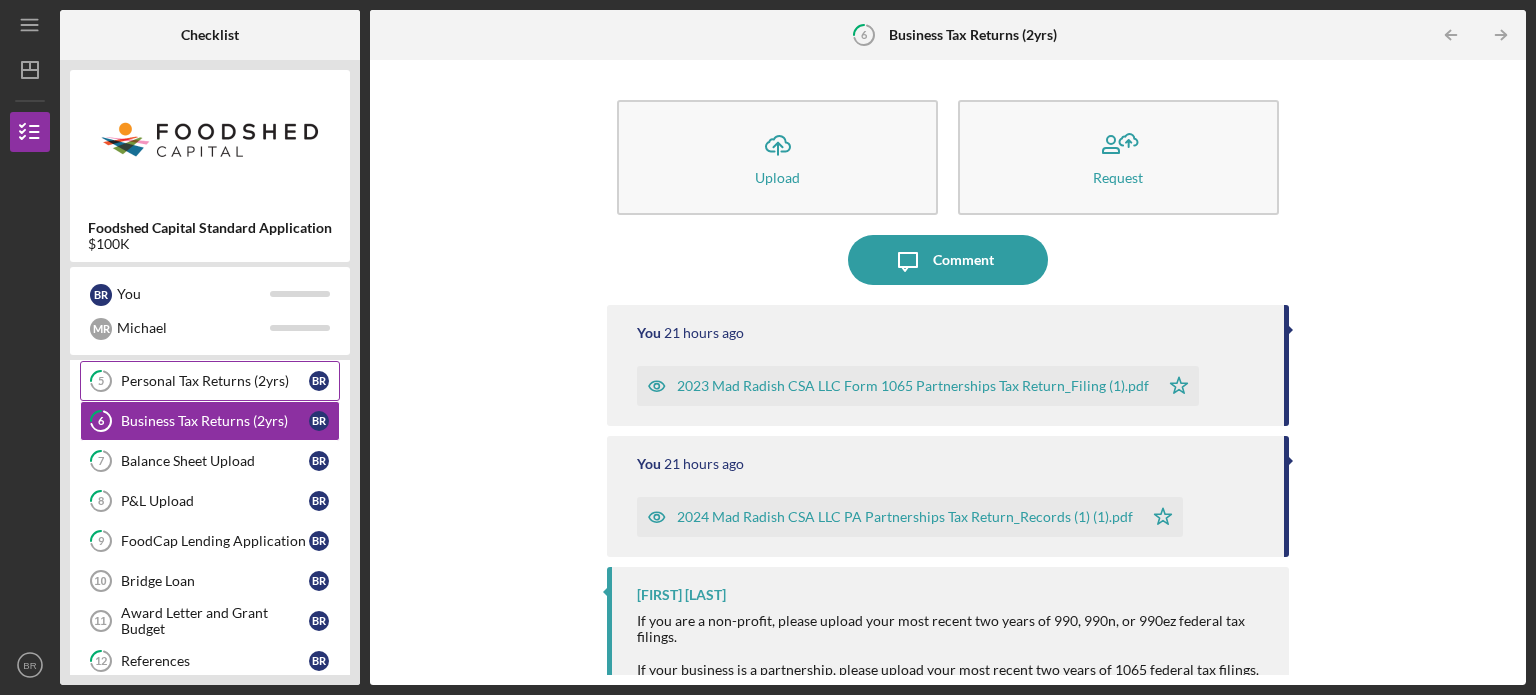 click on "Personal Tax Returns (2yrs)" at bounding box center (215, 381) 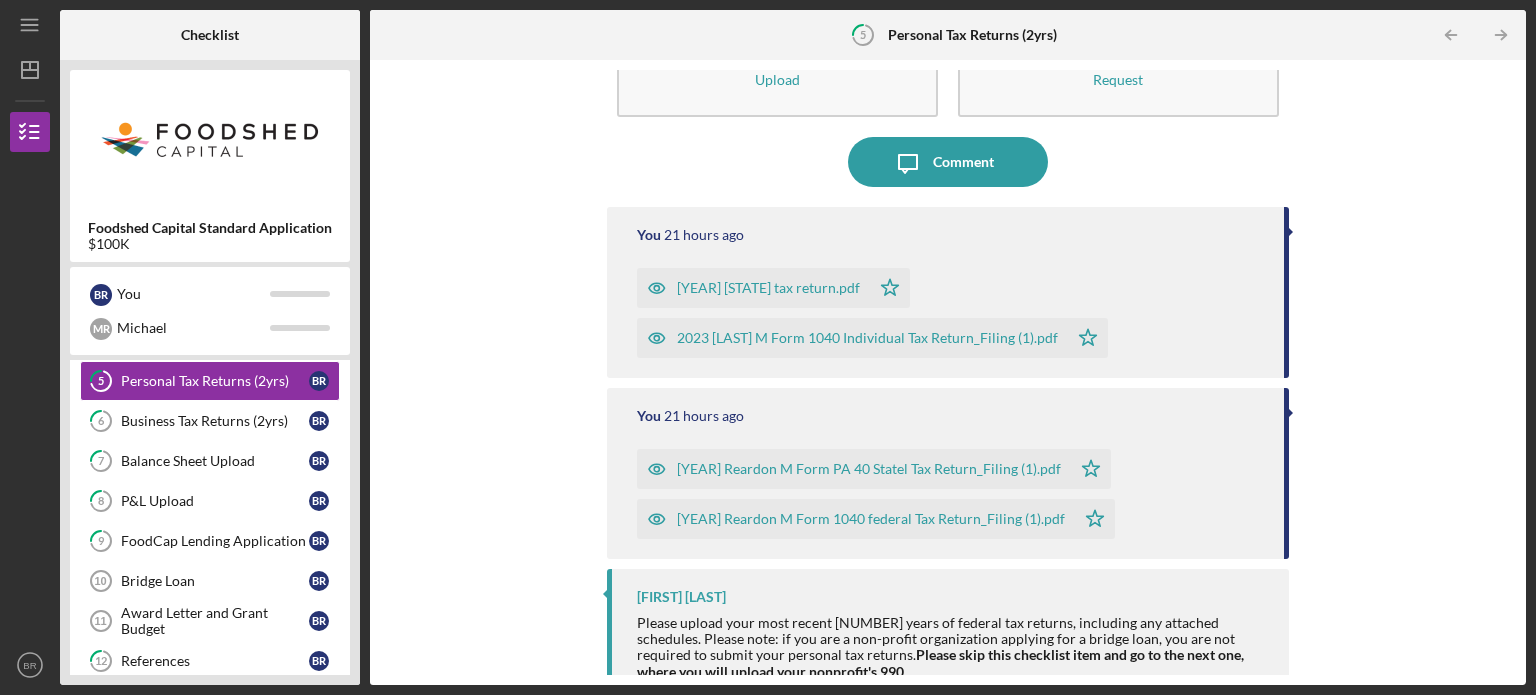 scroll, scrollTop: 100, scrollLeft: 0, axis: vertical 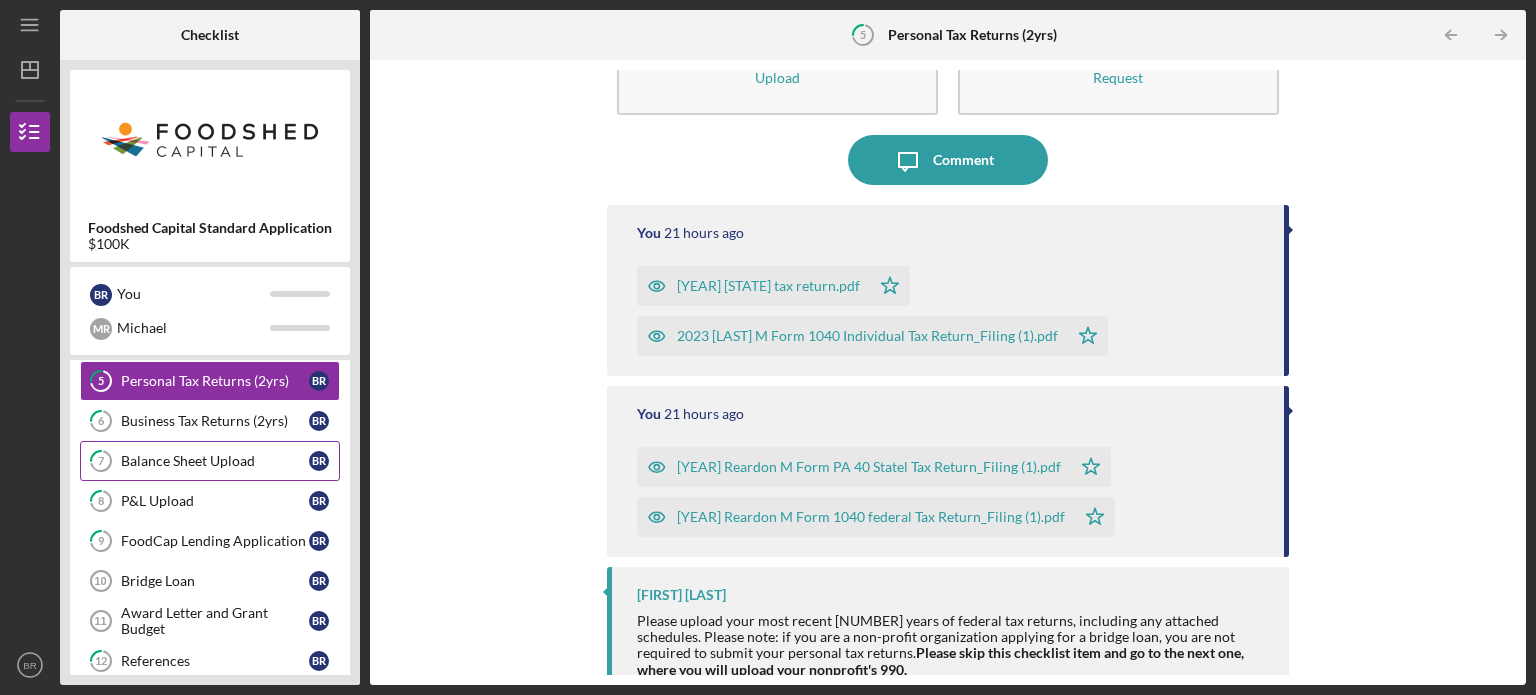 click on "Balance Sheet Upload" at bounding box center (215, 461) 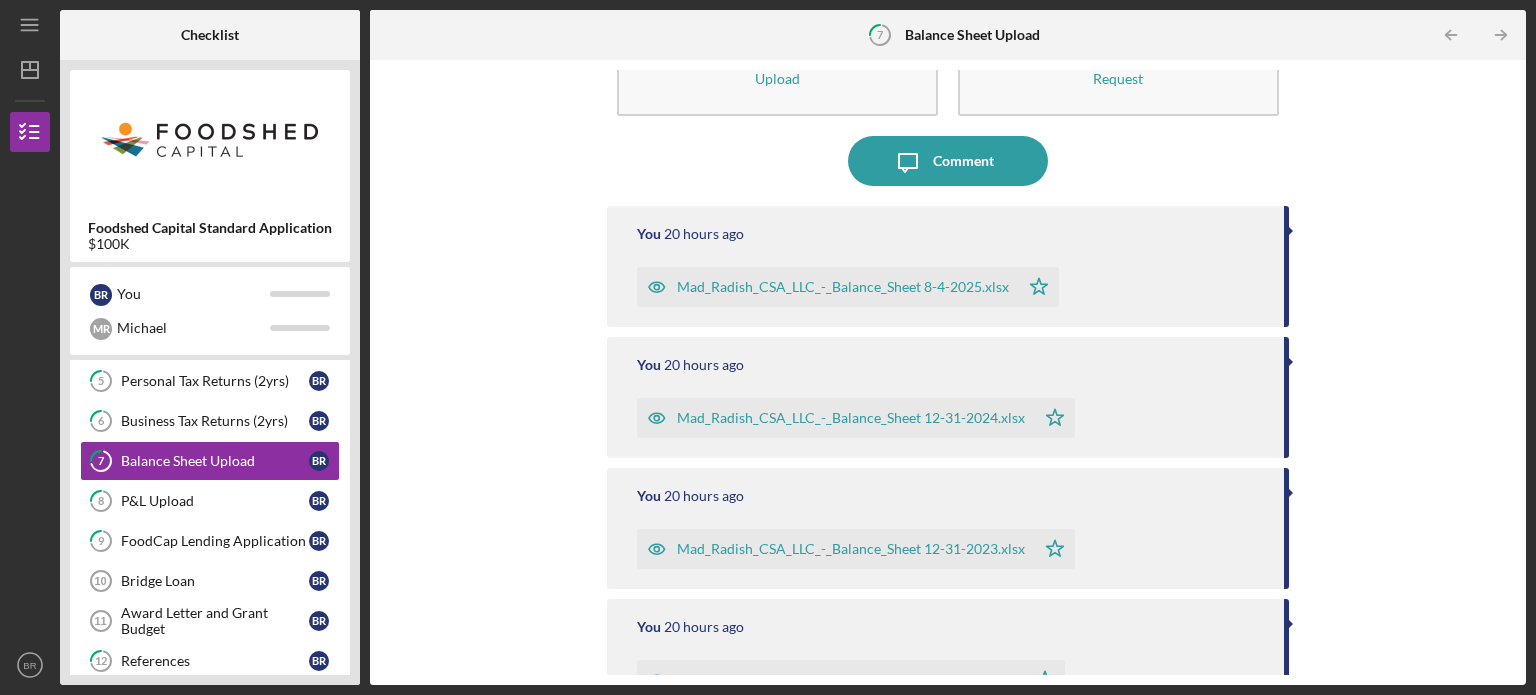 scroll, scrollTop: 0, scrollLeft: 0, axis: both 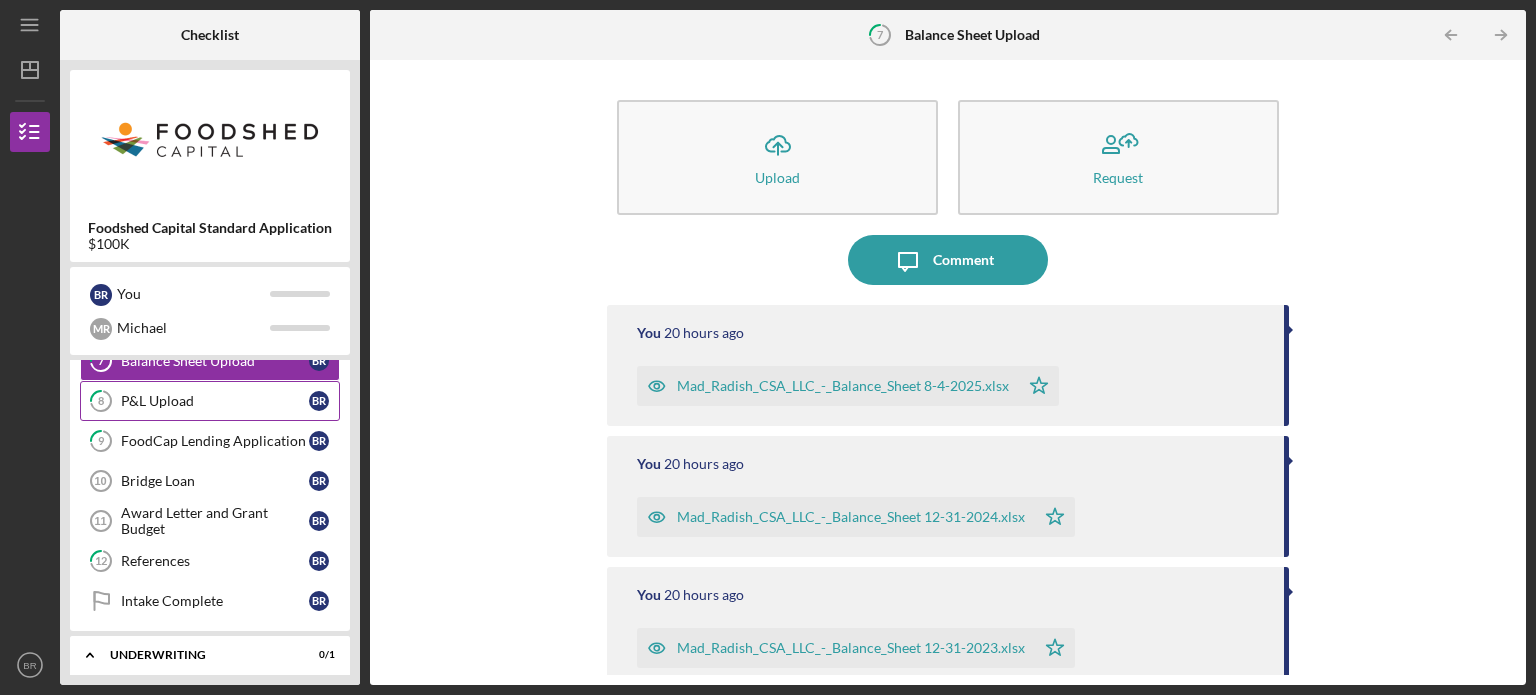 click on "P&L Upload" at bounding box center (215, 401) 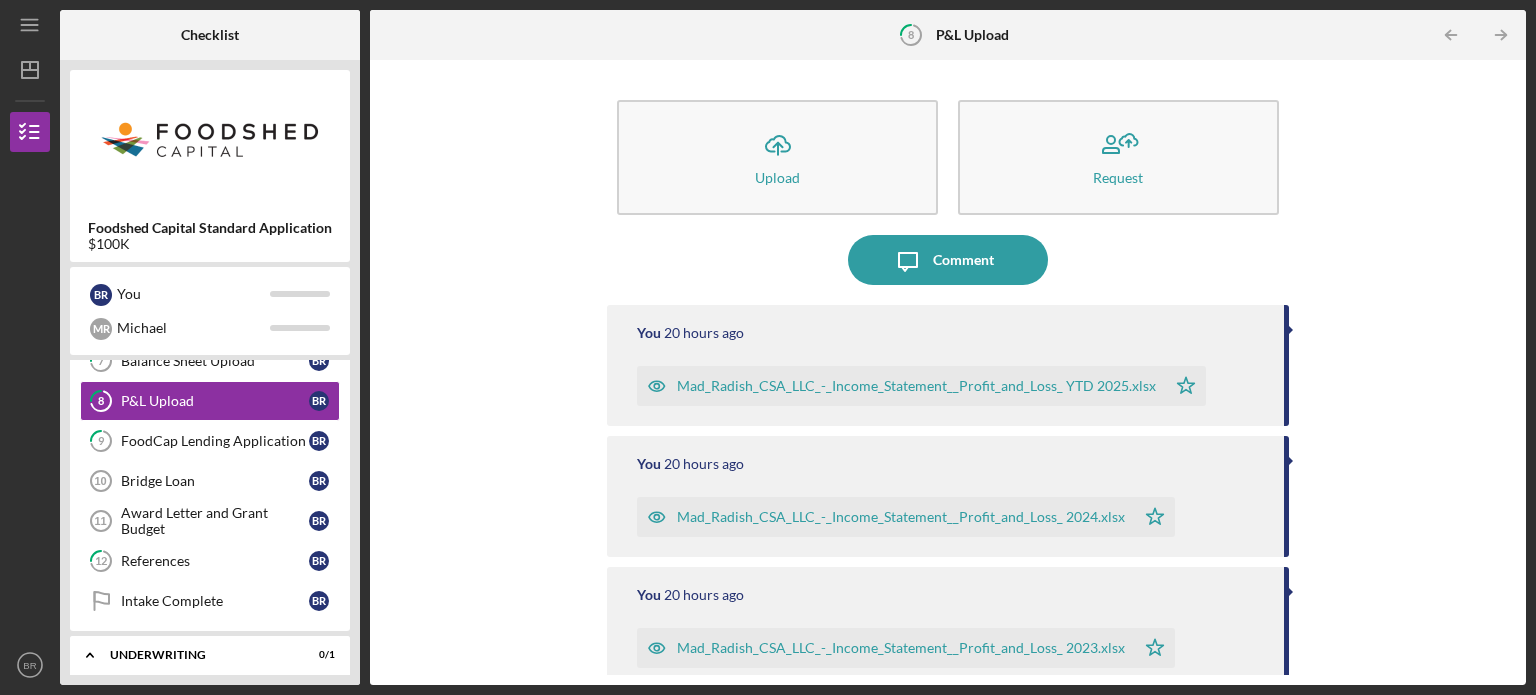scroll, scrollTop: 570, scrollLeft: 0, axis: vertical 